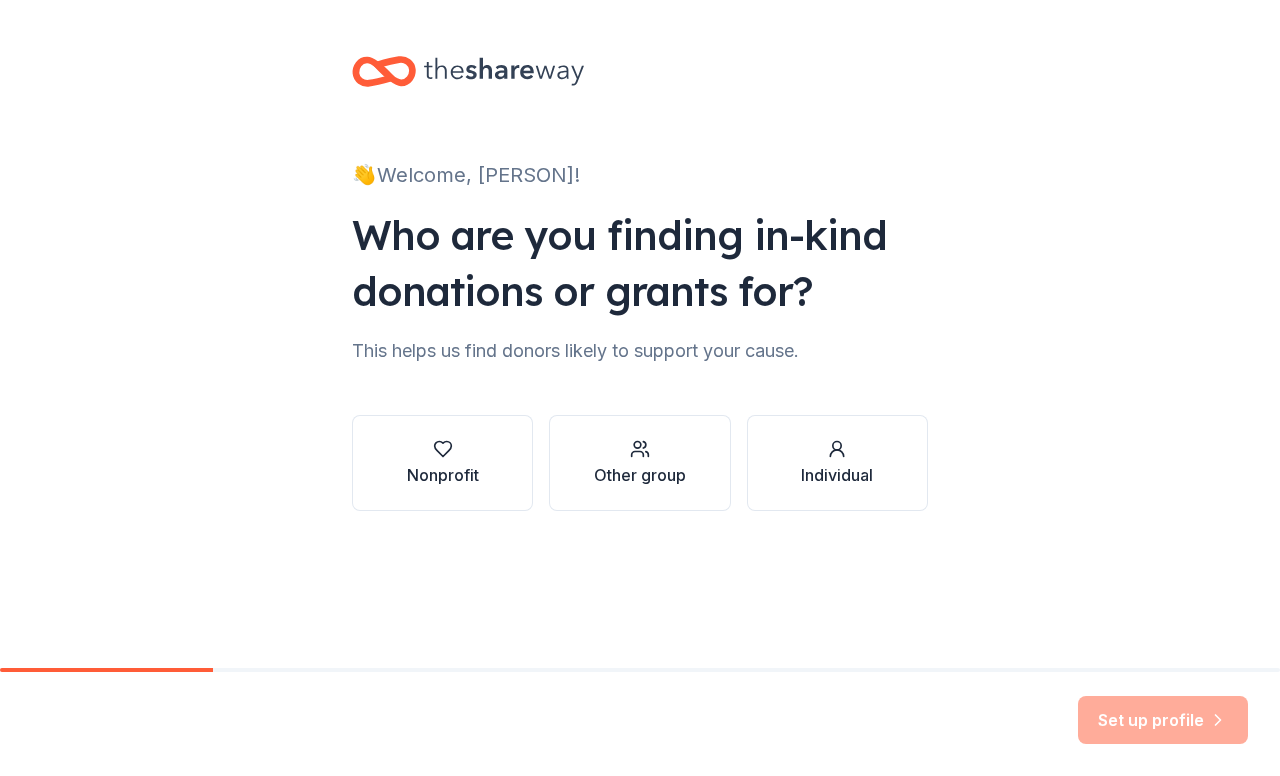scroll, scrollTop: 0, scrollLeft: 0, axis: both 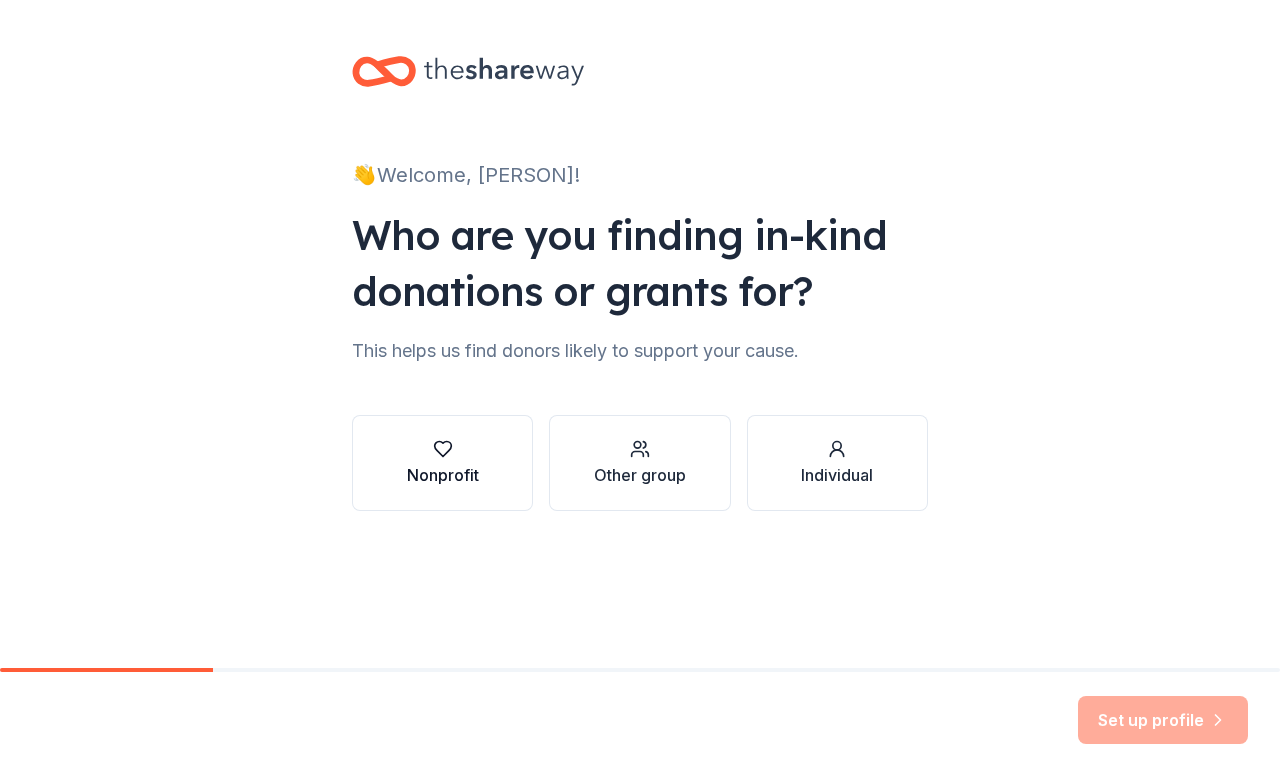 click on "Nonprofit" at bounding box center [442, 463] 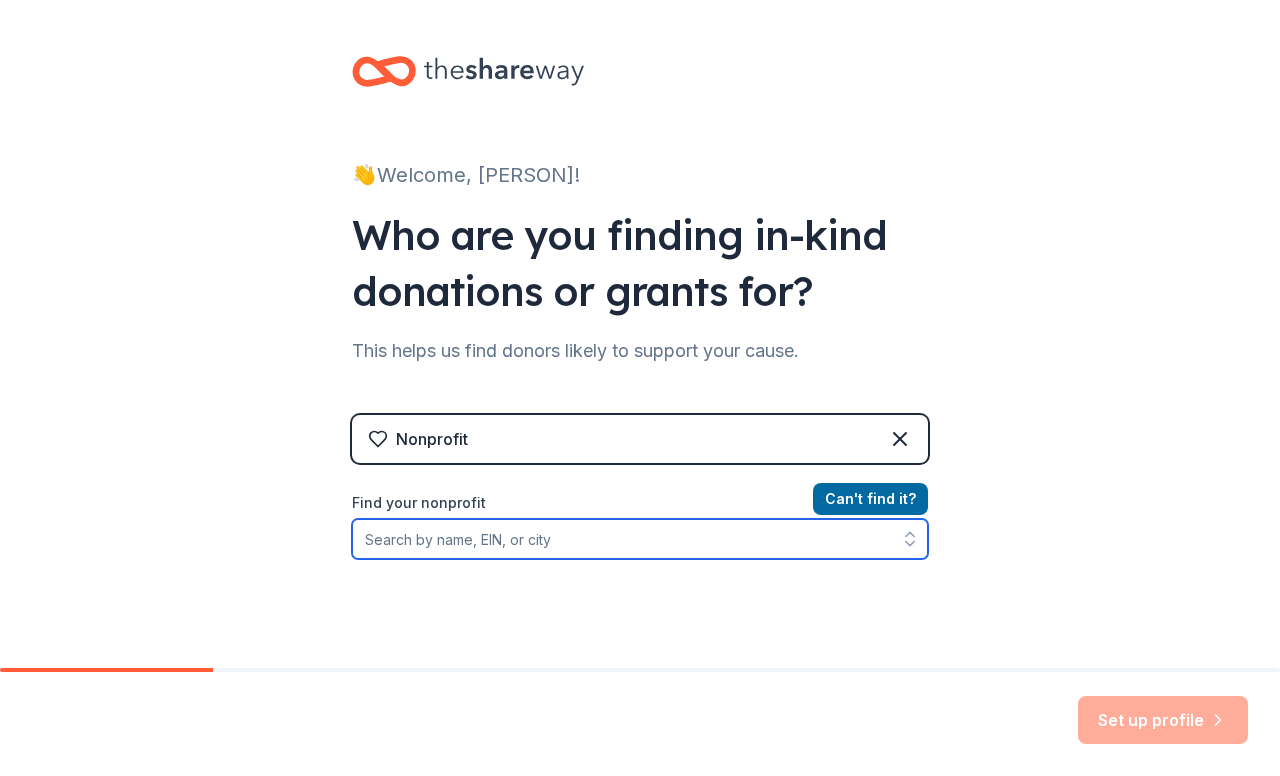 click on "Find your nonprofit" at bounding box center [640, 539] 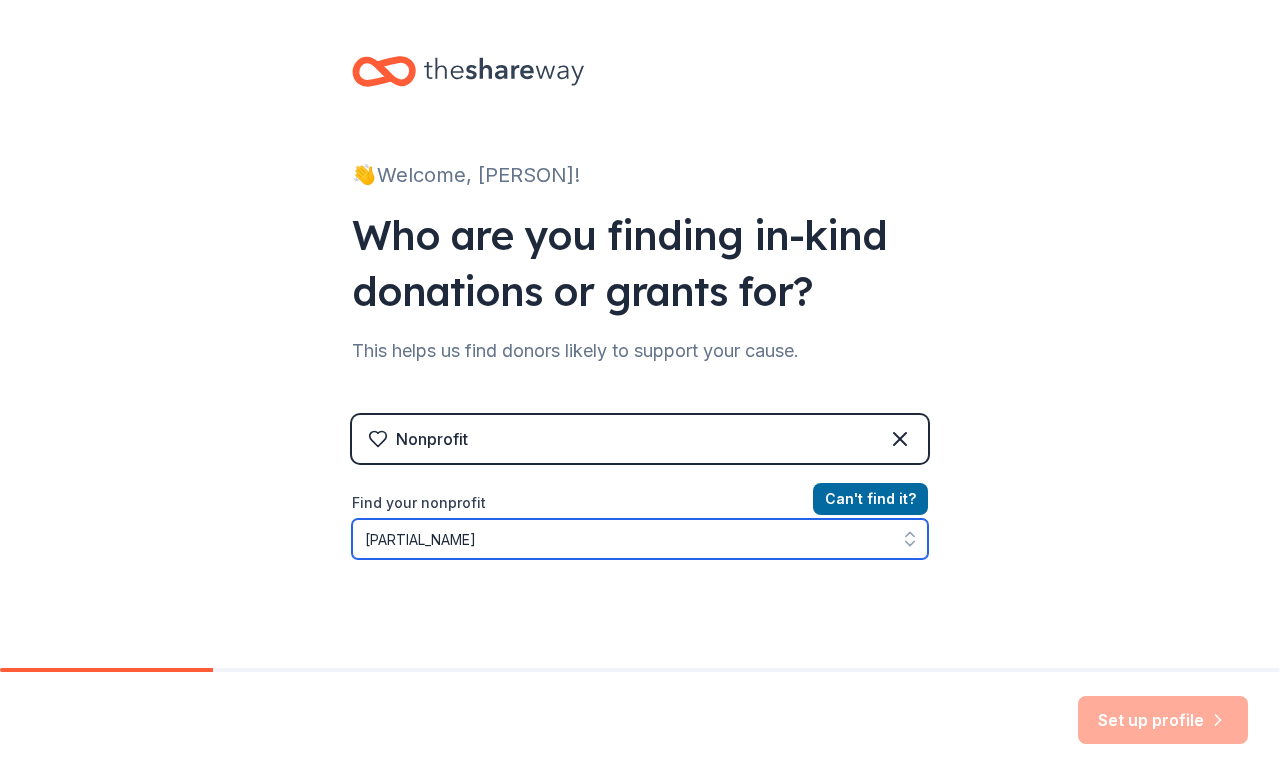 type on "F" 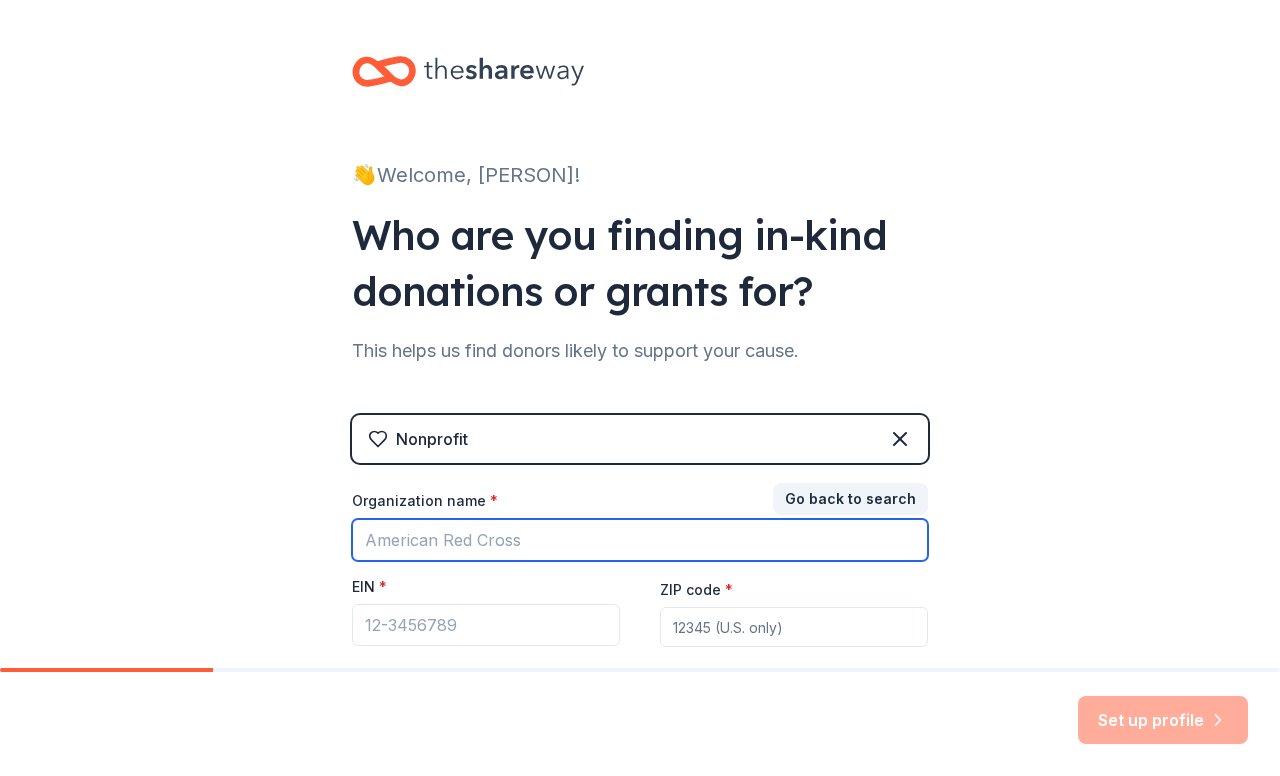 click on "Organization name *" at bounding box center [640, 540] 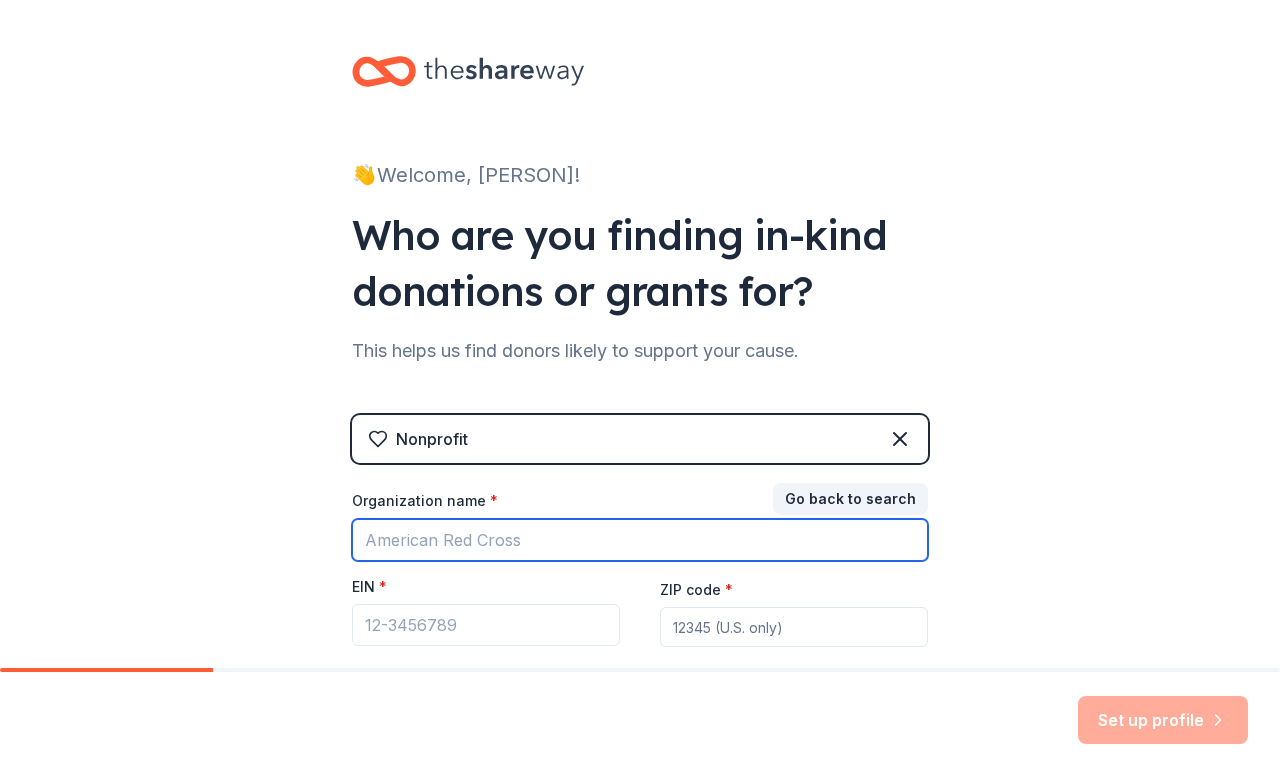 paste on "[ORGANIZATION]" 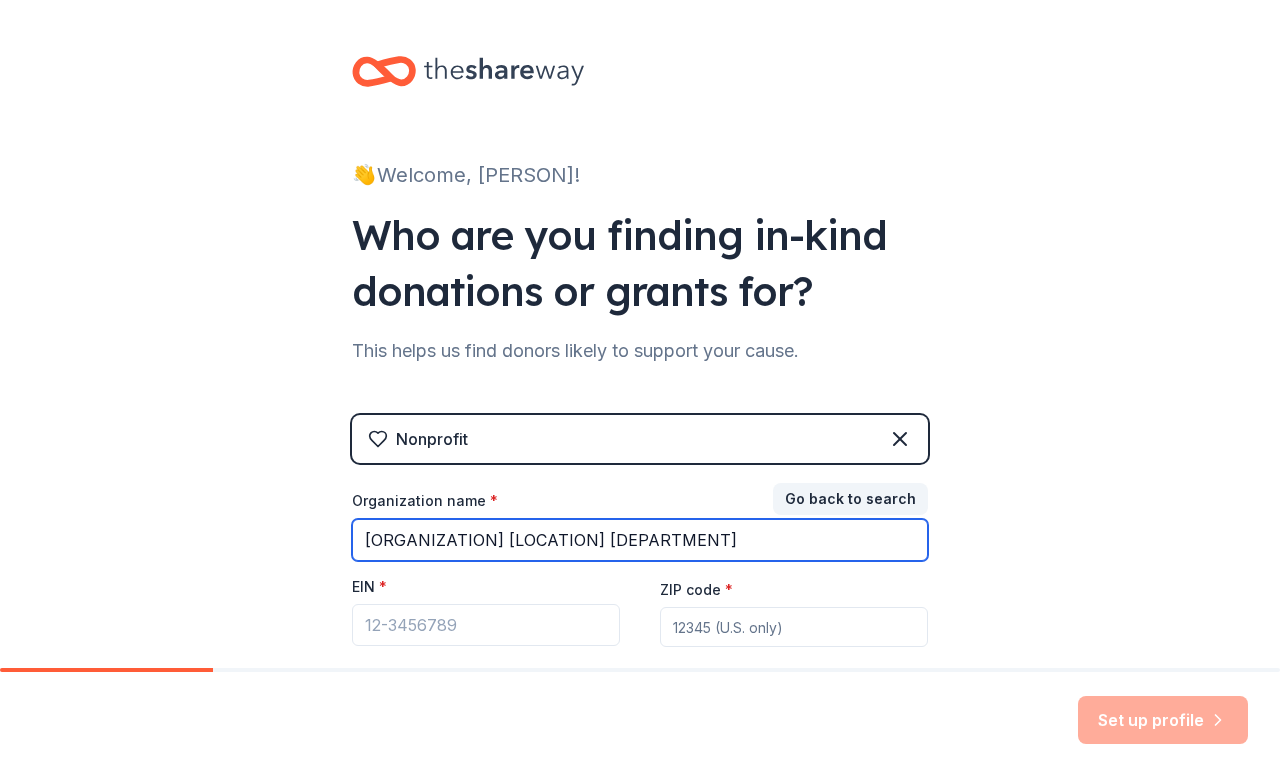 drag, startPoint x: 626, startPoint y: 541, endPoint x: 520, endPoint y: 548, distance: 106.23088 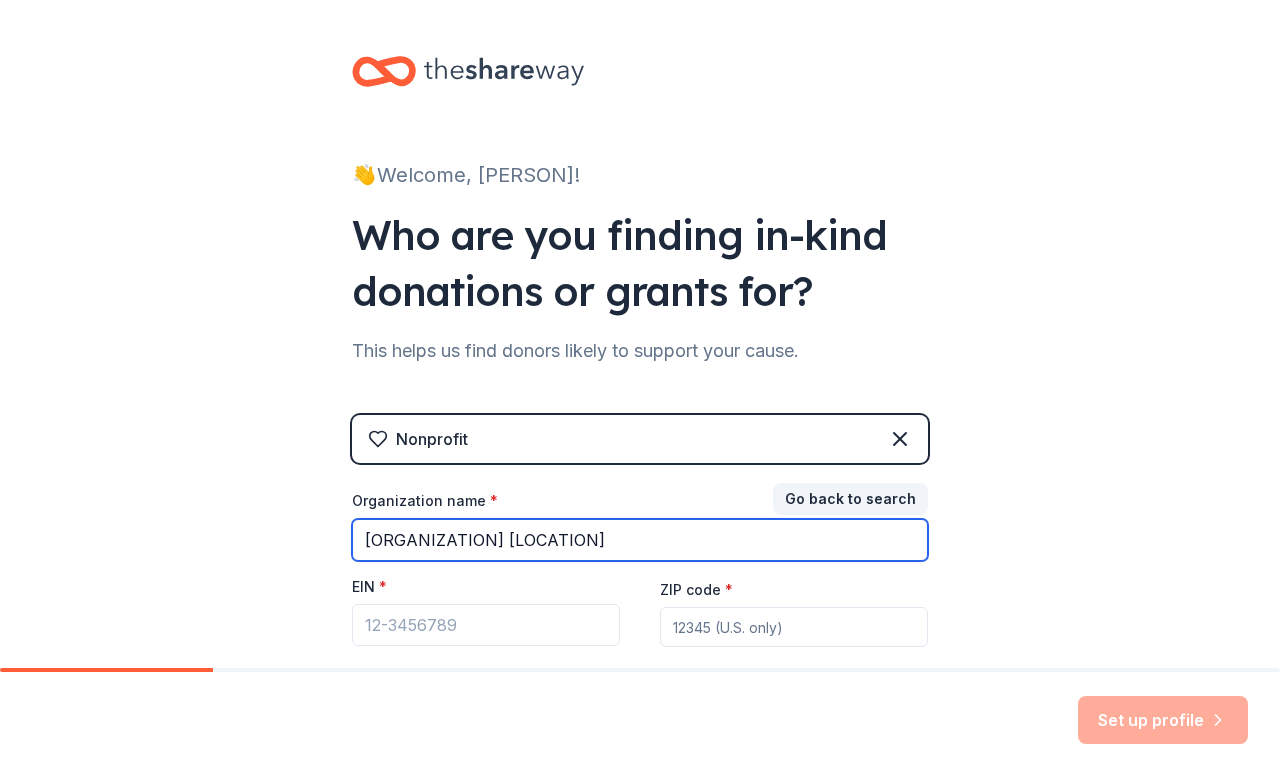 type on "francis howell north" 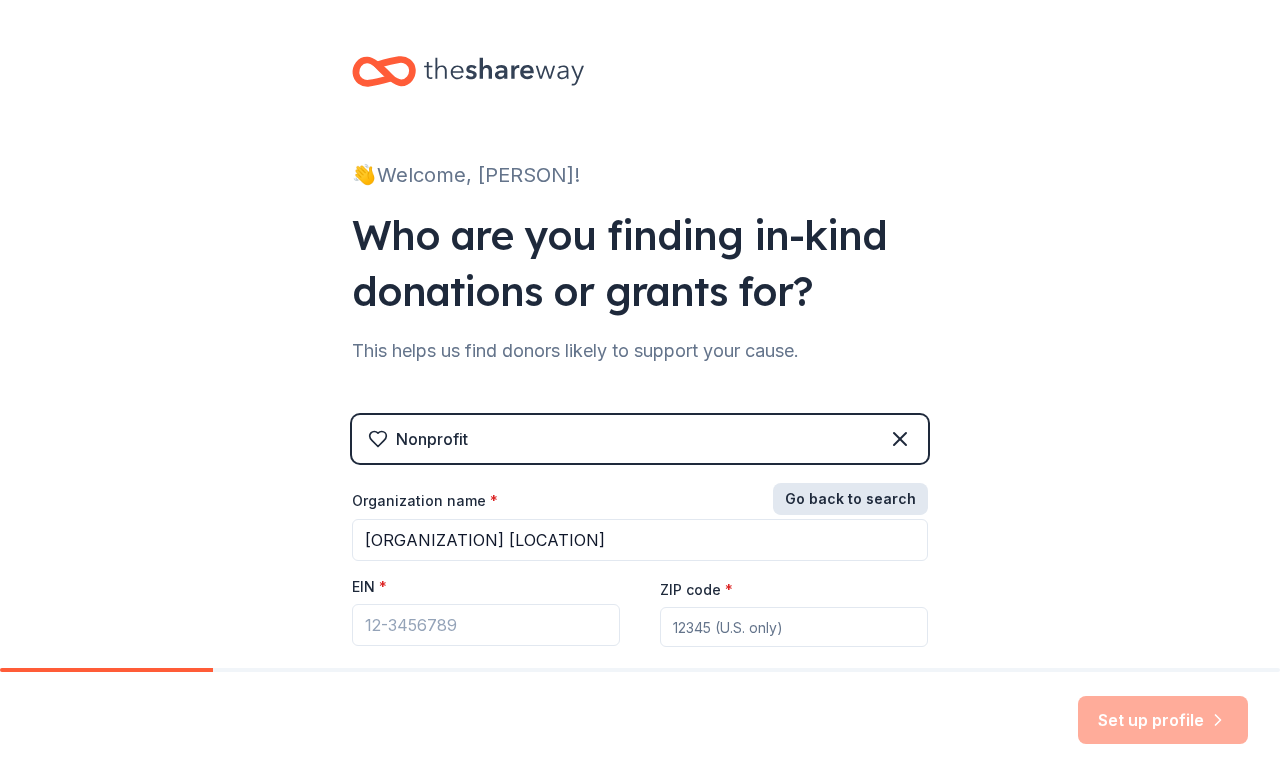 click on "Go back to search" at bounding box center (850, 499) 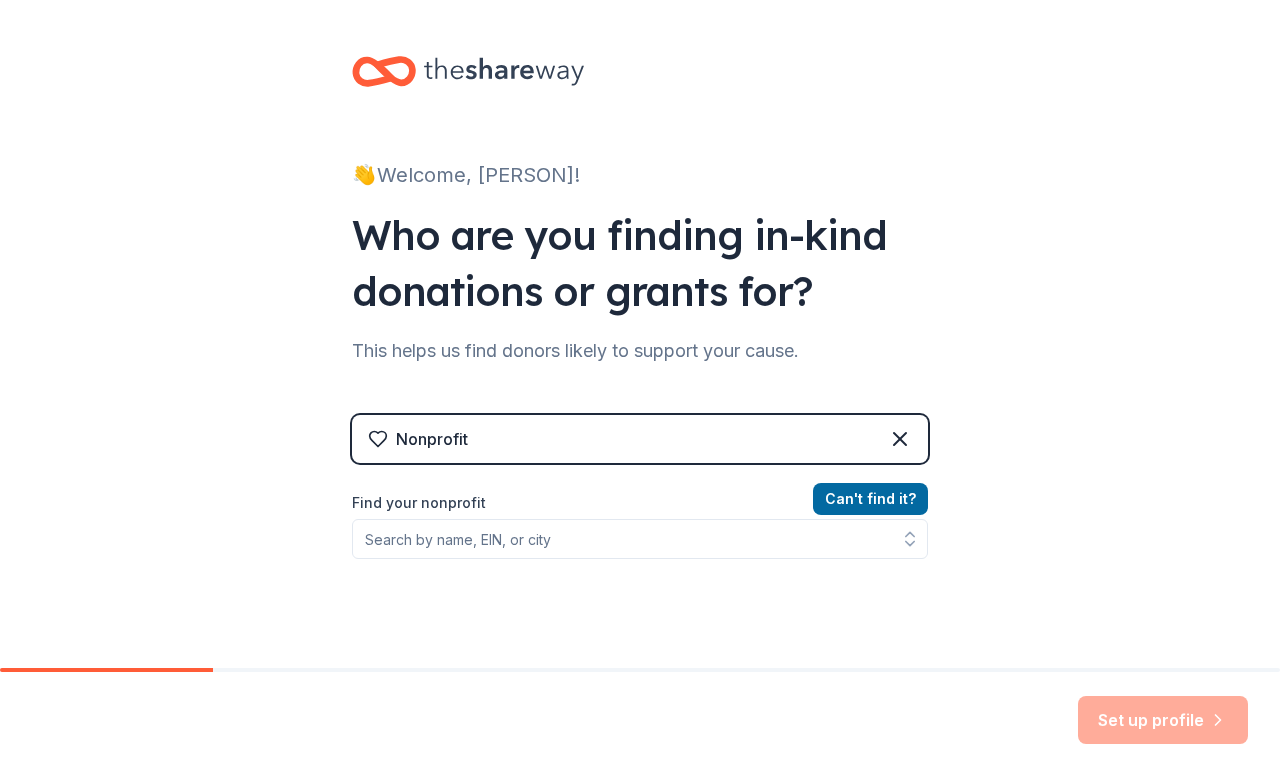 click on "Find your nonprofit" at bounding box center (640, 503) 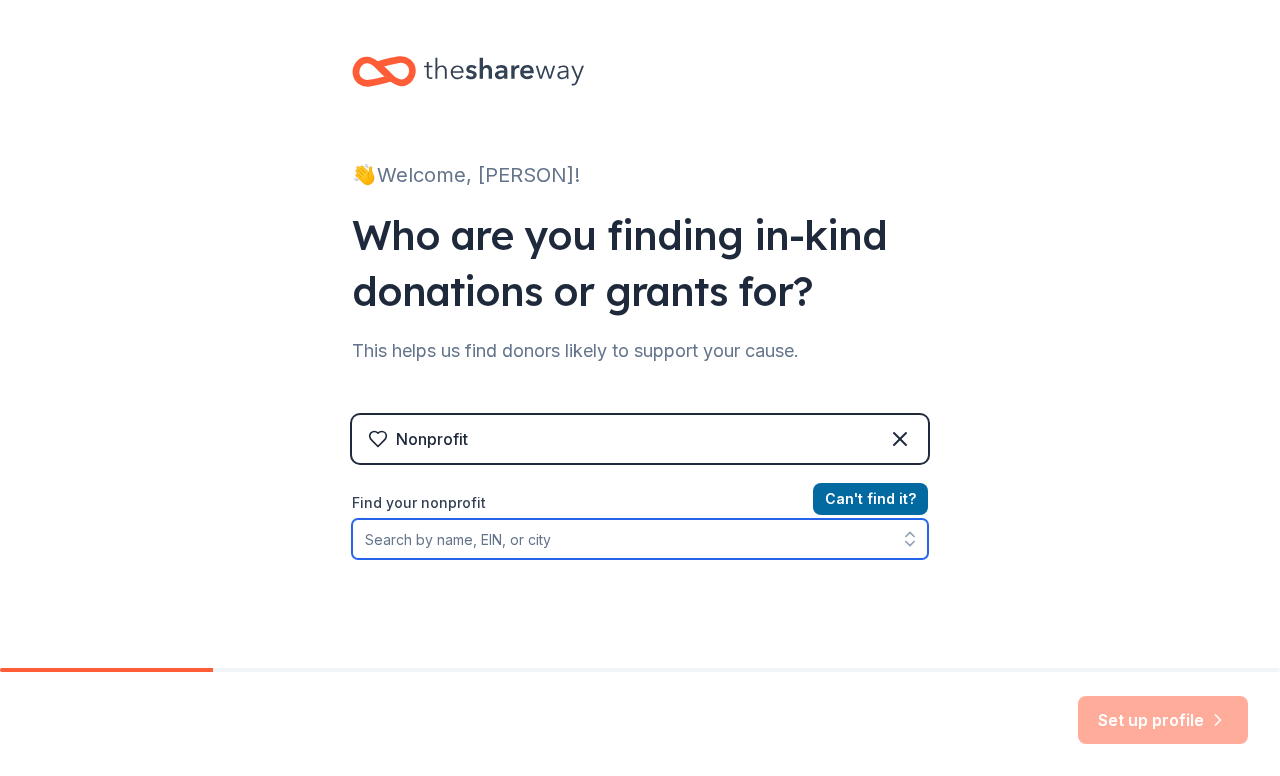 click on "Find your nonprofit" at bounding box center [640, 539] 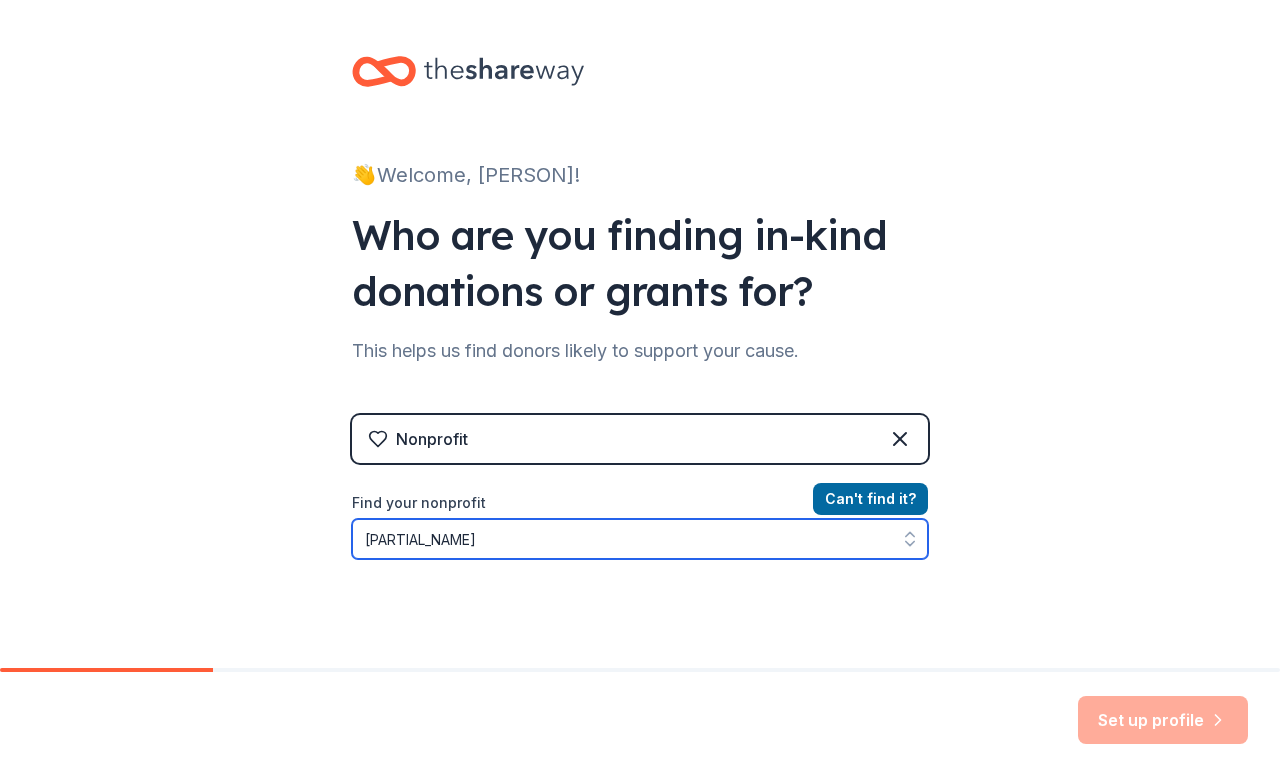 type on "F" 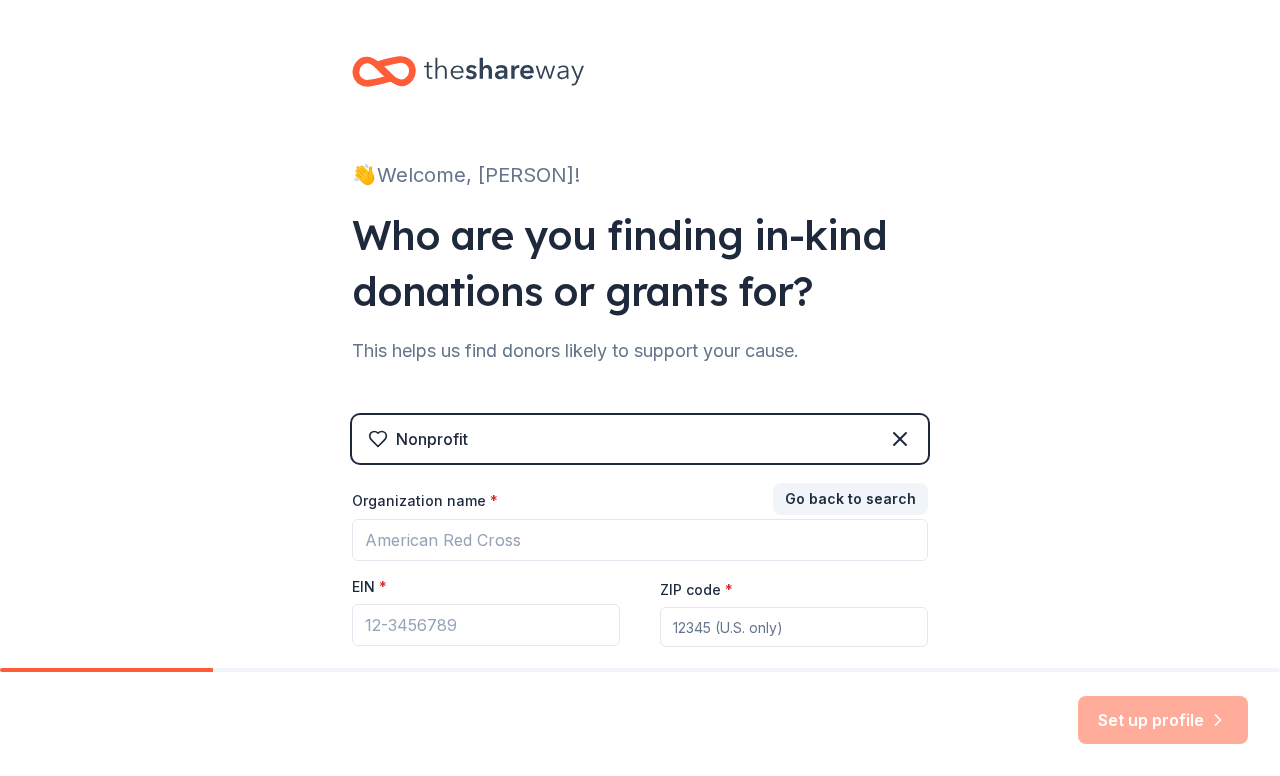 click on "👋  Welcome, James! Who are you finding in-kind donations or grants for? This helps us find donors likely to support your cause. Nonprofit Go back to search Organization name * EIN * ZIP code * Don ' t have an EIN? Register under other group." at bounding box center [640, 411] 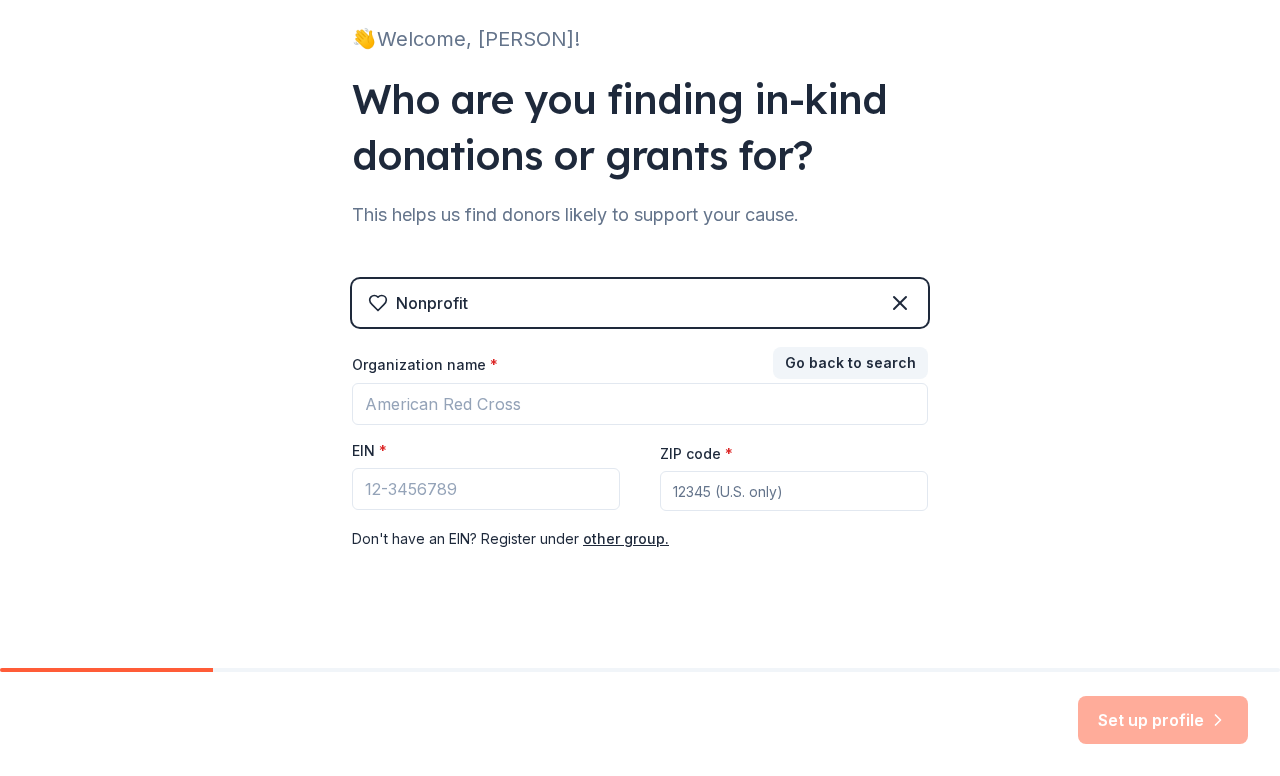 scroll, scrollTop: 155, scrollLeft: 0, axis: vertical 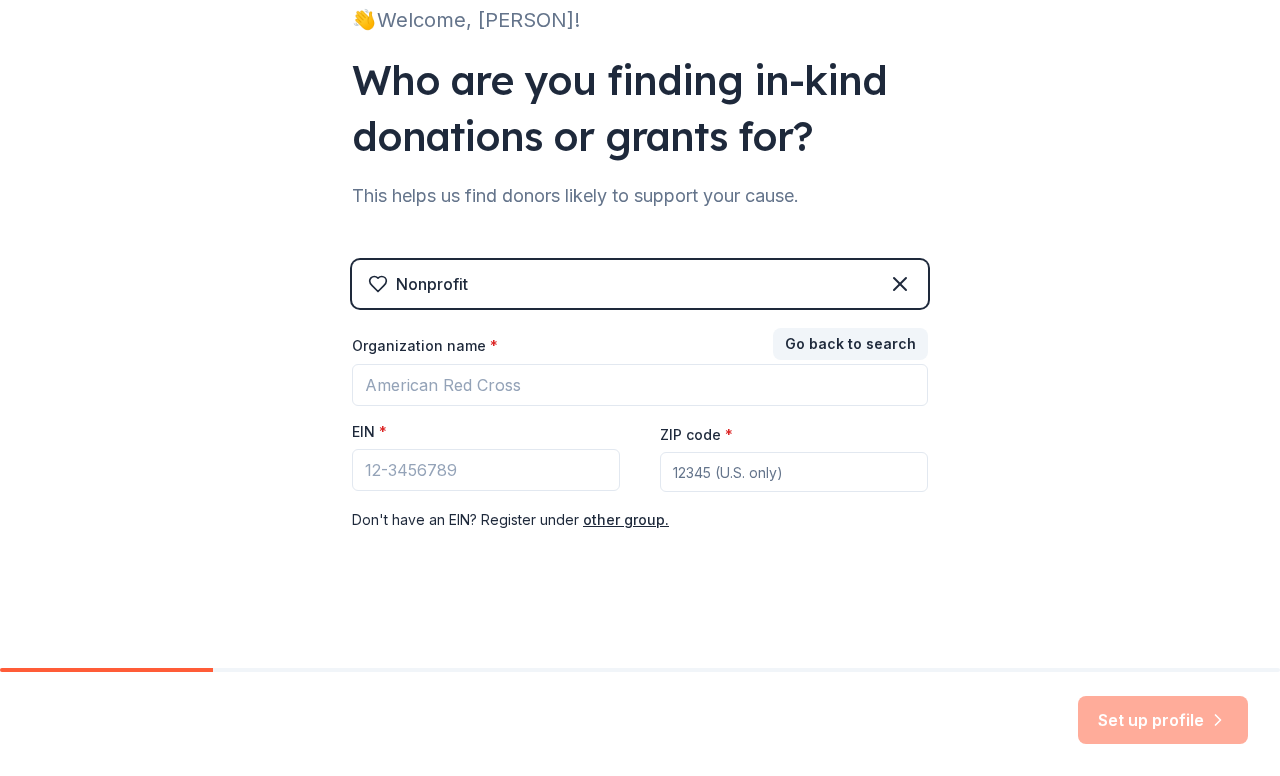 drag, startPoint x: 638, startPoint y: 525, endPoint x: 681, endPoint y: 469, distance: 70.60453 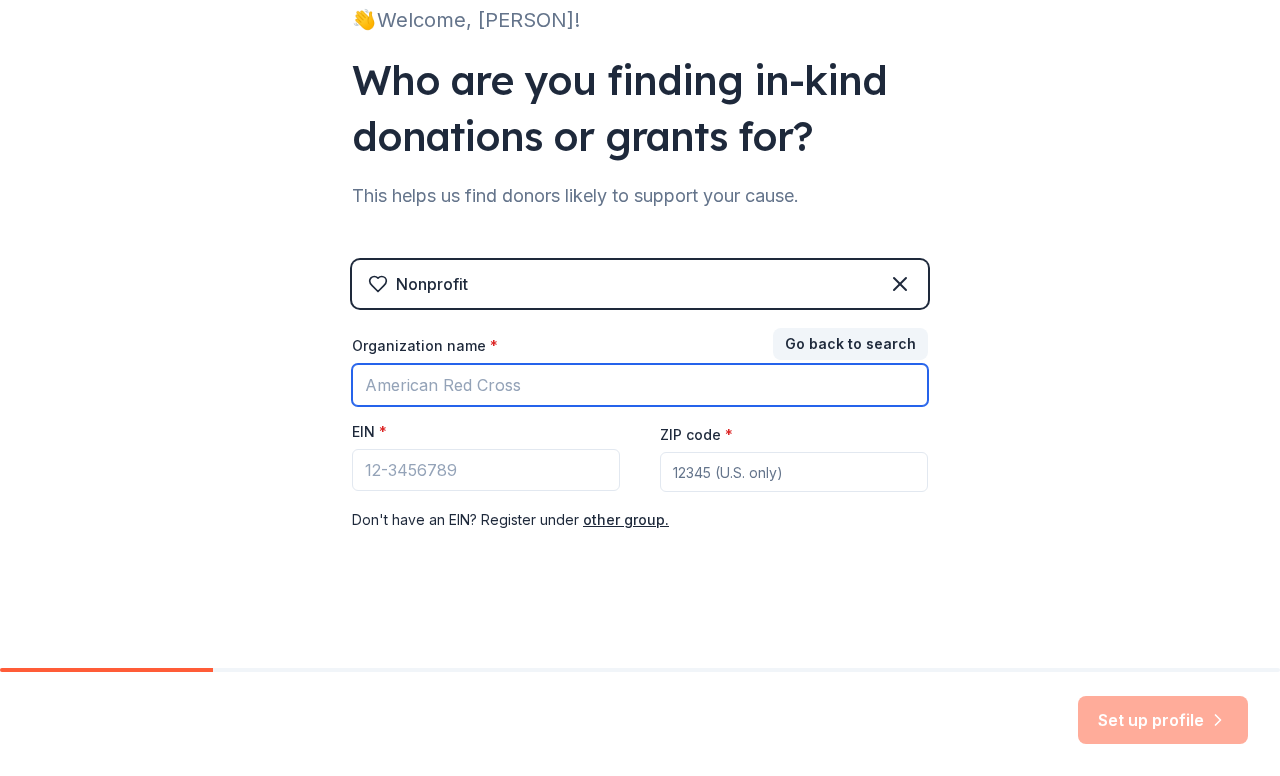 click on "Organization name *" at bounding box center [640, 385] 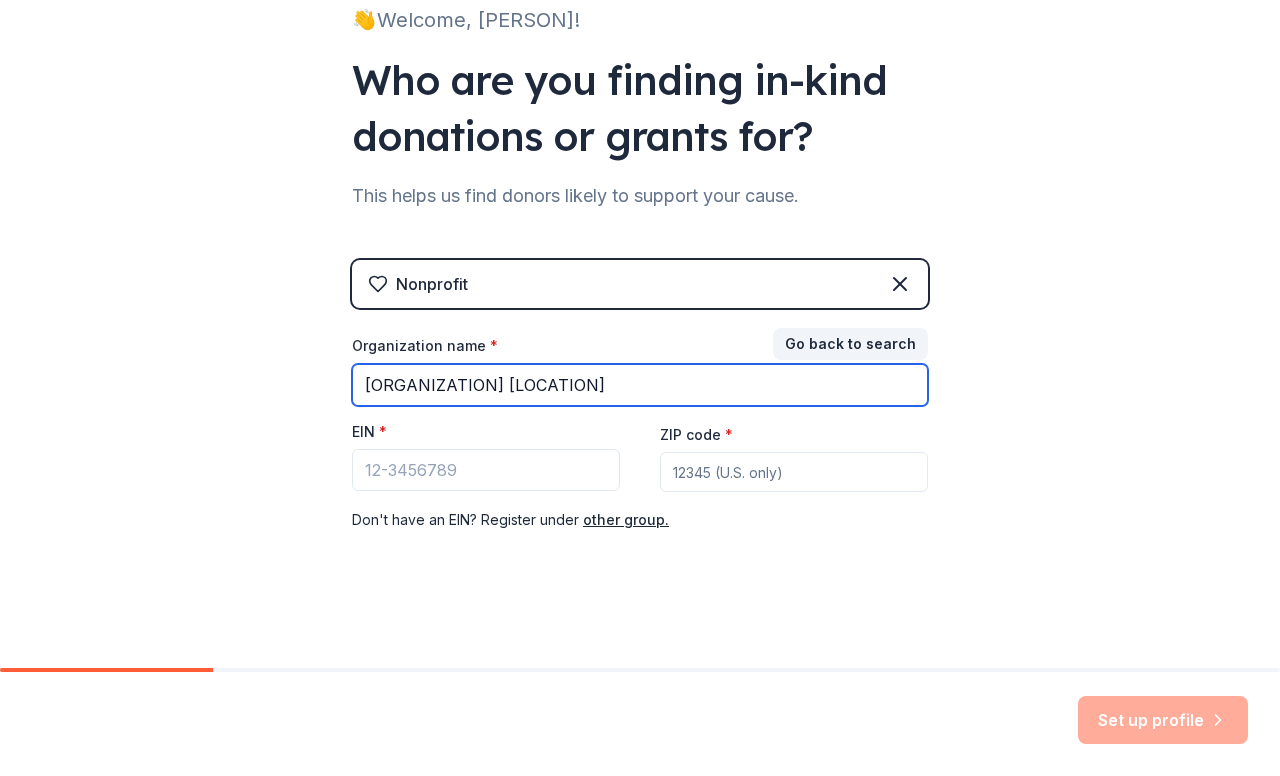 click on "francis howell north" at bounding box center [640, 385] 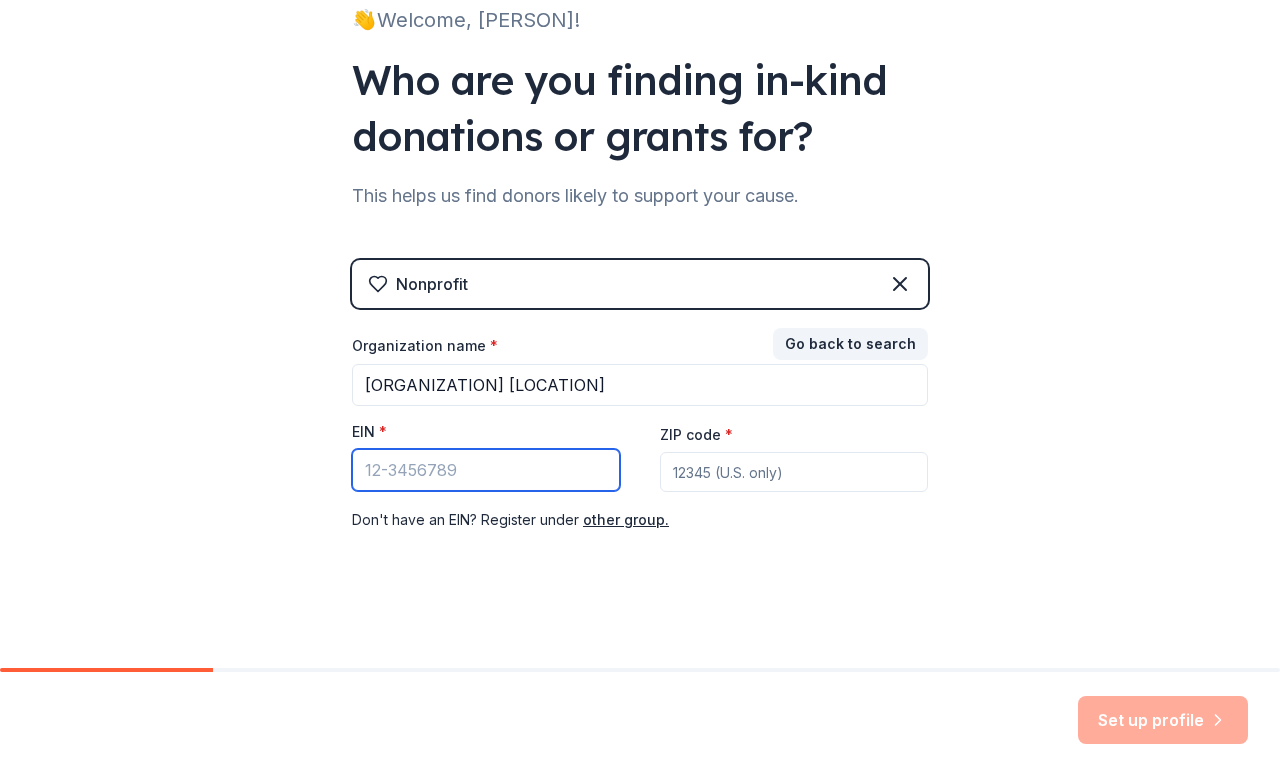 click on "EIN *" at bounding box center [486, 470] 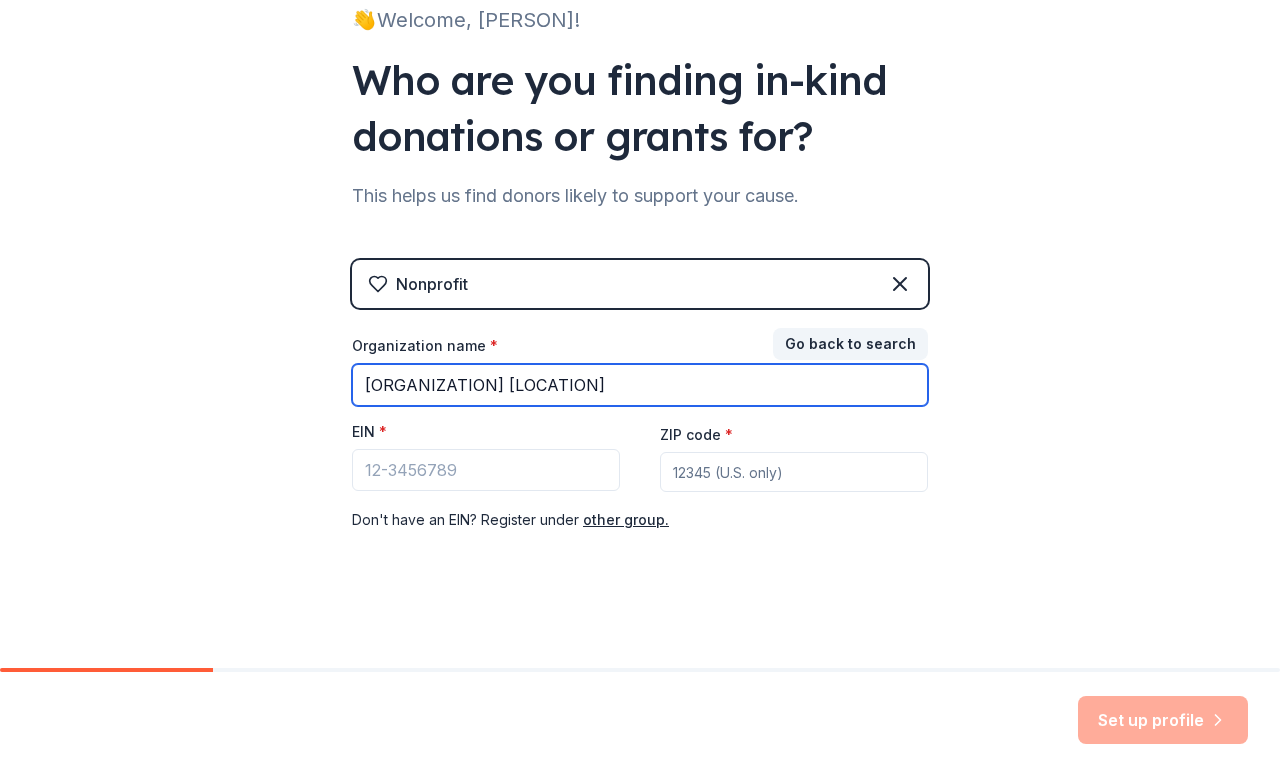 drag, startPoint x: 572, startPoint y: 385, endPoint x: 371, endPoint y: 390, distance: 201.06218 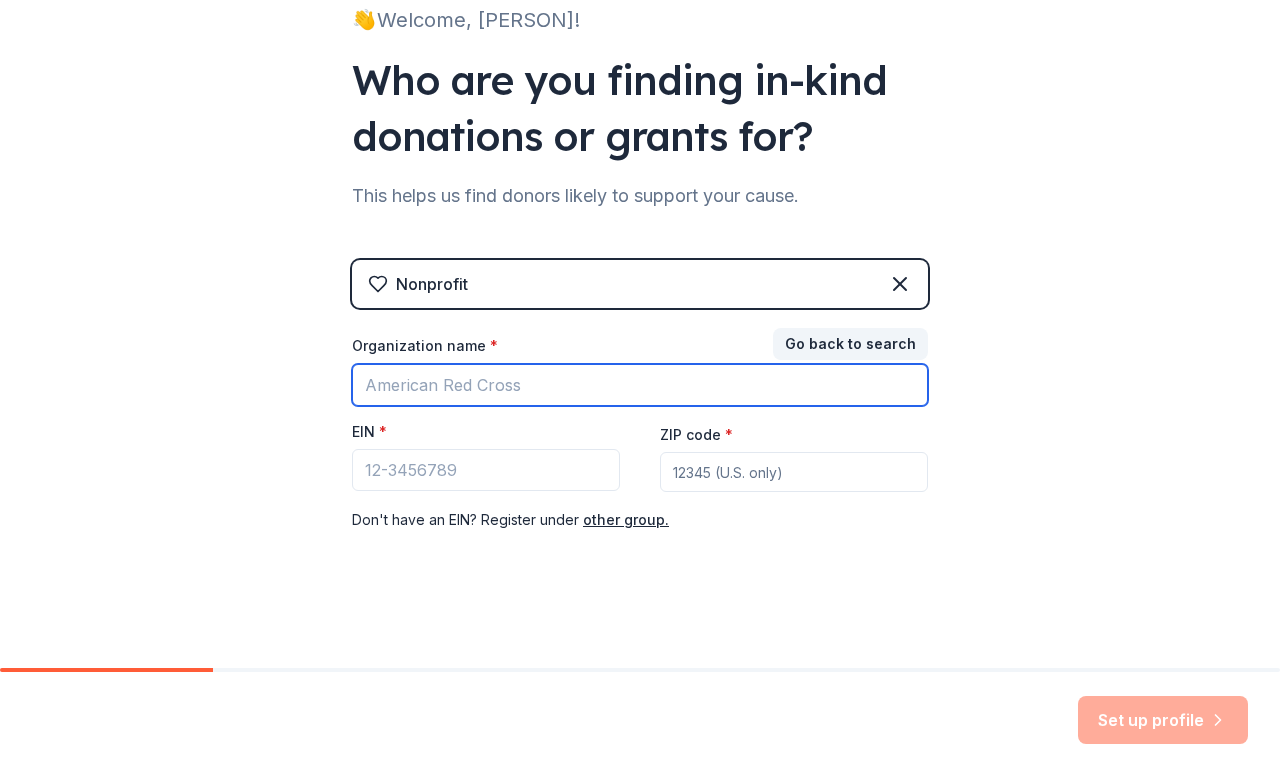 paste on "RANCIS HOWELL NORTH HIGH" 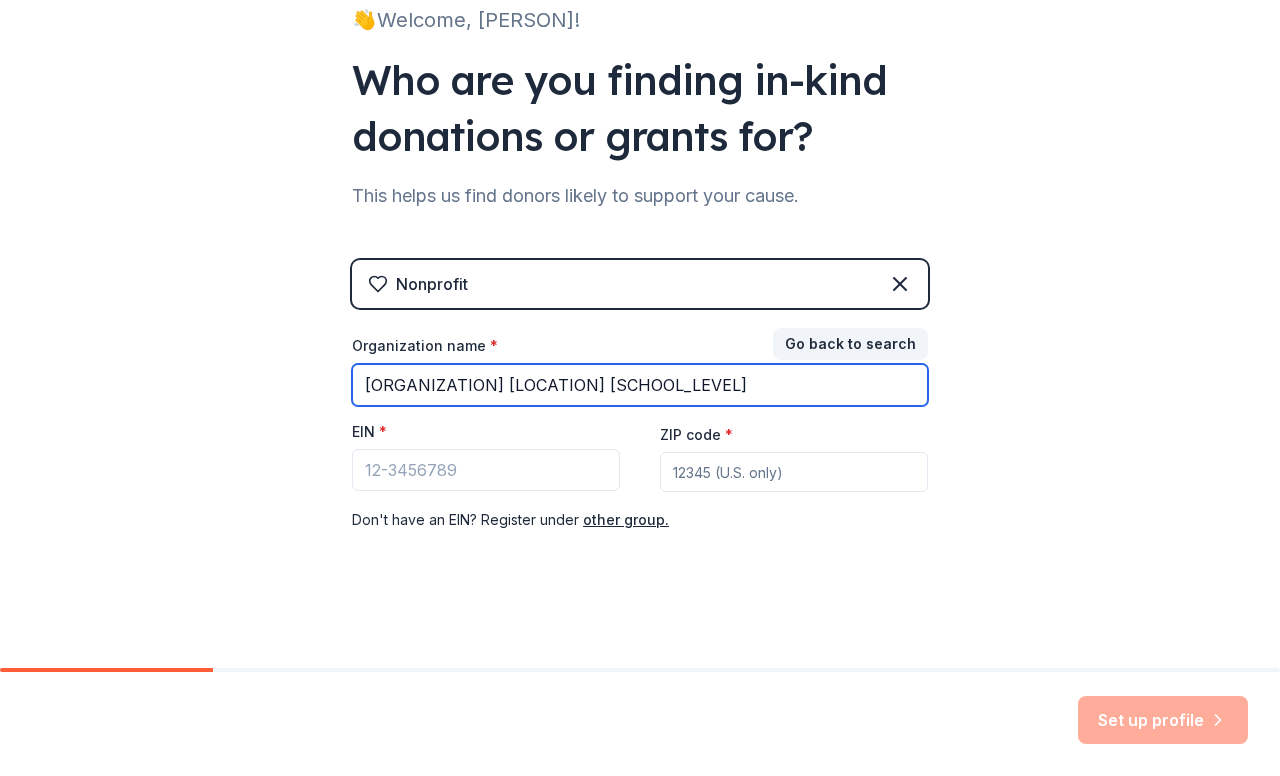 click on "RANCIS HOWELL NORTH HIGH" at bounding box center (640, 385) 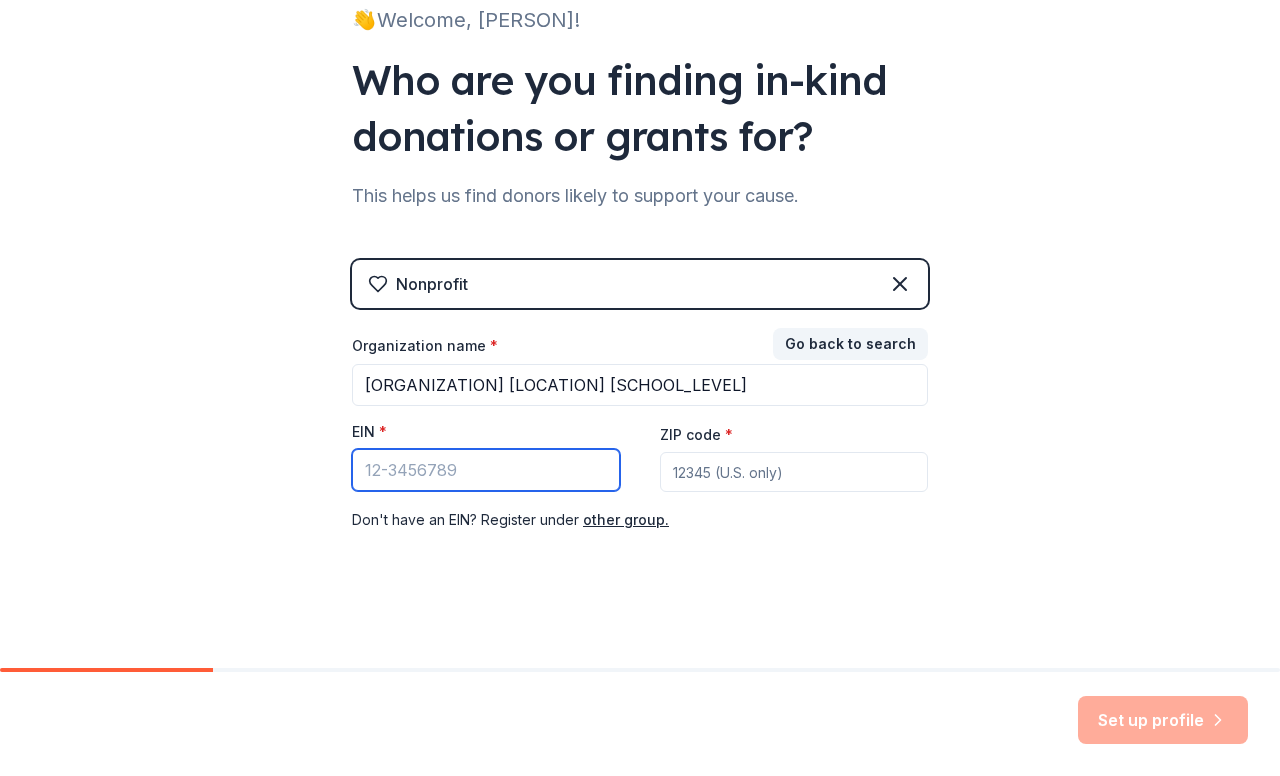 click on "EIN *" at bounding box center (486, 470) 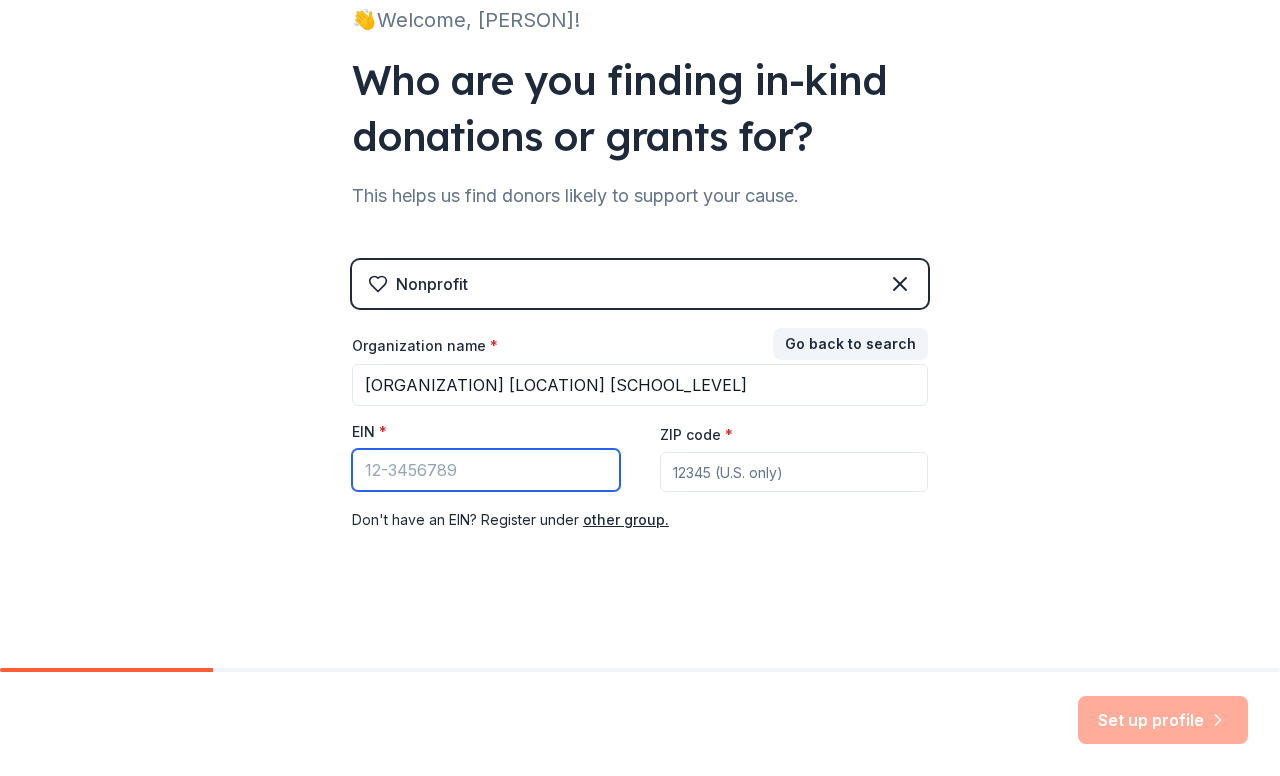 click on "EIN *" at bounding box center (486, 470) 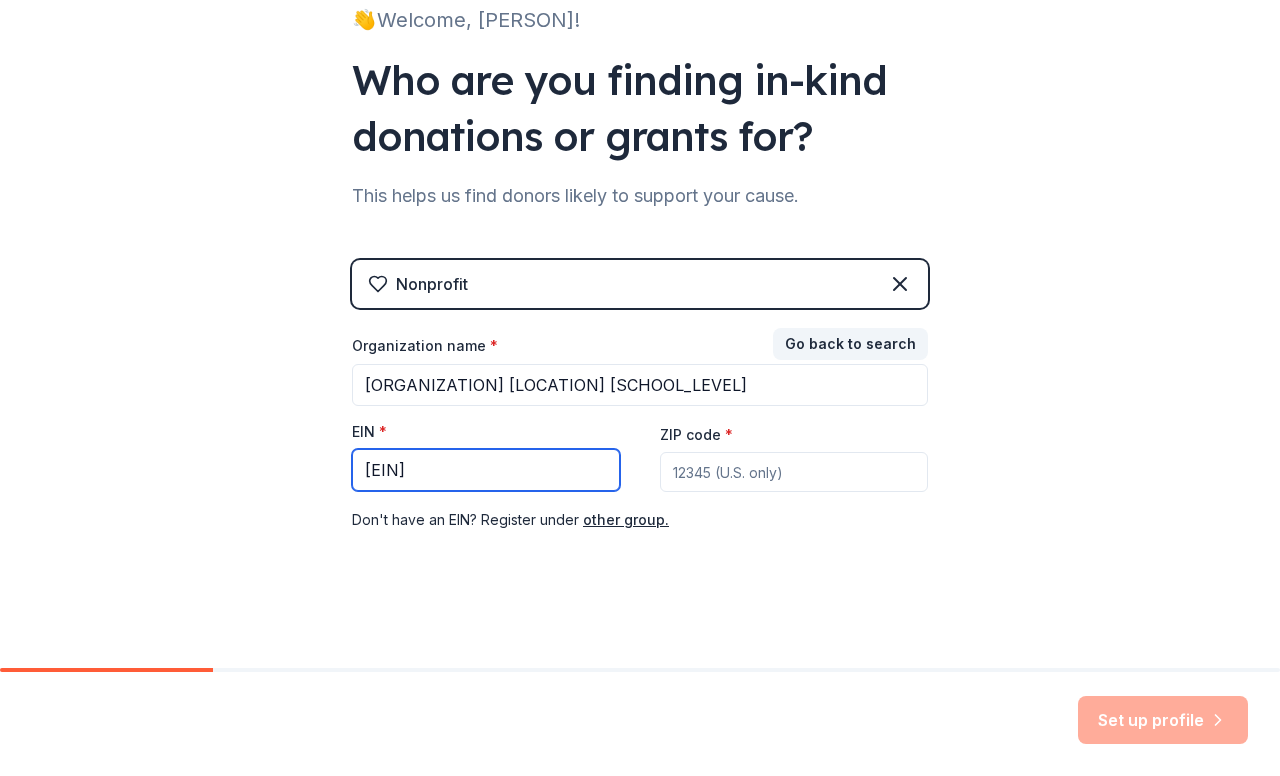 type on "29-2895002" 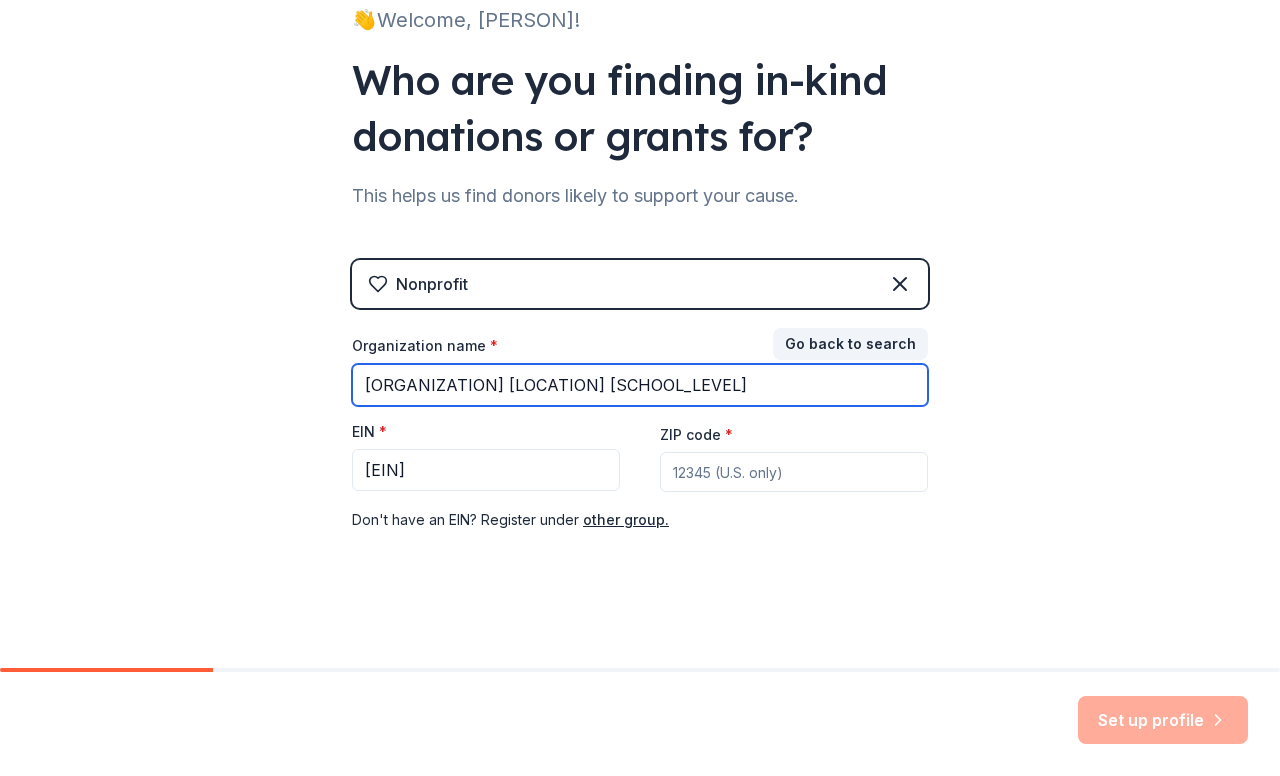 drag, startPoint x: 654, startPoint y: 384, endPoint x: 190, endPoint y: 399, distance: 464.2424 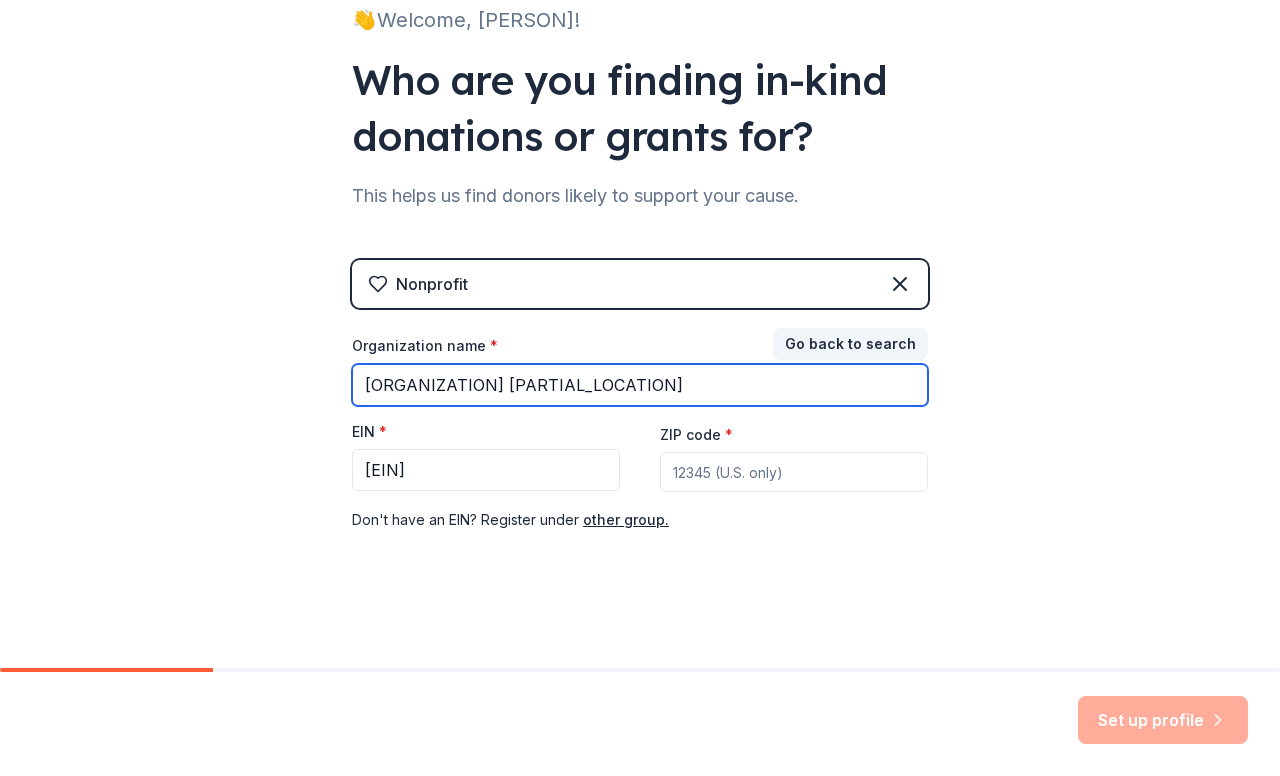 click on "RANCIS HOWELL NORT" at bounding box center [640, 385] 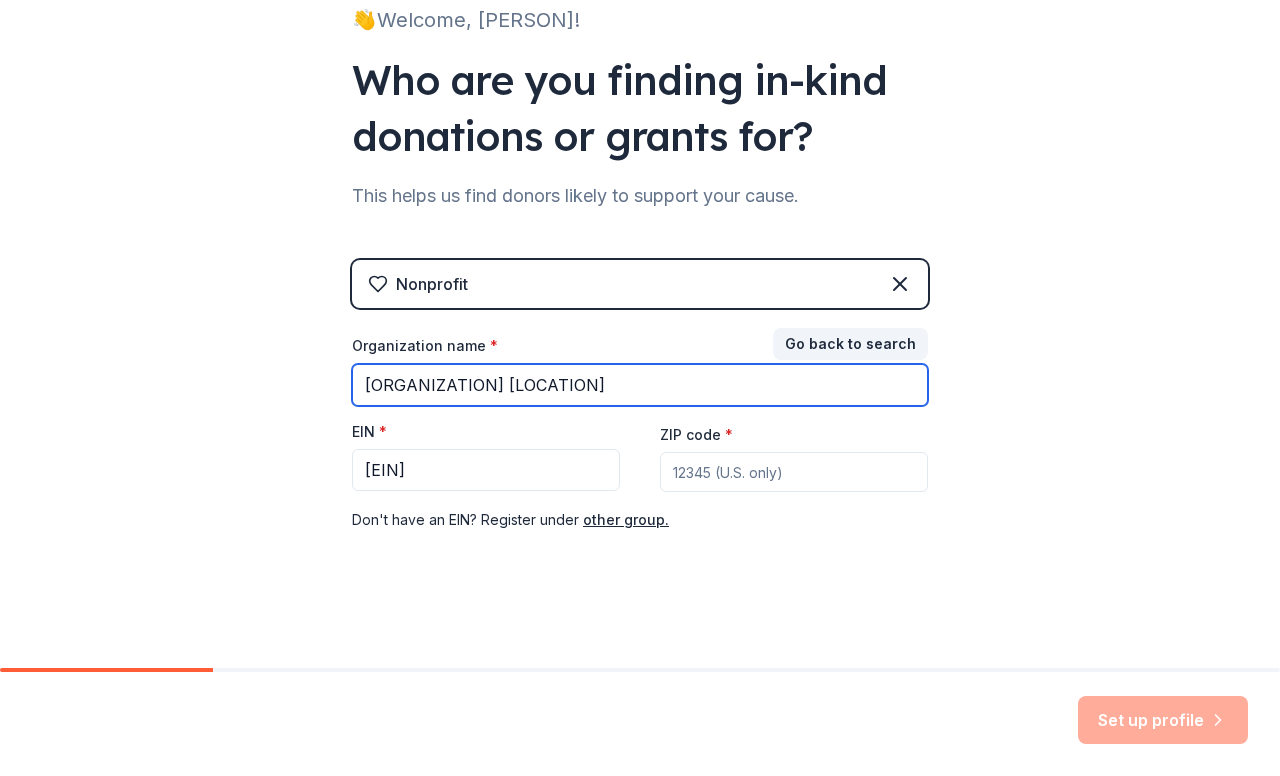 click on "francis howell north" at bounding box center (640, 385) 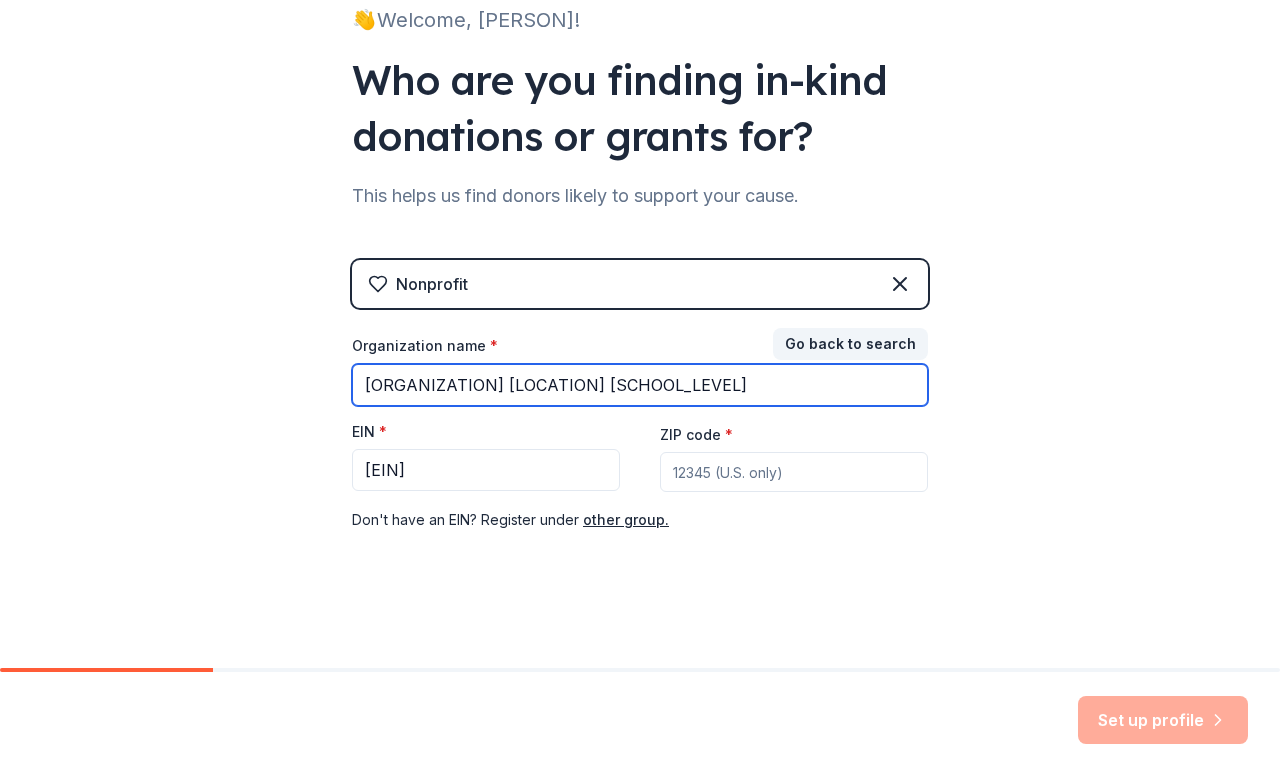 type on "francis howell north high" 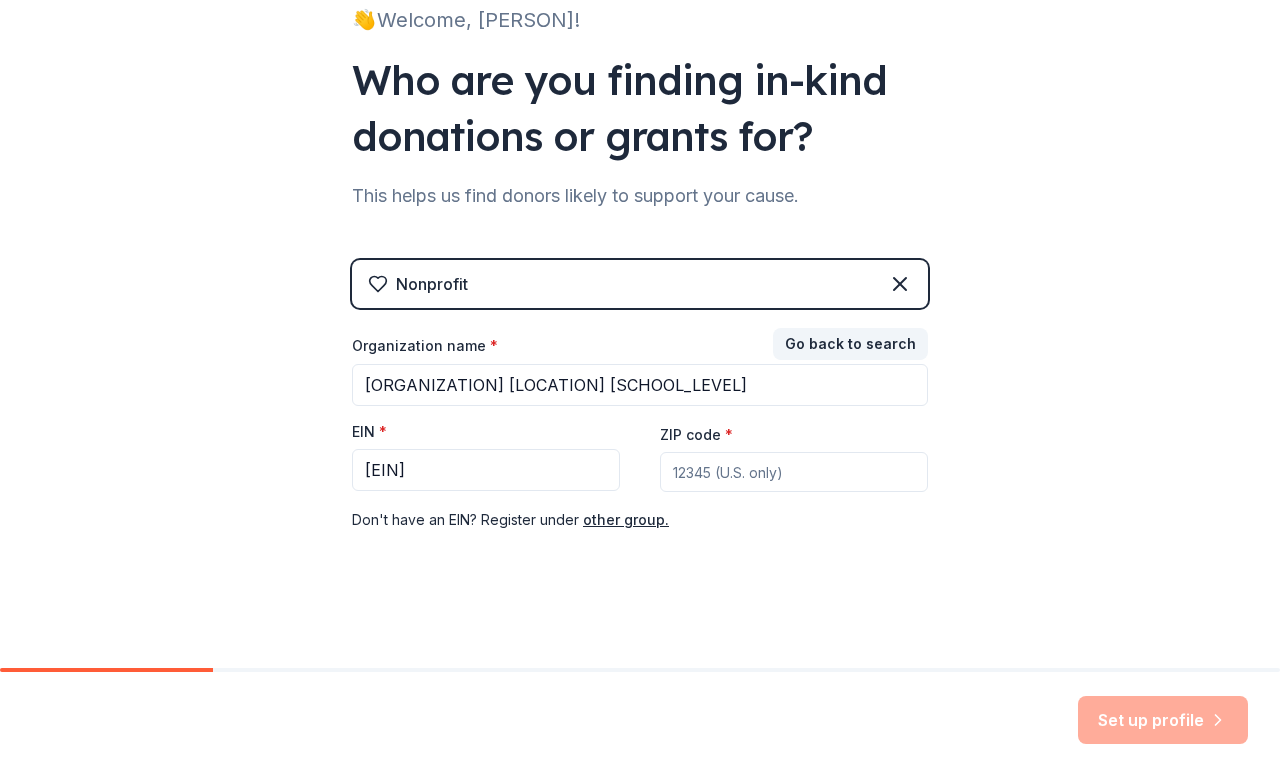 click on "ZIP code *" at bounding box center (794, 472) 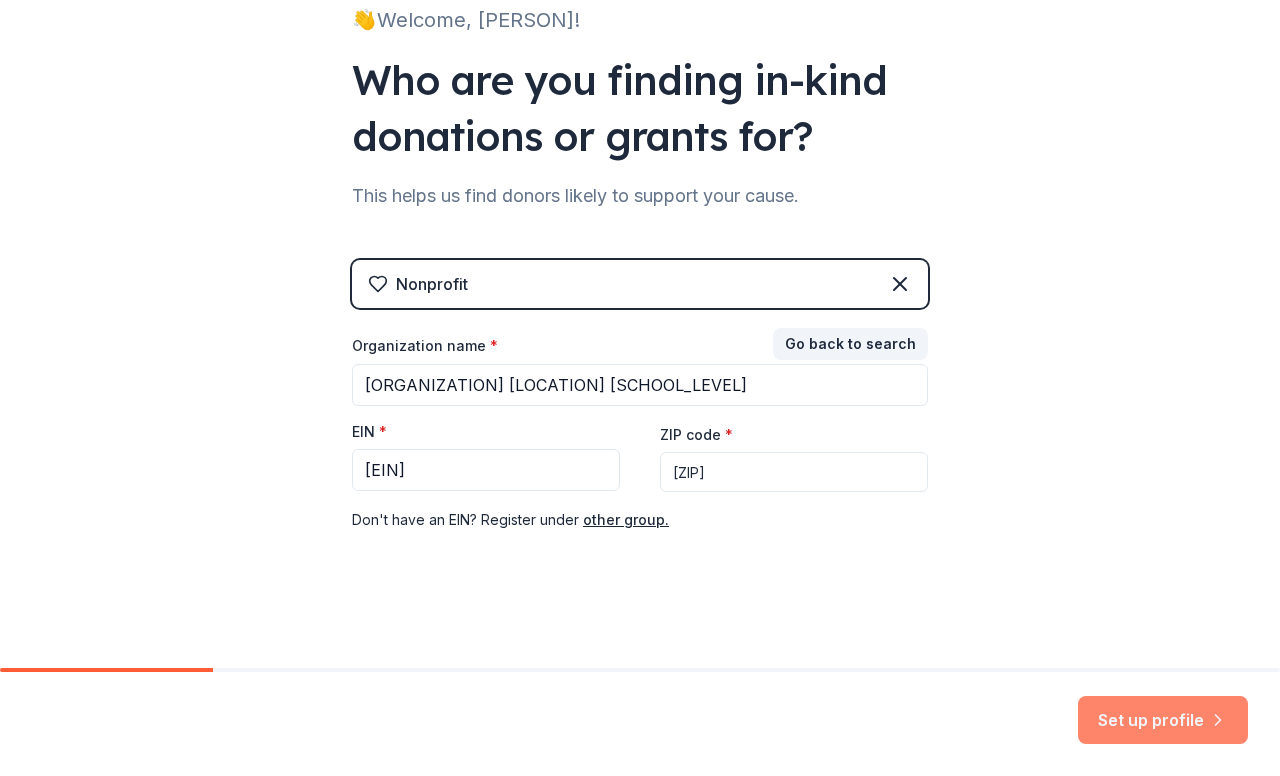 click on "Set up profile" at bounding box center (1163, 720) 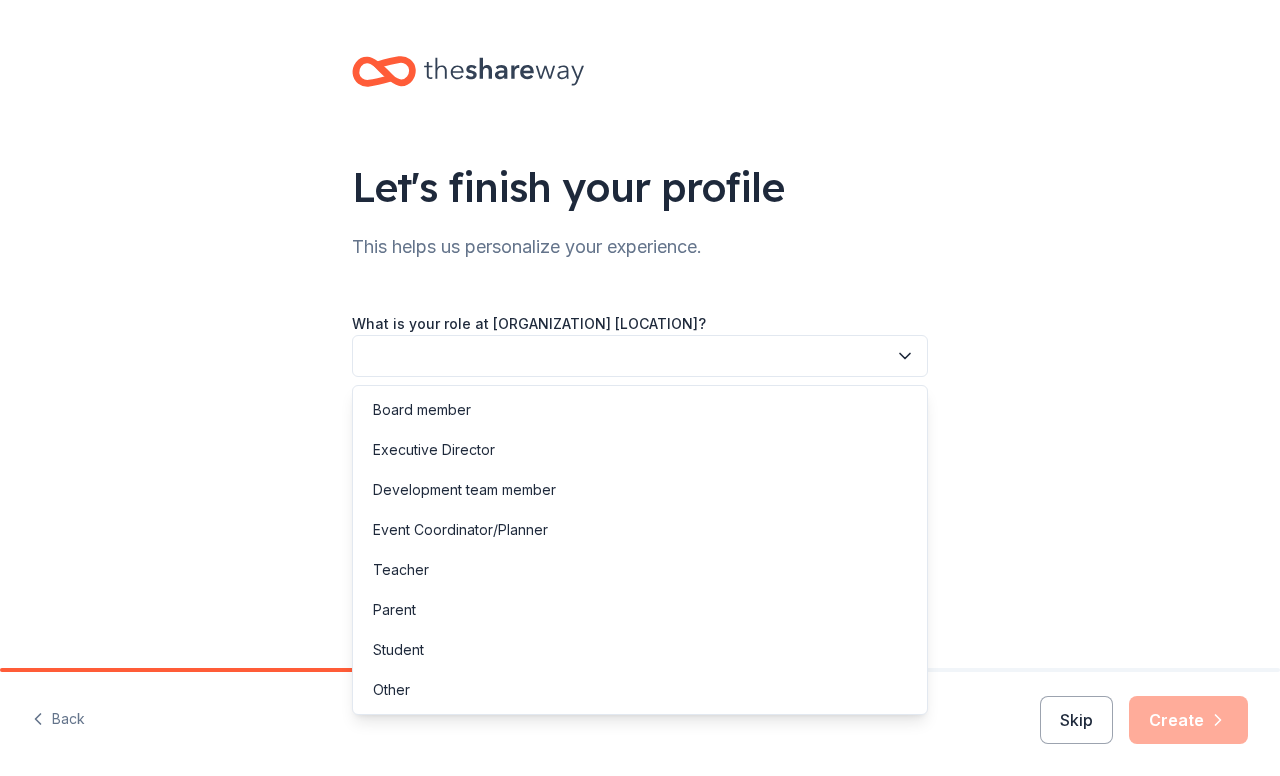 click at bounding box center [640, 356] 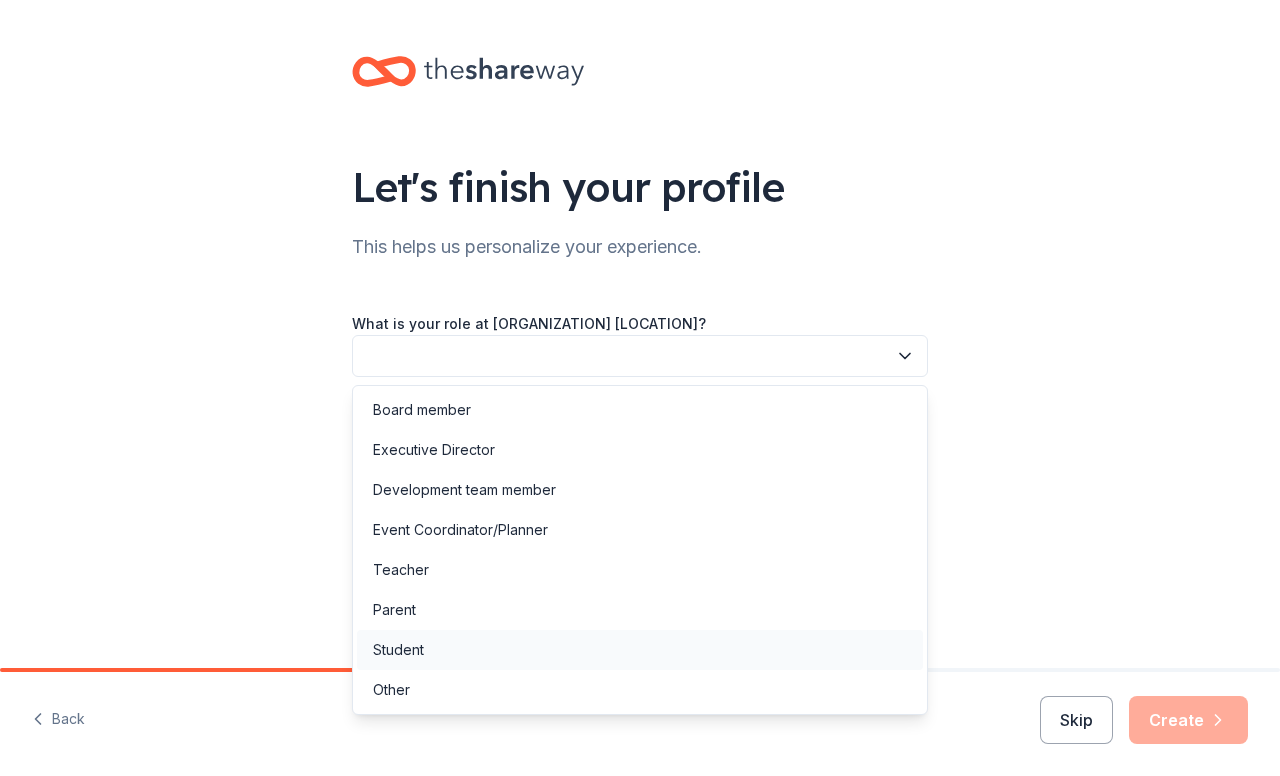 click on "Student" at bounding box center (640, 650) 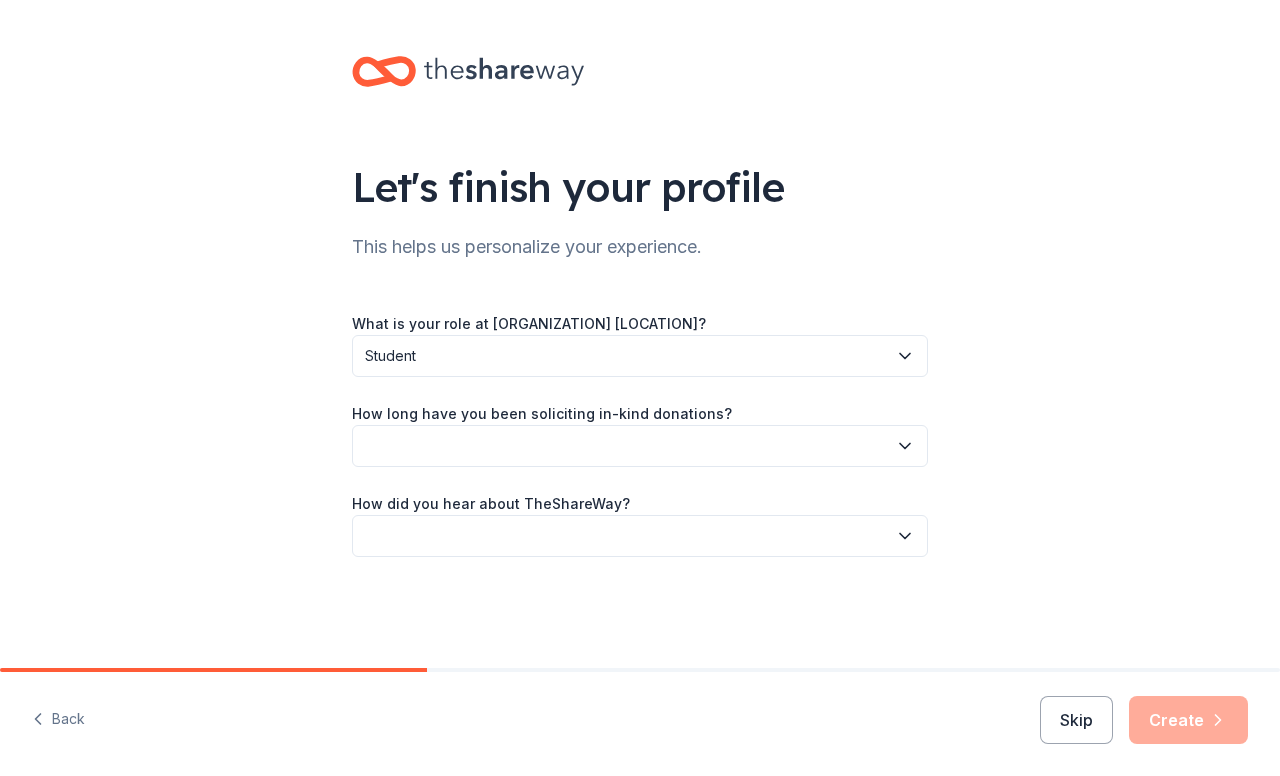click on "What is your role at francis howell north high? Student How long have you been soliciting in-kind donations? How did you hear about TheShareWay?" at bounding box center (640, 434) 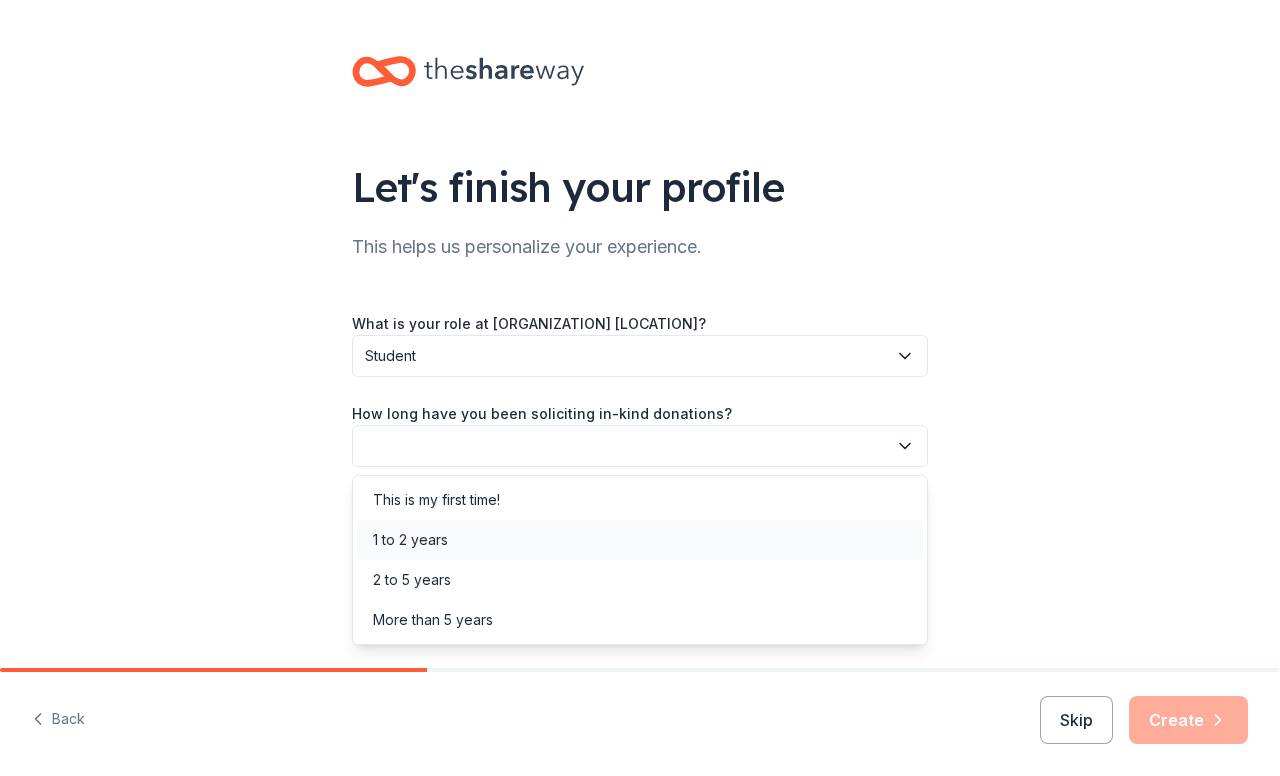 click on "1 to 2 years" at bounding box center [640, 540] 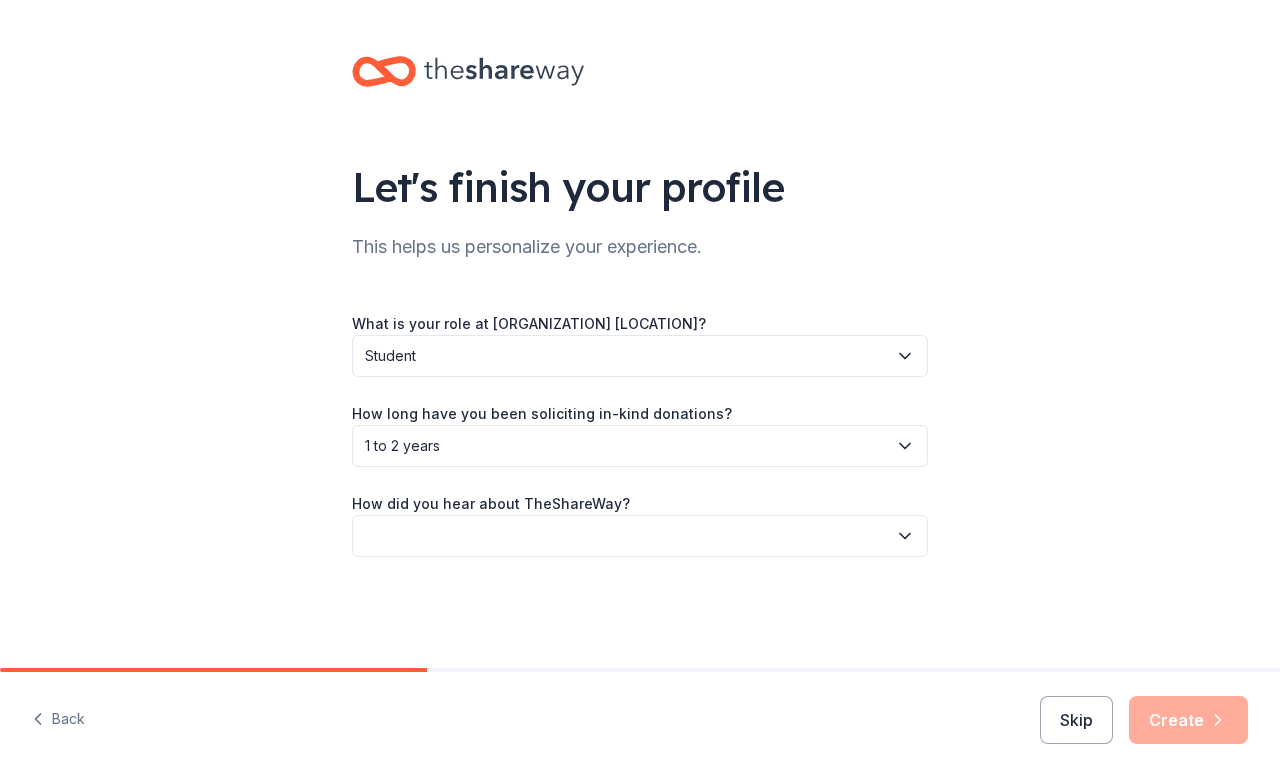 click at bounding box center [640, 536] 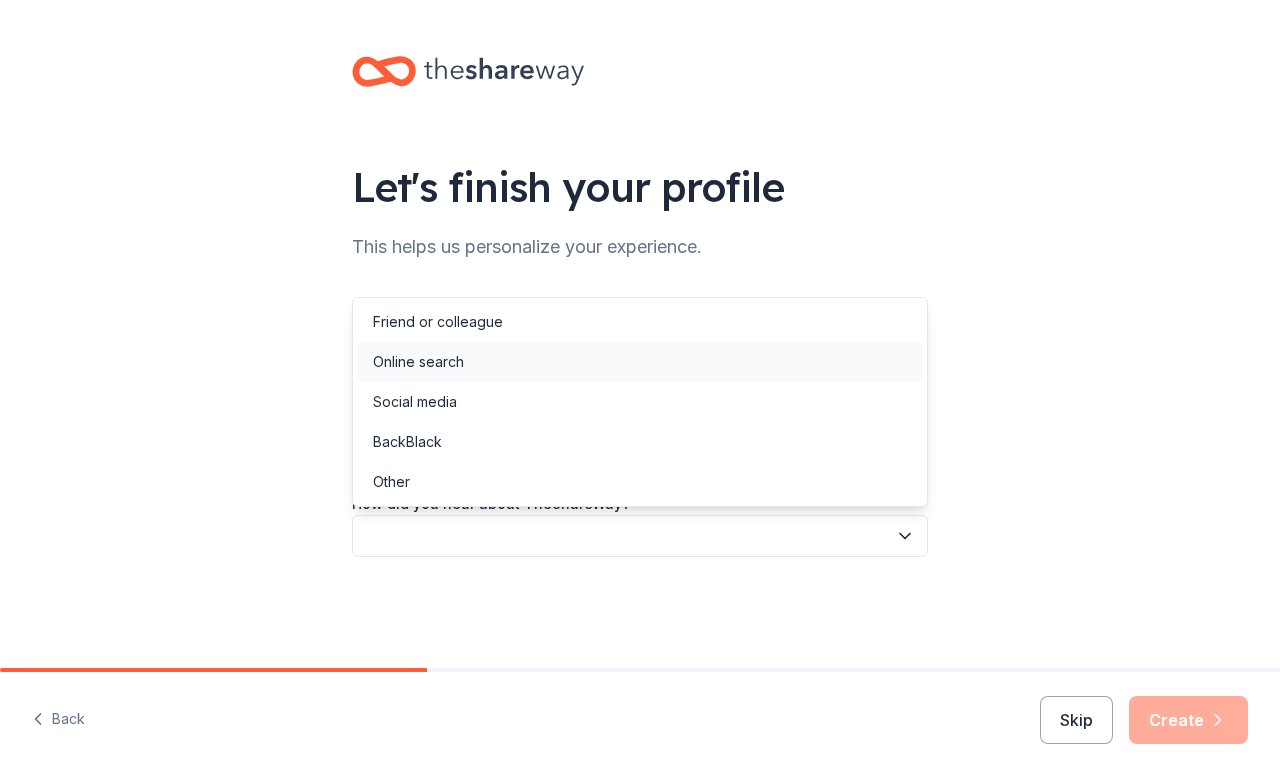 click on "Online search" at bounding box center [640, 362] 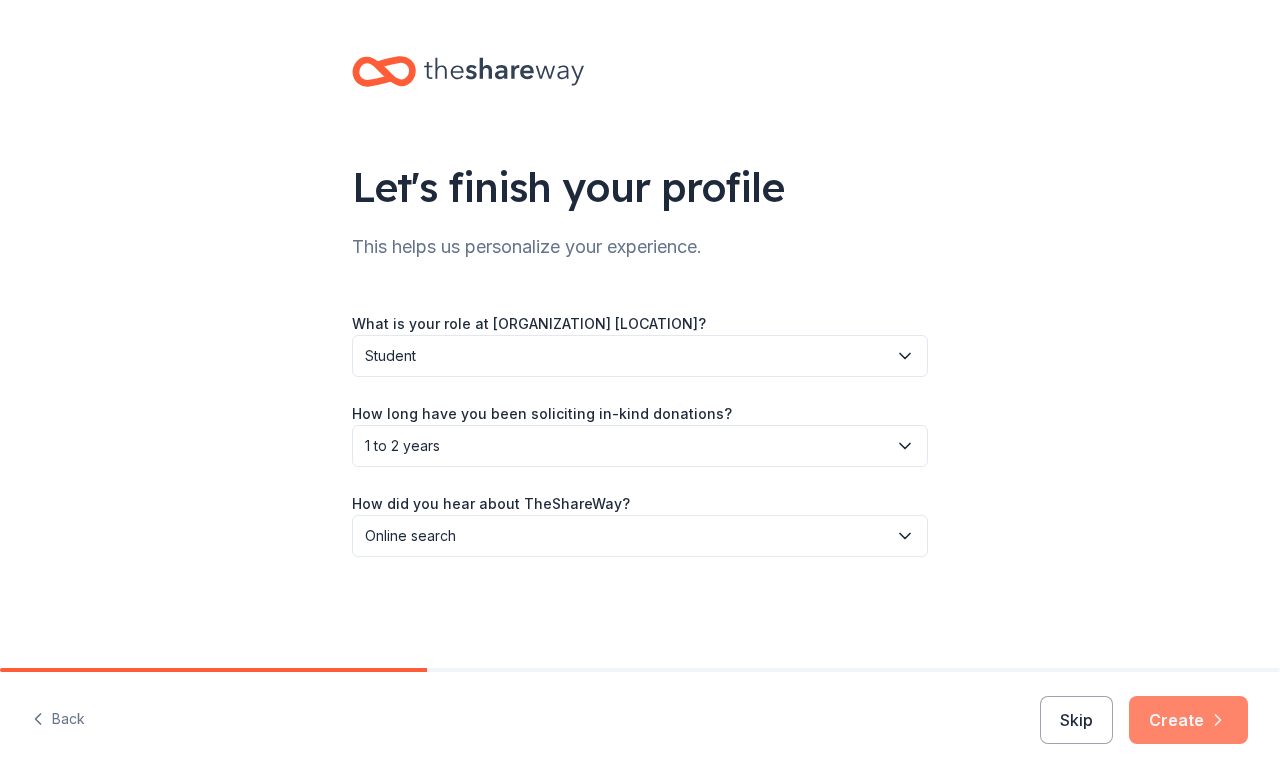 click on "Create" at bounding box center [1188, 720] 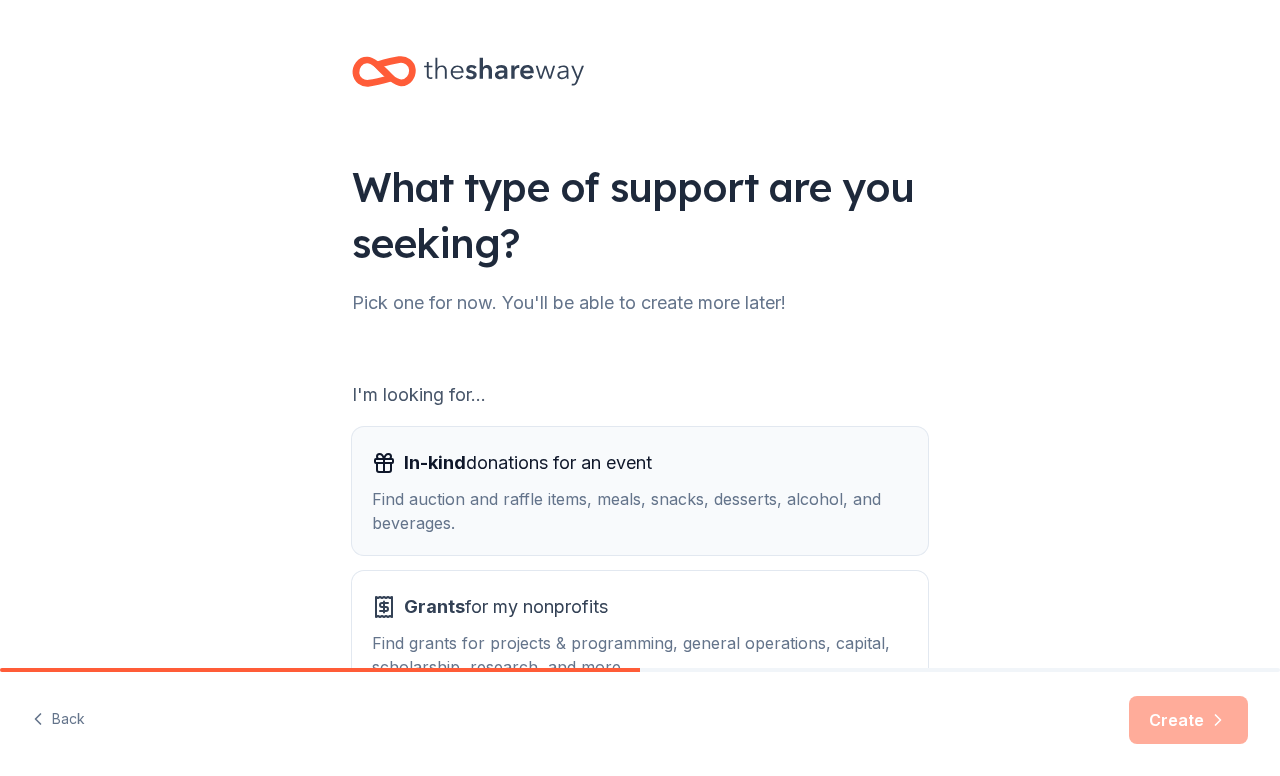click on "Find auction and raffle items, meals, snacks, desserts, alcohol, and beverages." at bounding box center (640, 511) 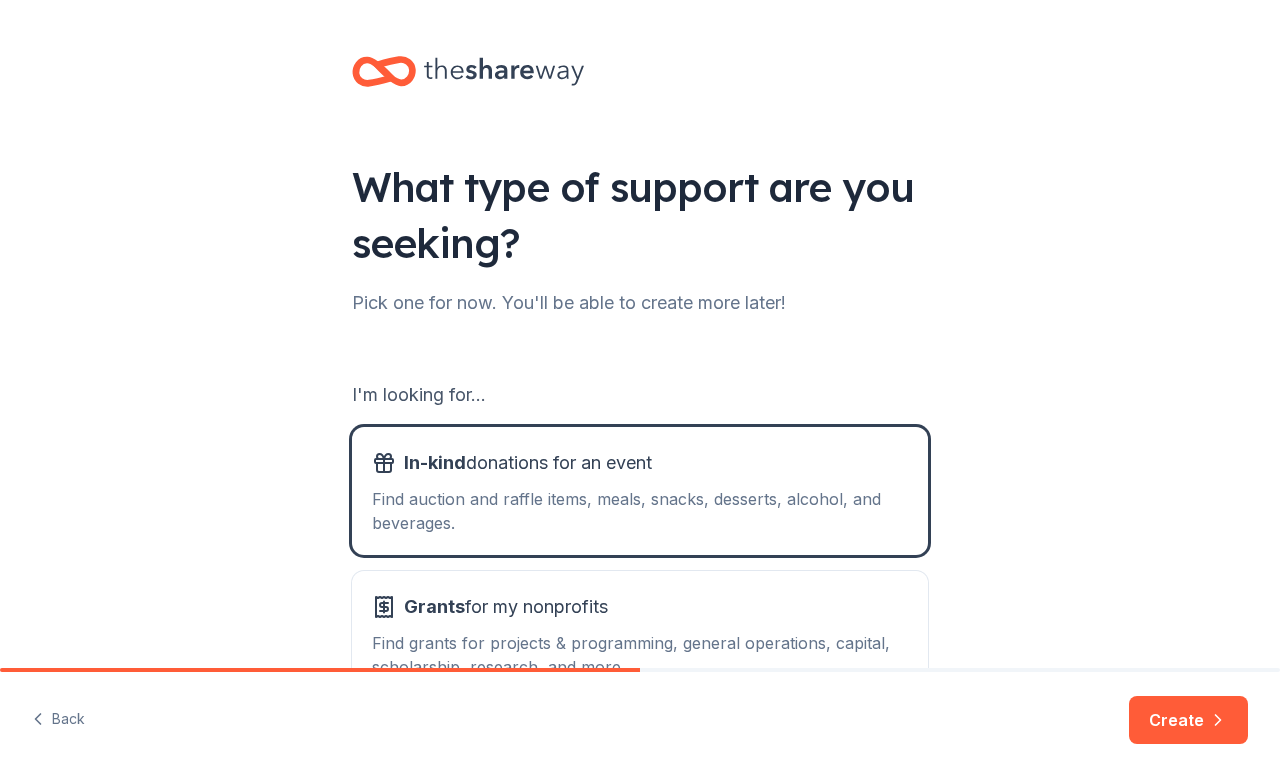 click on "What type of support are you seeking? Pick one for now. You'll be able to create more later! I'm looking for...   In-kind  donations for an event Find auction and raffle items, meals, snacks, desserts, alcohol, and beverages.   Grants  for my nonprofits Find grants for projects & programming, general operations, capital, scholarship, research, and more." at bounding box center (640, 403) 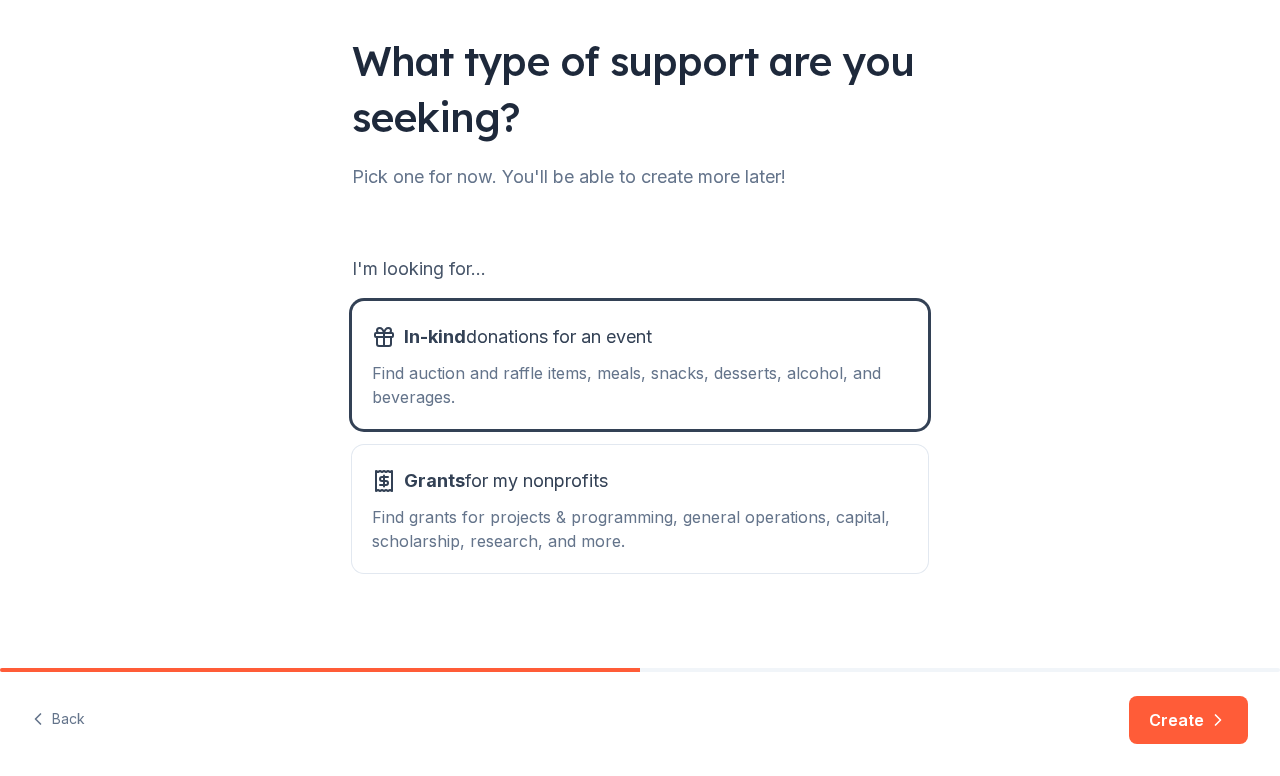scroll, scrollTop: 139, scrollLeft: 0, axis: vertical 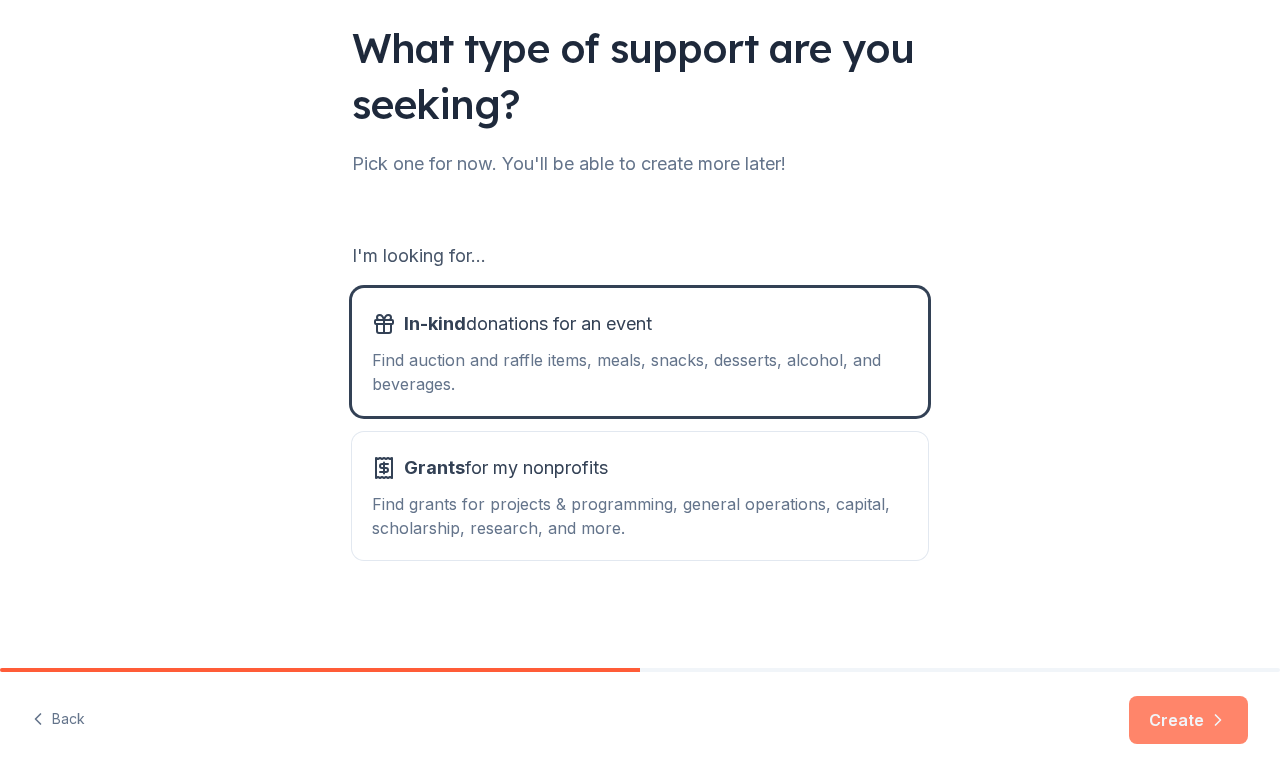 click on "Create" at bounding box center [1188, 720] 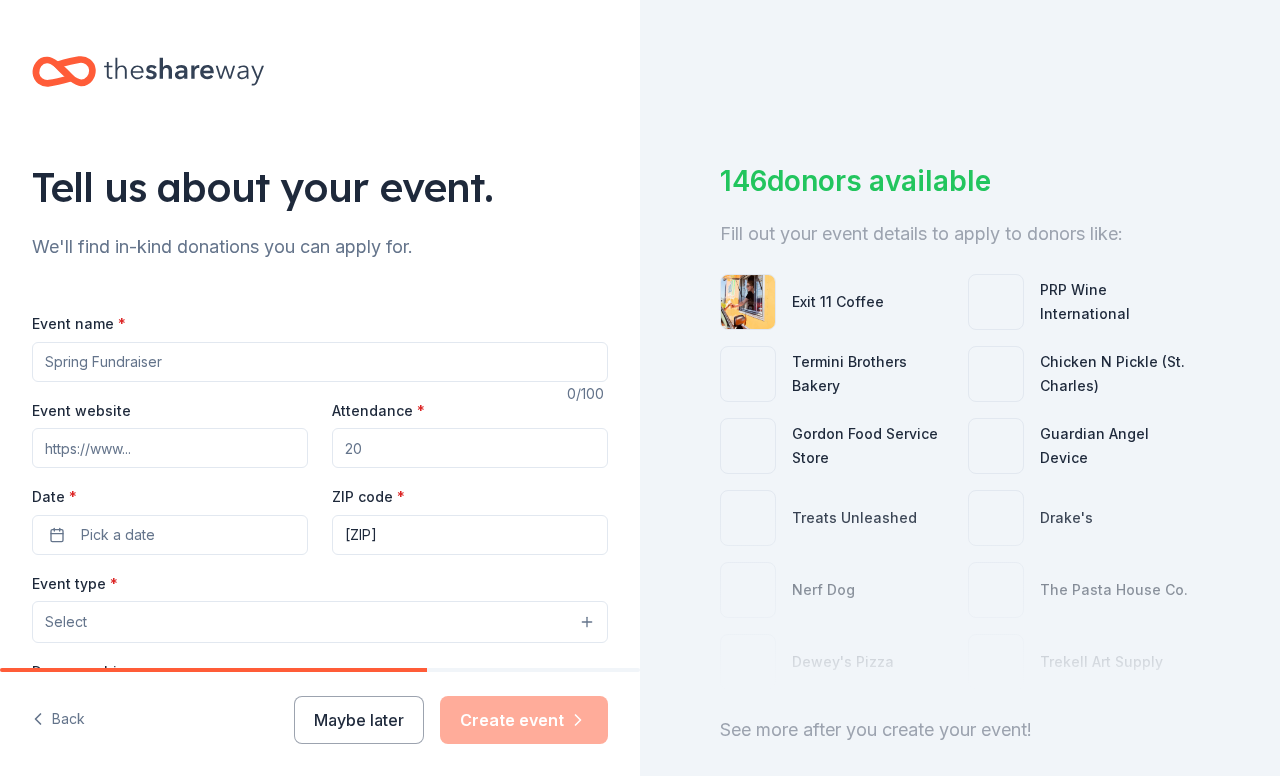 click on "Event name * 0 /100 Event website Attendance * Date * Pick a date ZIP code * 63303 Event type * Select Demographic Select We use this information to help brands find events with their target demographic to sponsor their products. Mailing address Apt/unit Description What are you looking for? * Auction & raffle Meals Snacks Desserts Alcohol Beverages Send me reminders Email me reminders of donor application deadlines Recurring event" at bounding box center [320, 773] 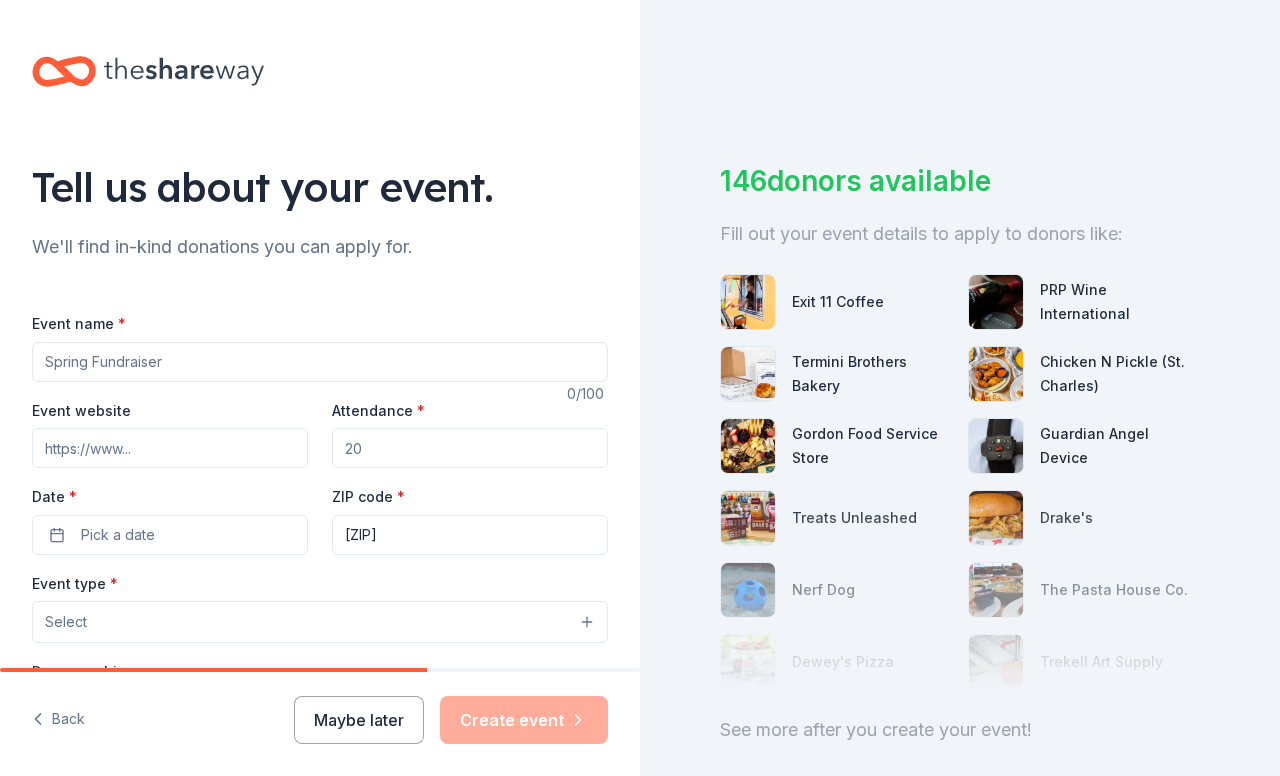 click on "Event name *" at bounding box center [320, 346] 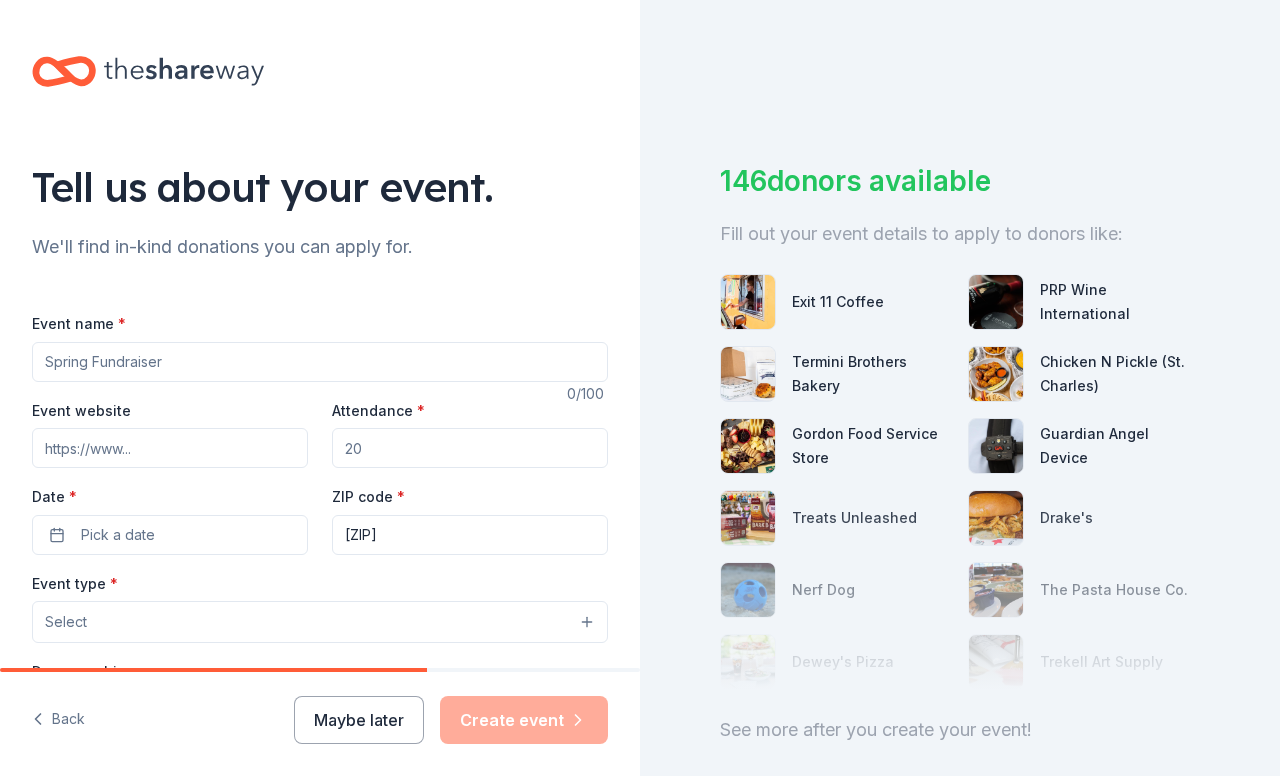 type on "r" 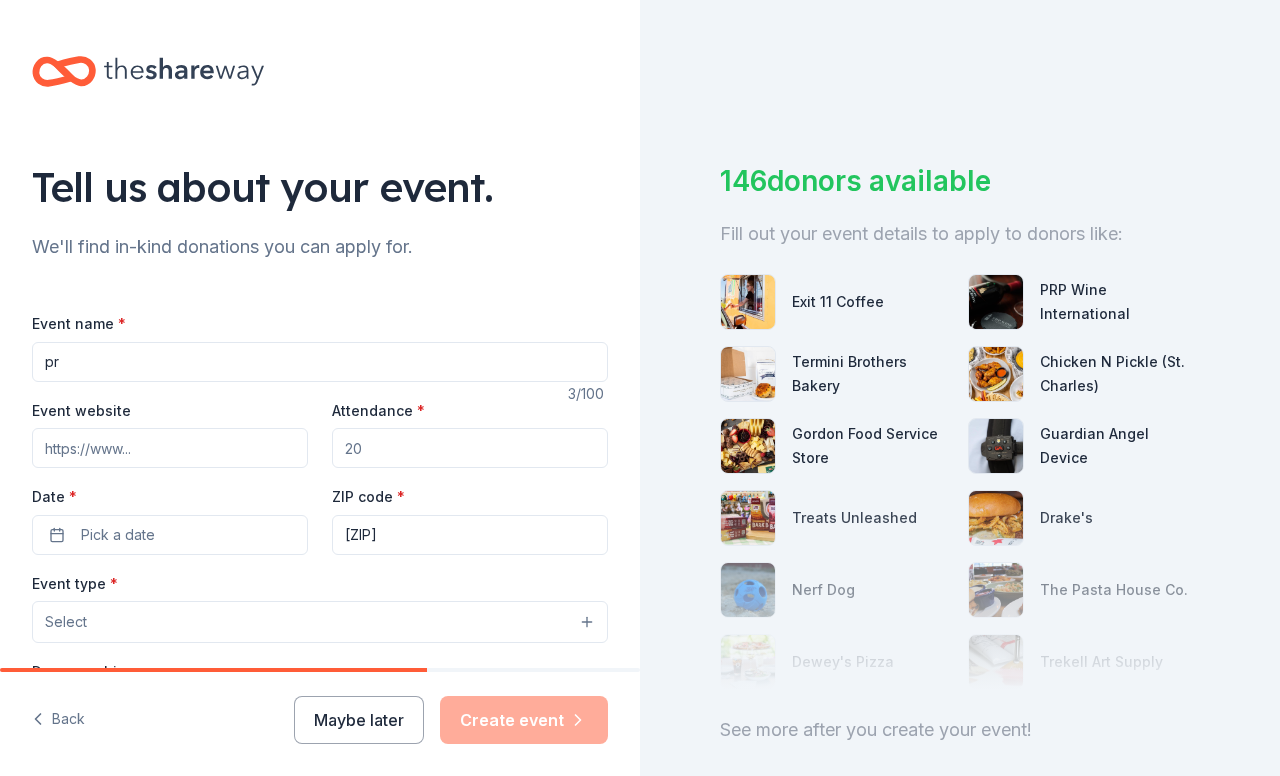 type on "p" 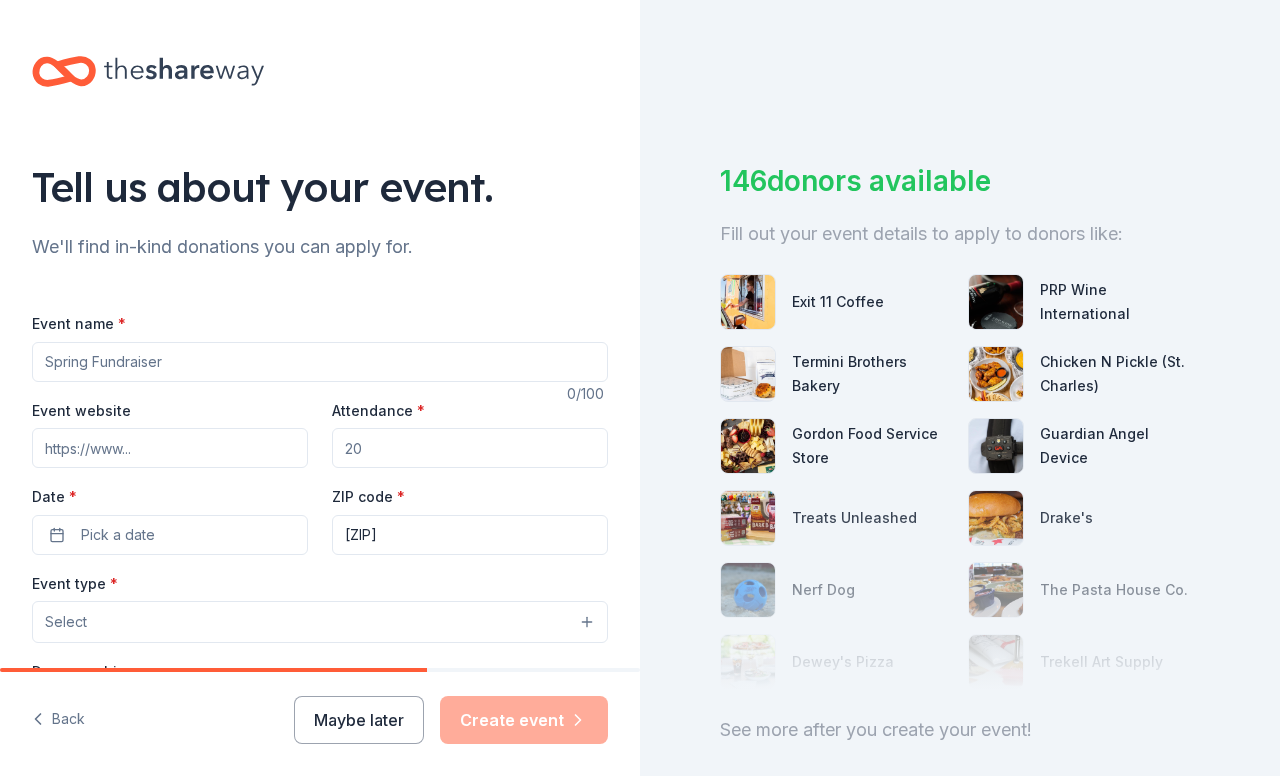 paste on "292895002481" 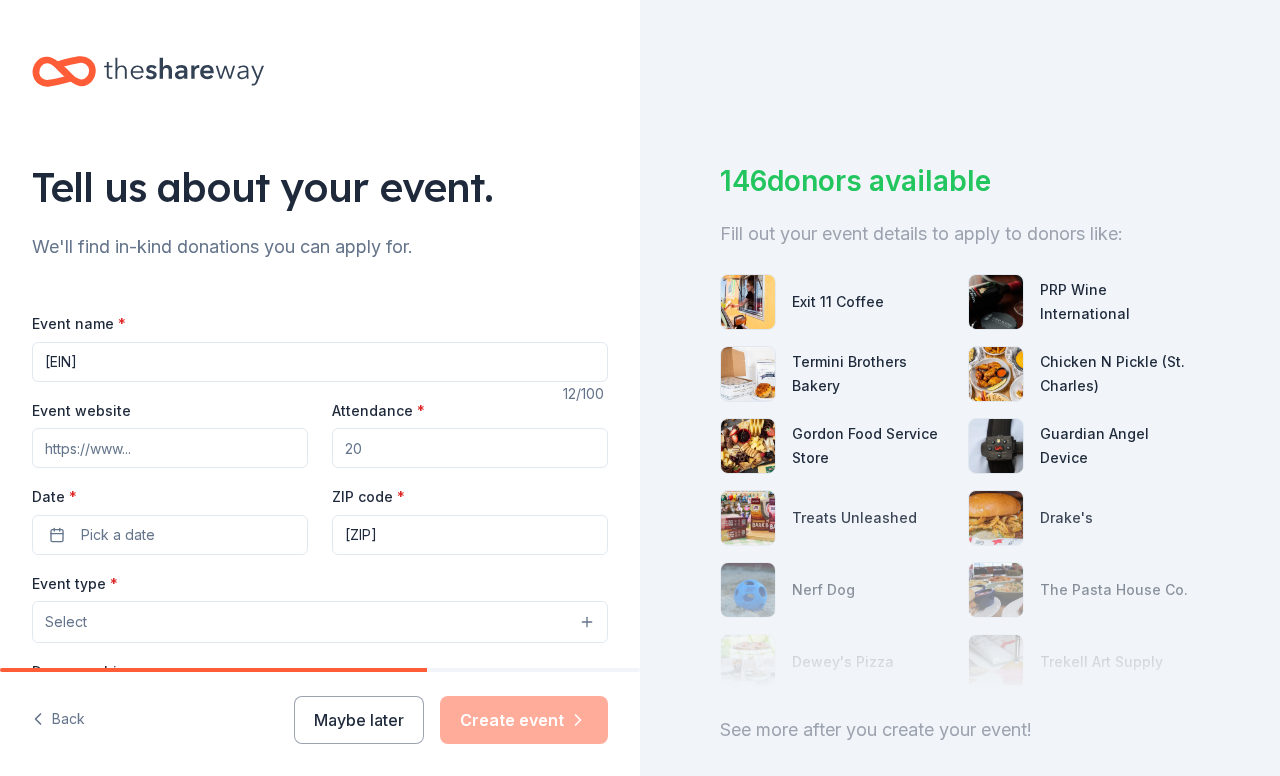 drag, startPoint x: 219, startPoint y: 348, endPoint x: 0, endPoint y: 363, distance: 219.51309 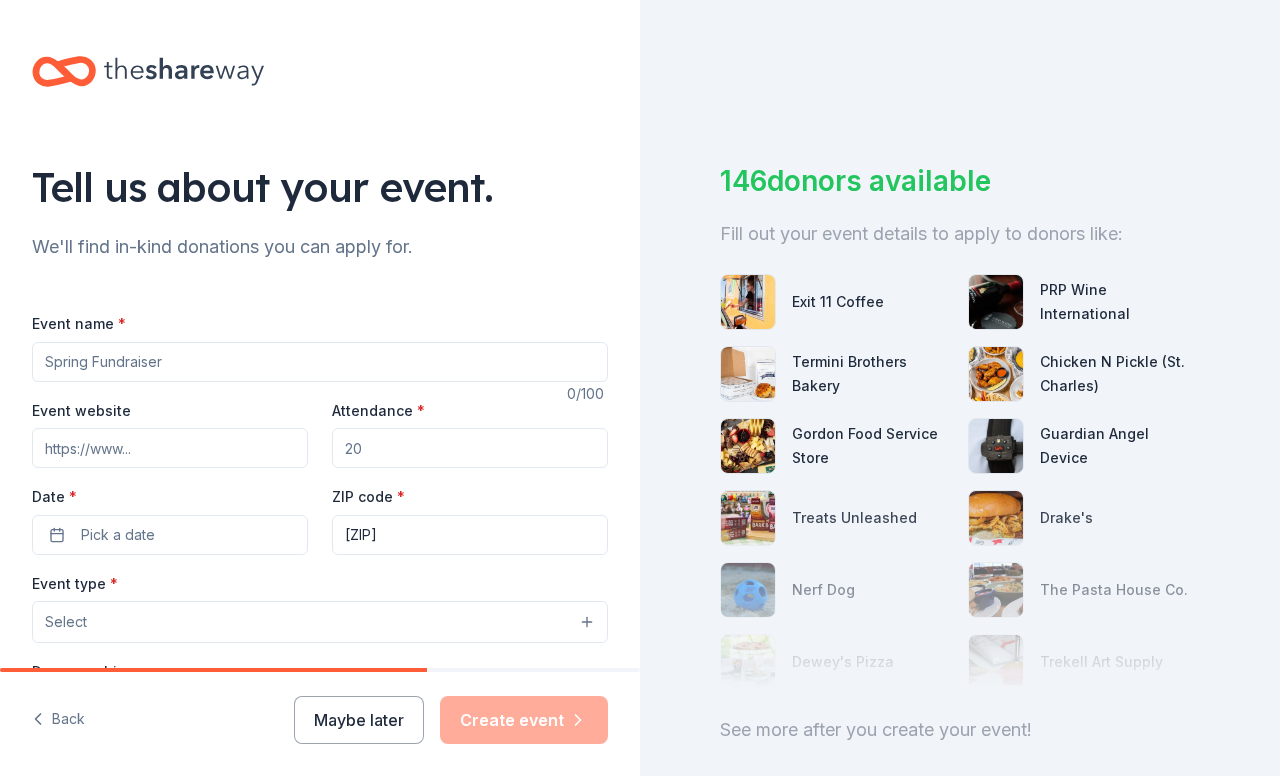 type on "o" 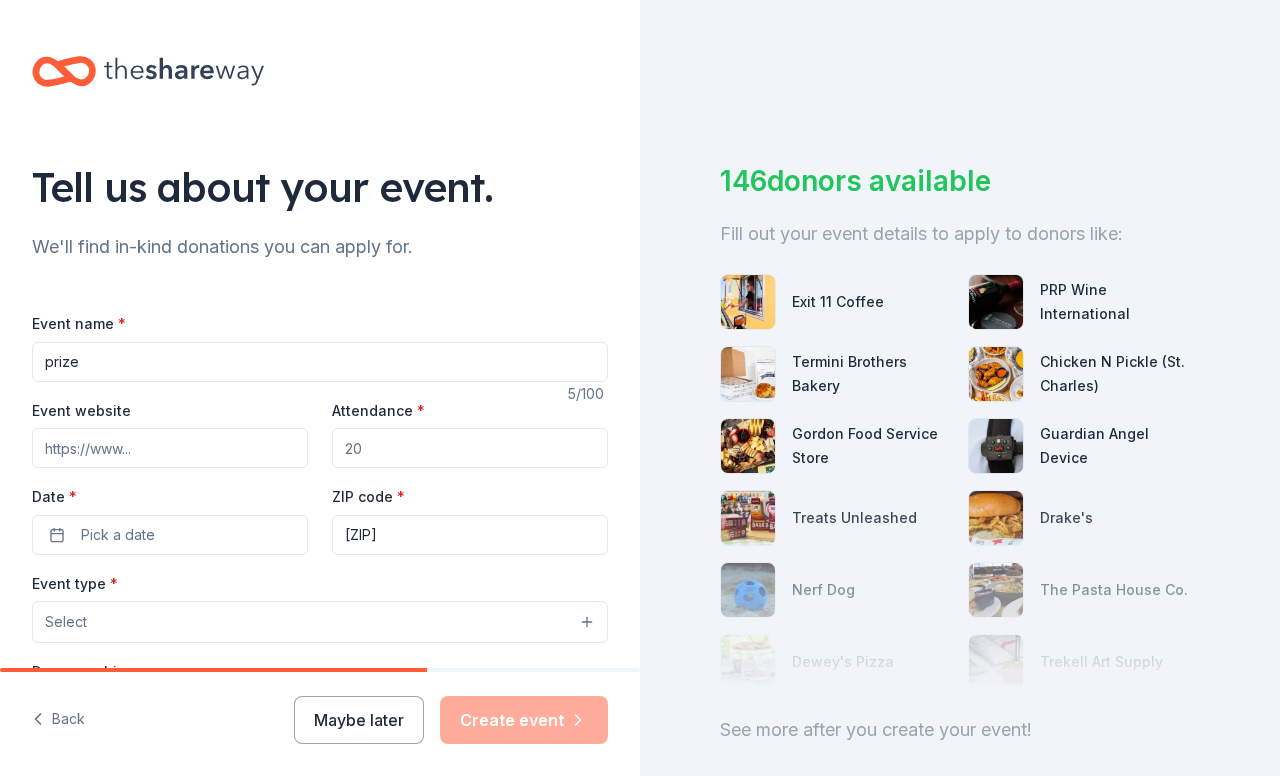 click on "prize" at bounding box center (320, 362) 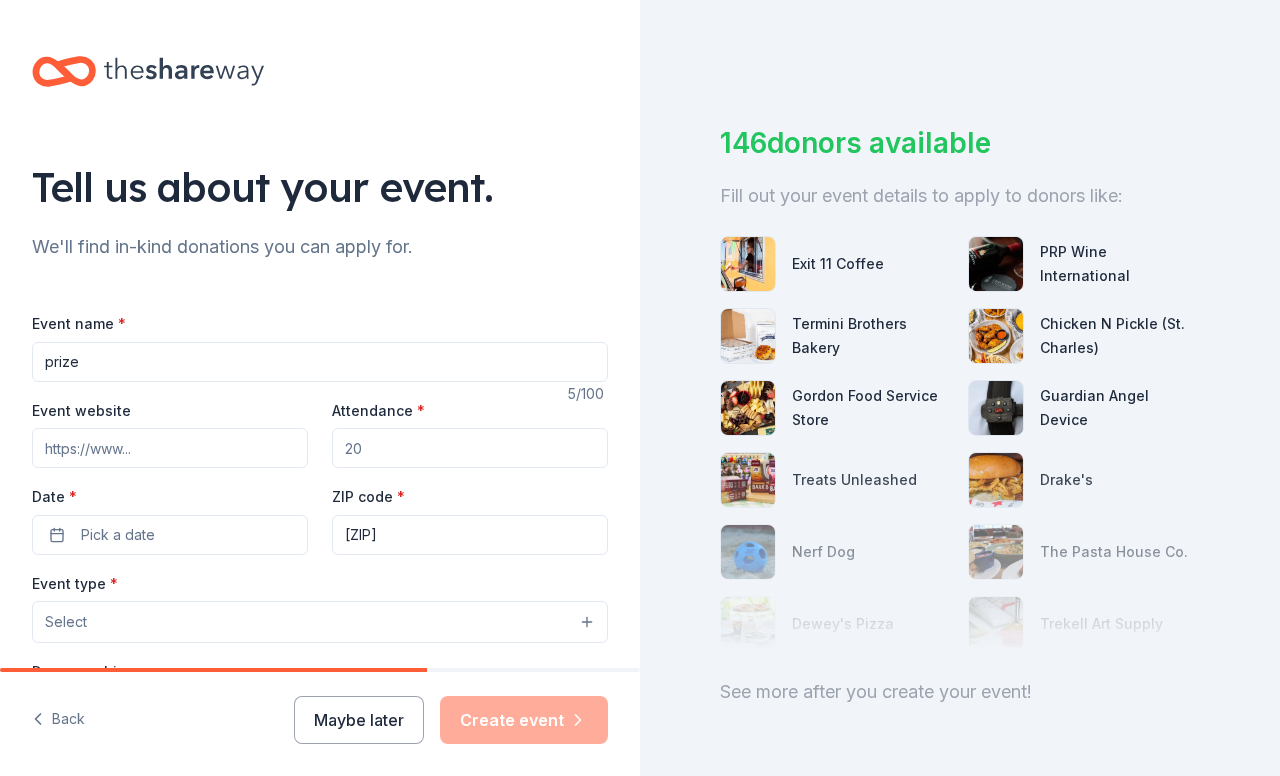 scroll, scrollTop: 40, scrollLeft: 0, axis: vertical 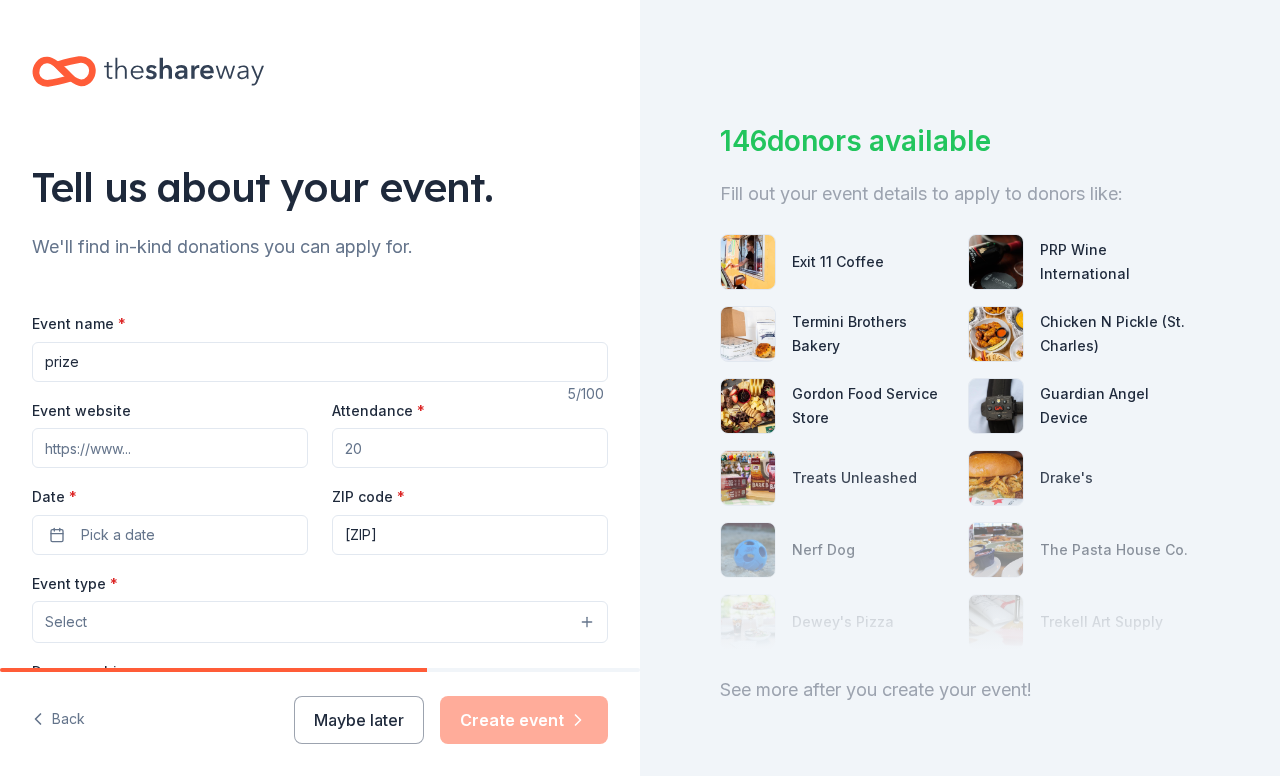 click on "Event name * prize 5 /100 Event website Attendance * Date * Pick a date ZIP code * 63303 Event type * Select Demographic Select We use this information to help brands find events with their target demographic to sponsor their products. Mailing address Apt/unit Description What are you looking for? * Auction & raffle Meals Snacks Desserts Alcohol Beverages Send me reminders Email me reminders of donor application deadlines Recurring event" at bounding box center [320, 757] 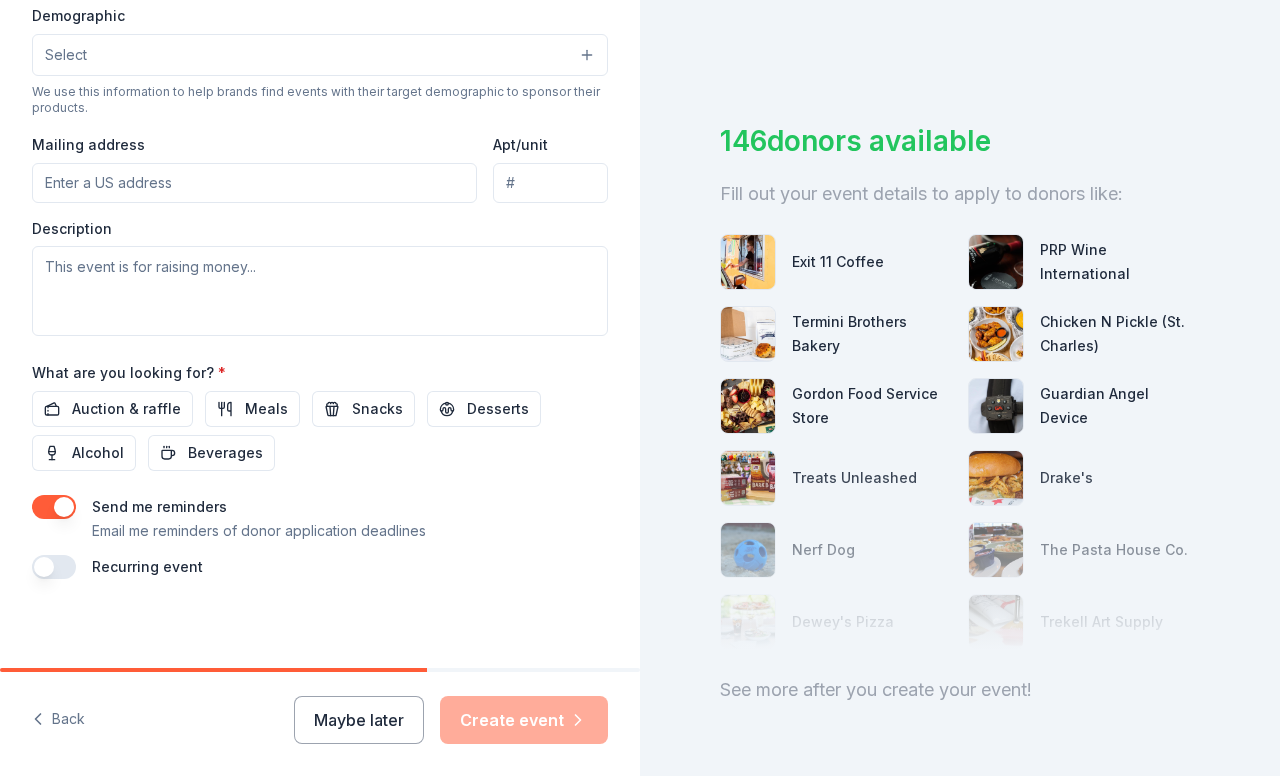 scroll, scrollTop: 663, scrollLeft: 0, axis: vertical 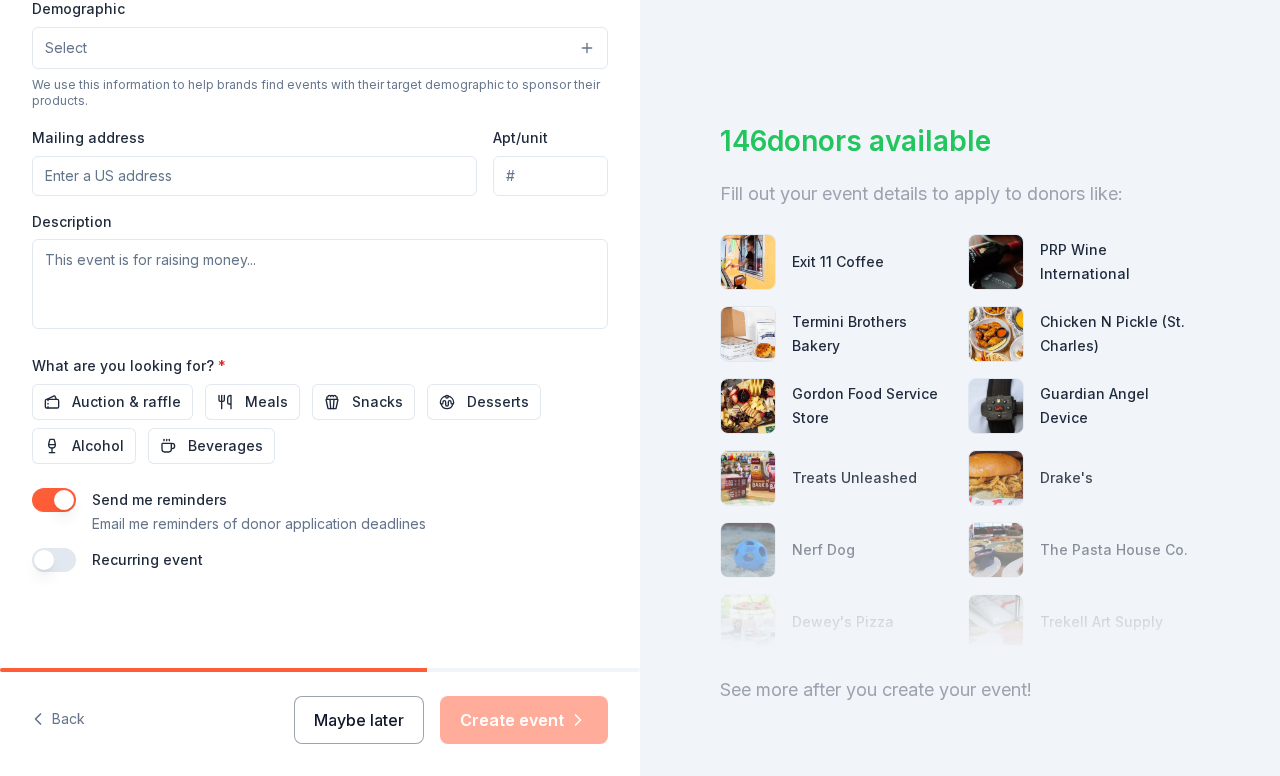 click on "Maybe later" at bounding box center (359, 720) 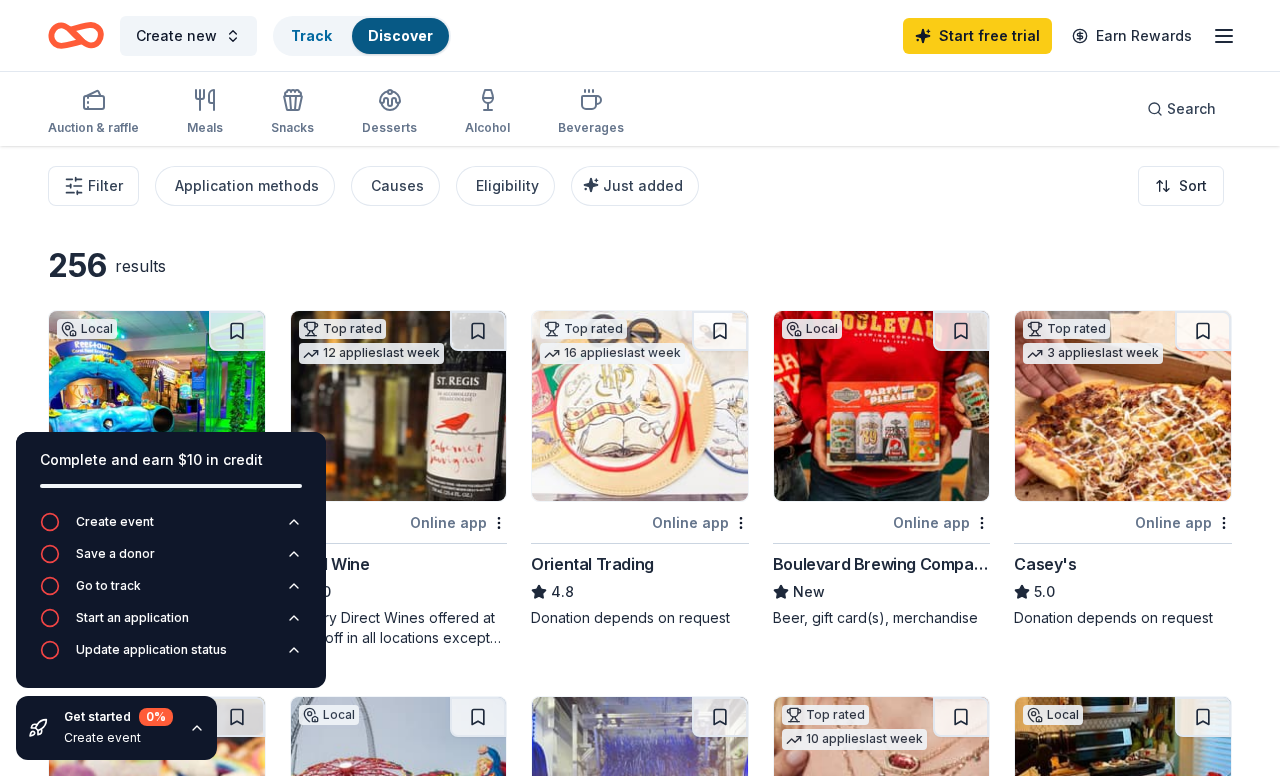 click on "Filter Application methods Causes Eligibility Just added Sort" at bounding box center (640, 186) 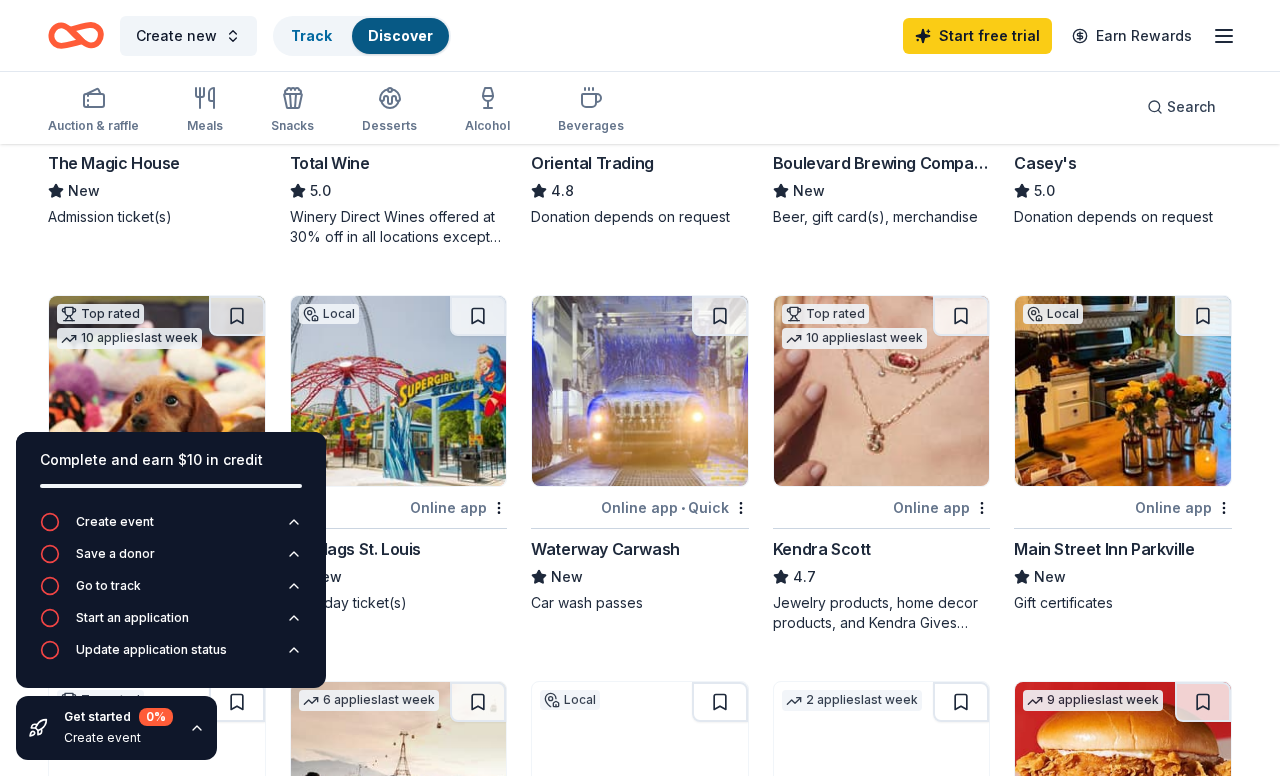 scroll, scrollTop: 440, scrollLeft: 0, axis: vertical 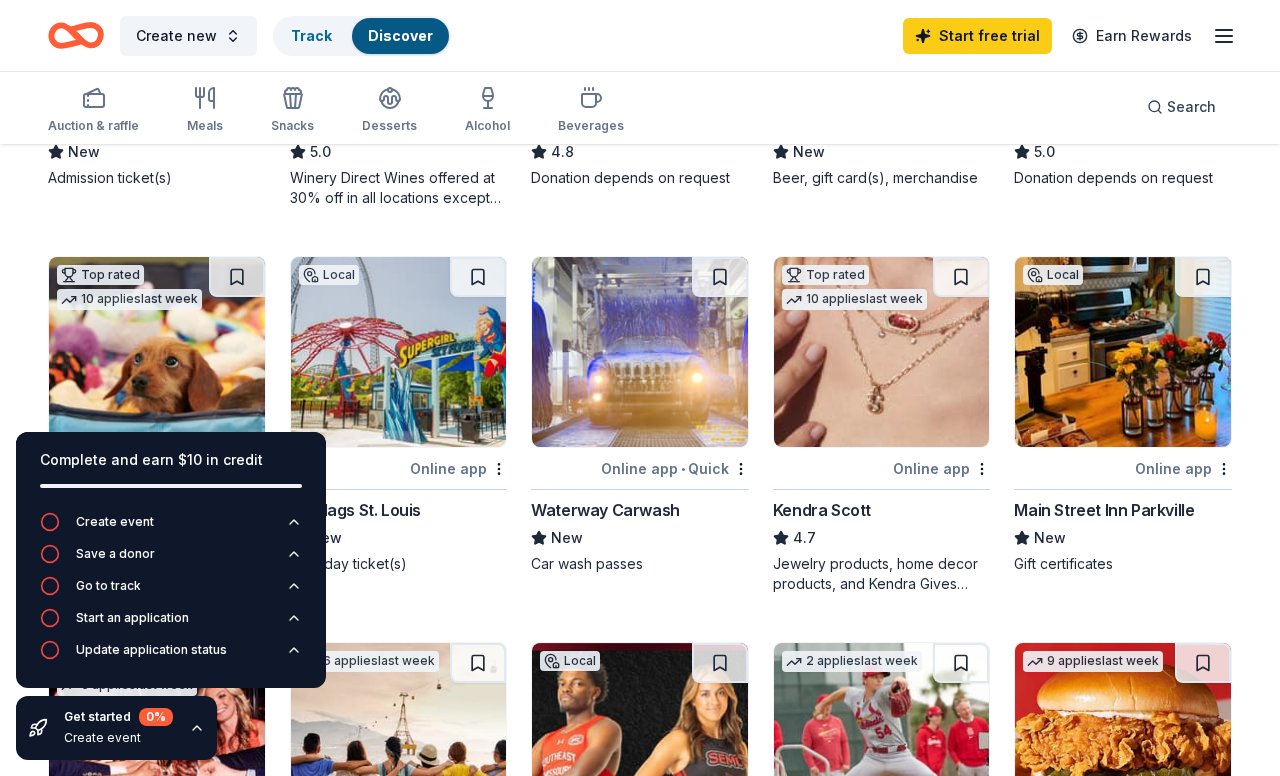 click at bounding box center [399, 352] 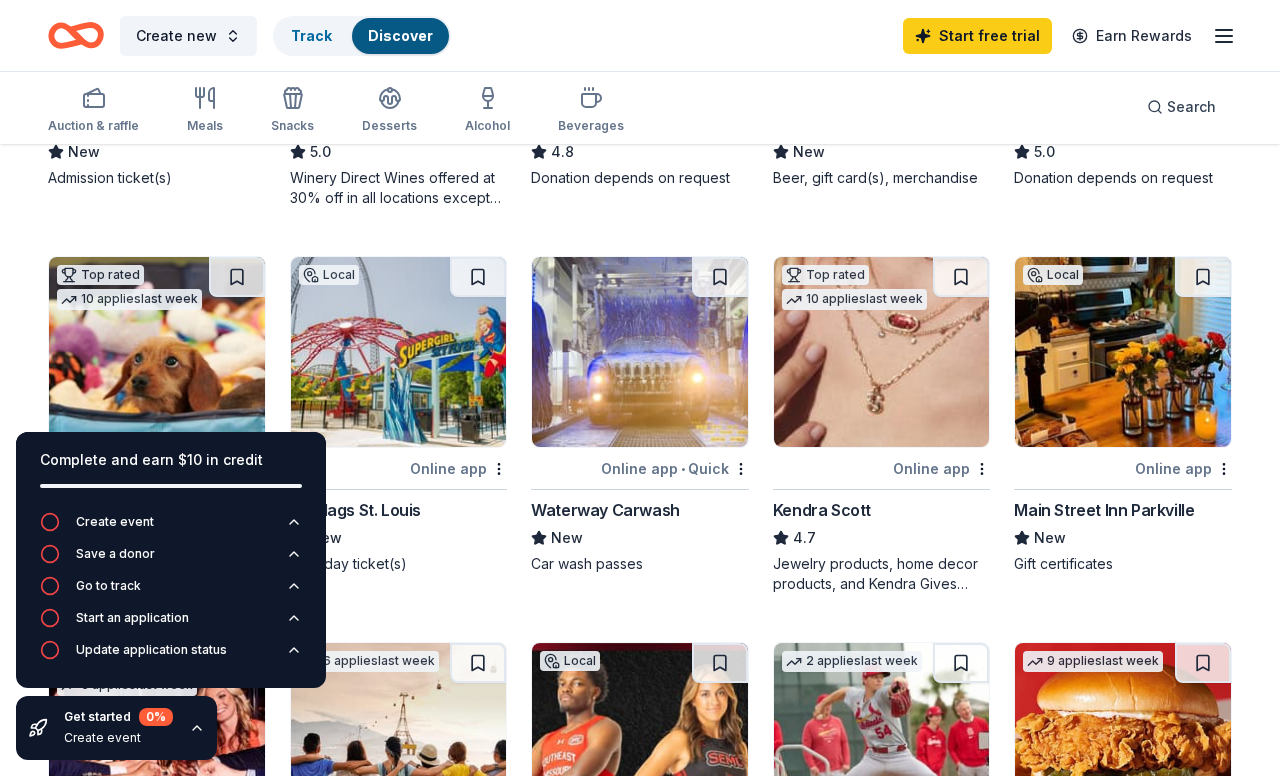 click on "256 results Local Online app • Quick The Magic House New Admission ticket(s) Top rated 12   applies  last week Online app Total Wine 5.0 Winery Direct Wines offered at 30% off in all locations except CT, MA, and other select markets; Private Wine Class for 20 people in all locations except available in WI, CO, and other select markets Top rated 16   applies  last week Online app Oriental Trading 4.8 Donation depends on request Local Online app Boulevard Brewing Company New Beer, gift card(s), merchandise Top rated 3   applies  last week Online app Casey's 5.0 Donation depends on request Top rated 10   applies  last week Online app • Quick BarkBox 5.0 Dog toy(s), dog food Local Online app Six Flags St. Louis New One-day ticket(s) Online app • Quick Waterway Carwash New Car wash passes Top rated 10   applies  last week Online app Kendra Scott 4.7 Local Online app Main Street Inn Parkville New Gift certificates Top rated 5   applies  last week Online app Cooper's Hawk Winery and Restaurants 5.0 6   applies" at bounding box center [640, 951] 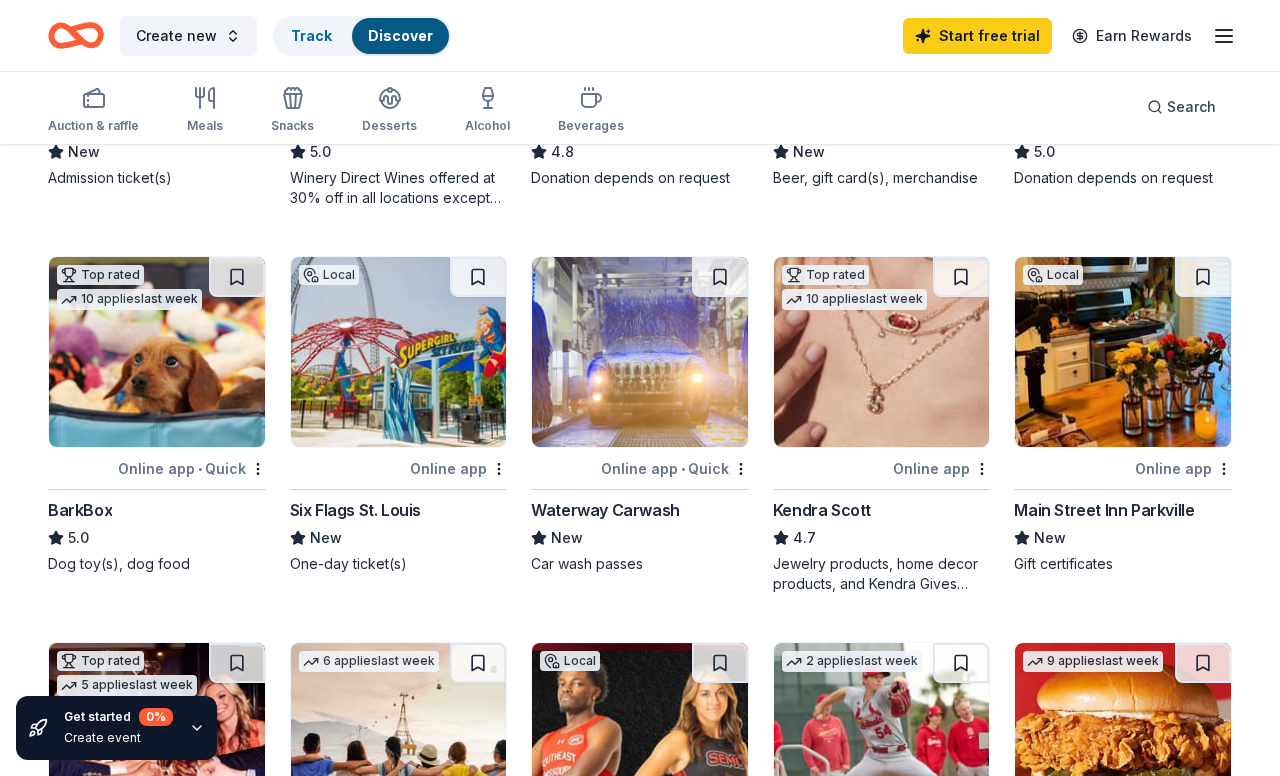type 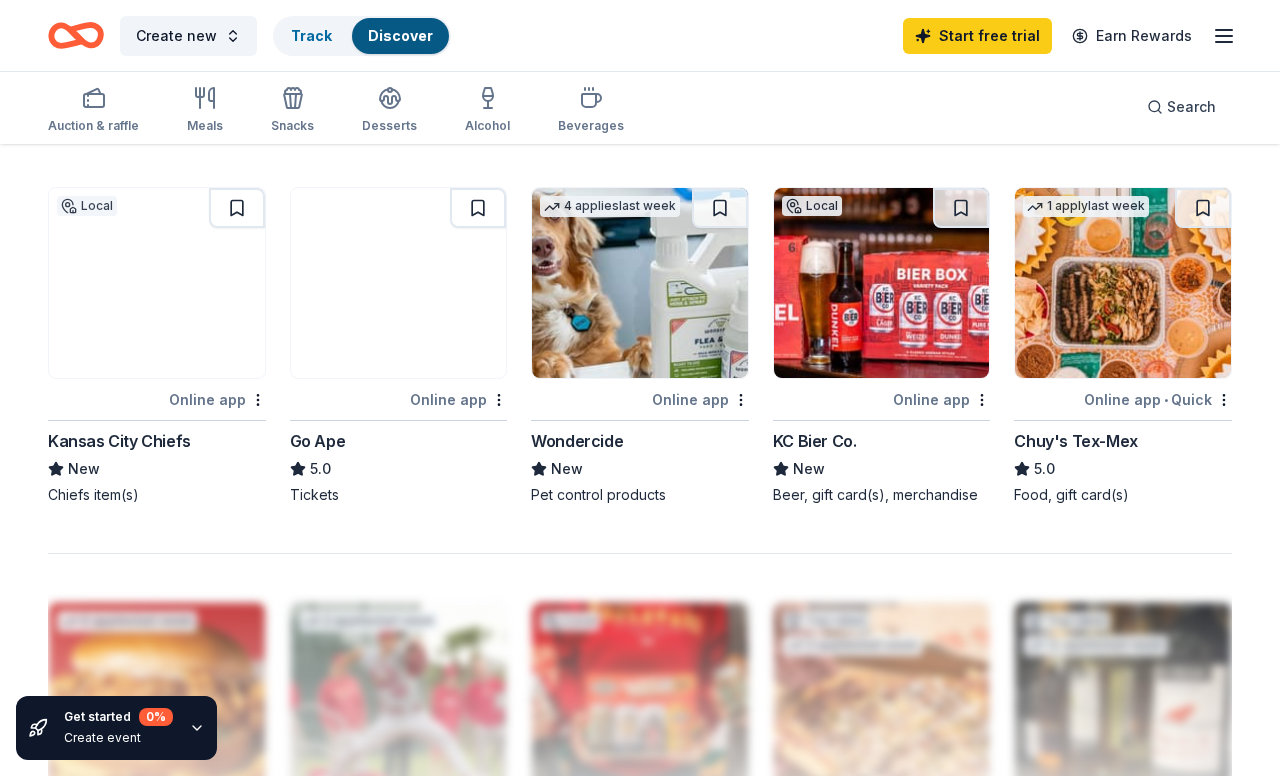 scroll, scrollTop: 1320, scrollLeft: 0, axis: vertical 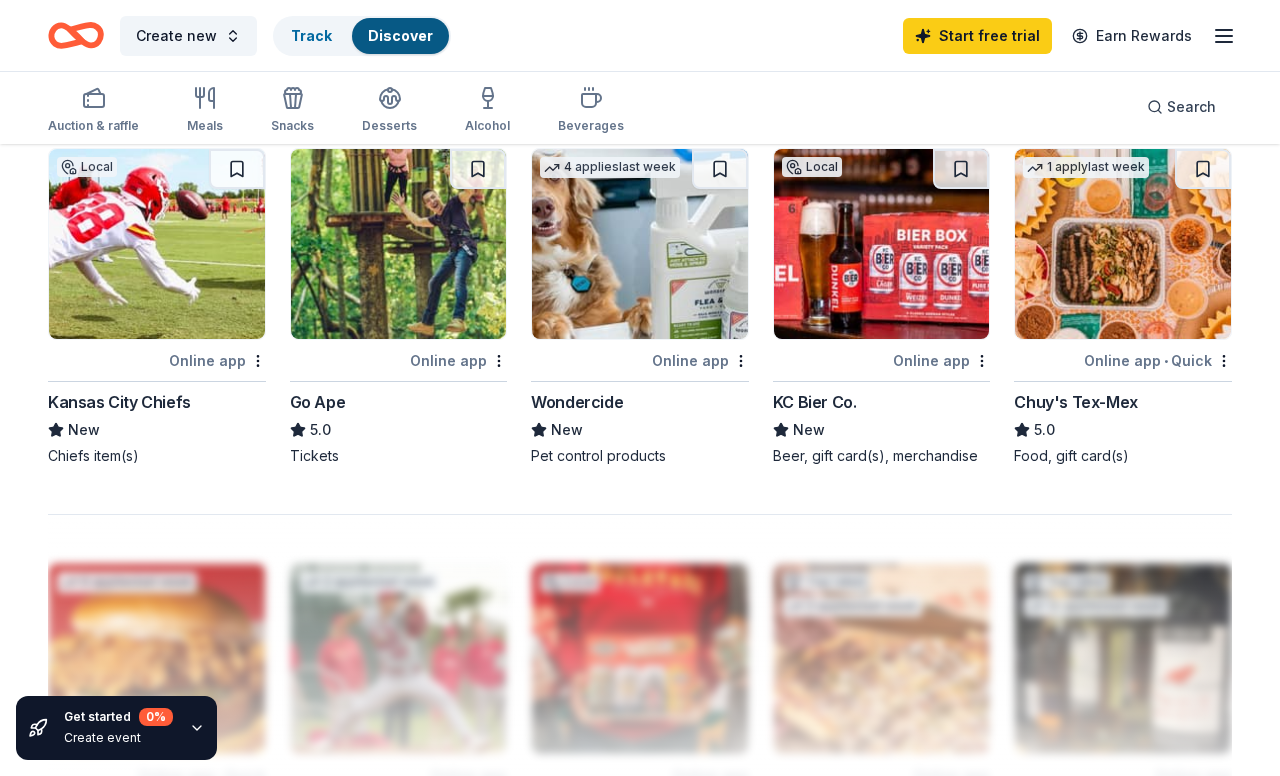 click at bounding box center (106, 360) 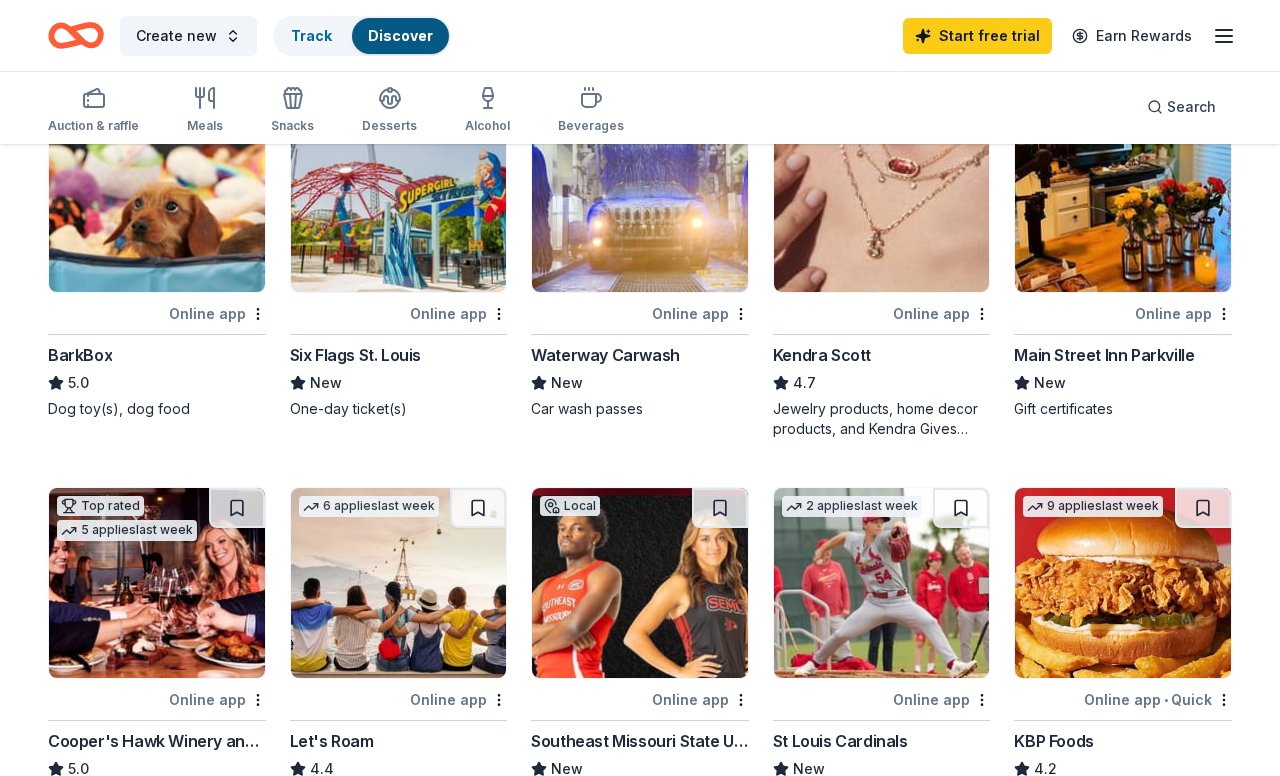 scroll, scrollTop: 600, scrollLeft: 0, axis: vertical 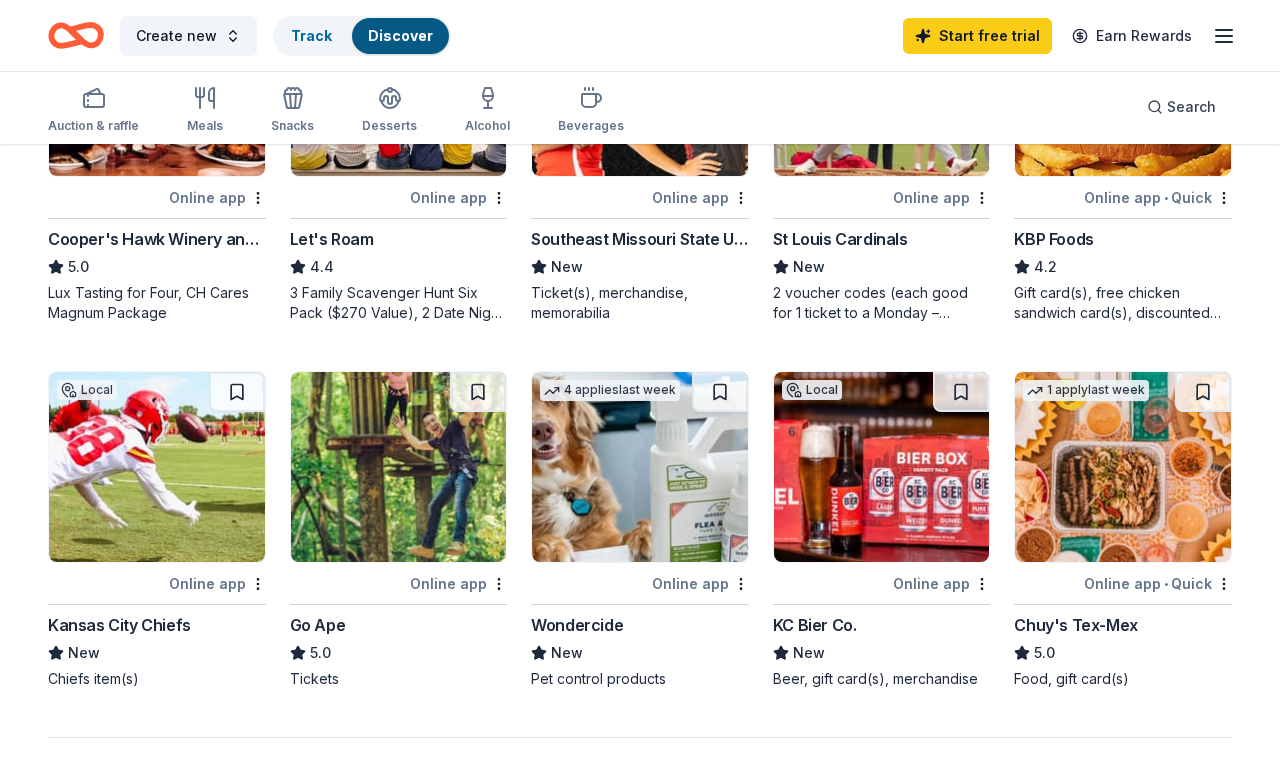 click on "Create new Track  Discover Start free  trial Earn Rewards" at bounding box center (640, 35) 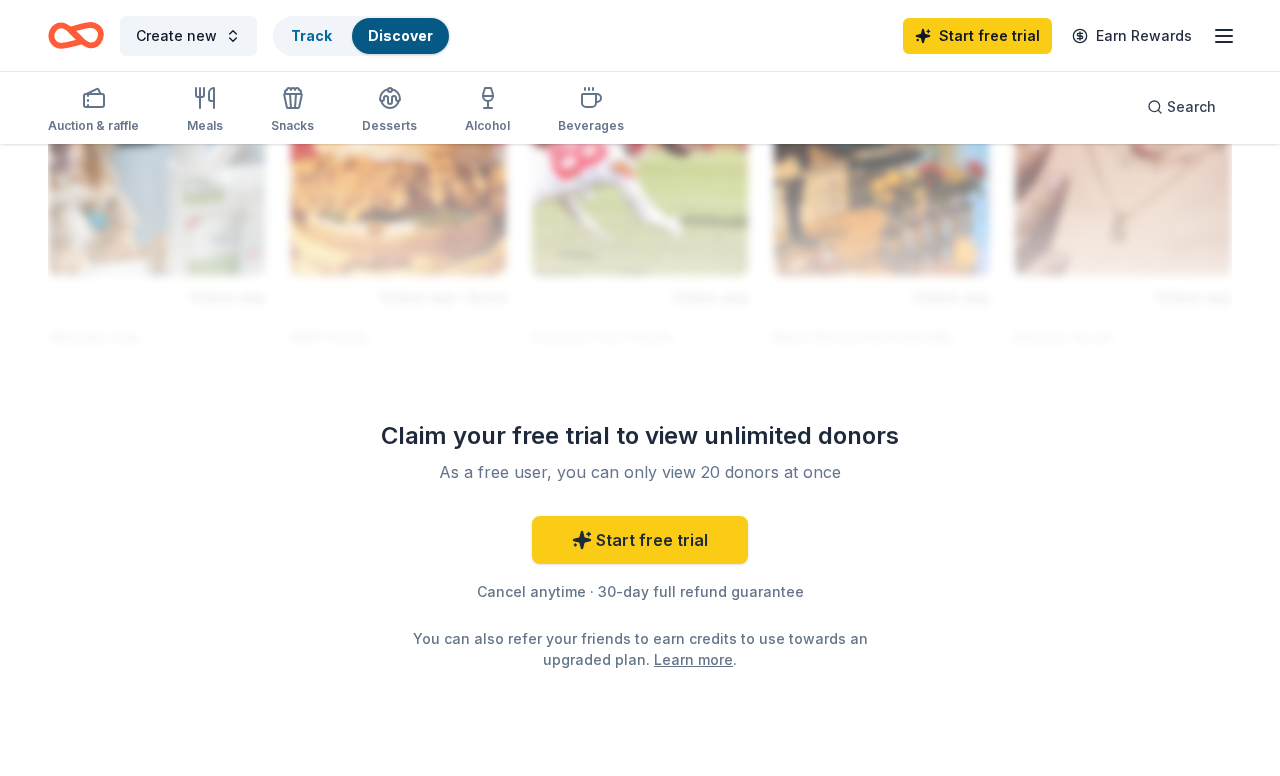 scroll, scrollTop: 1800, scrollLeft: 0, axis: vertical 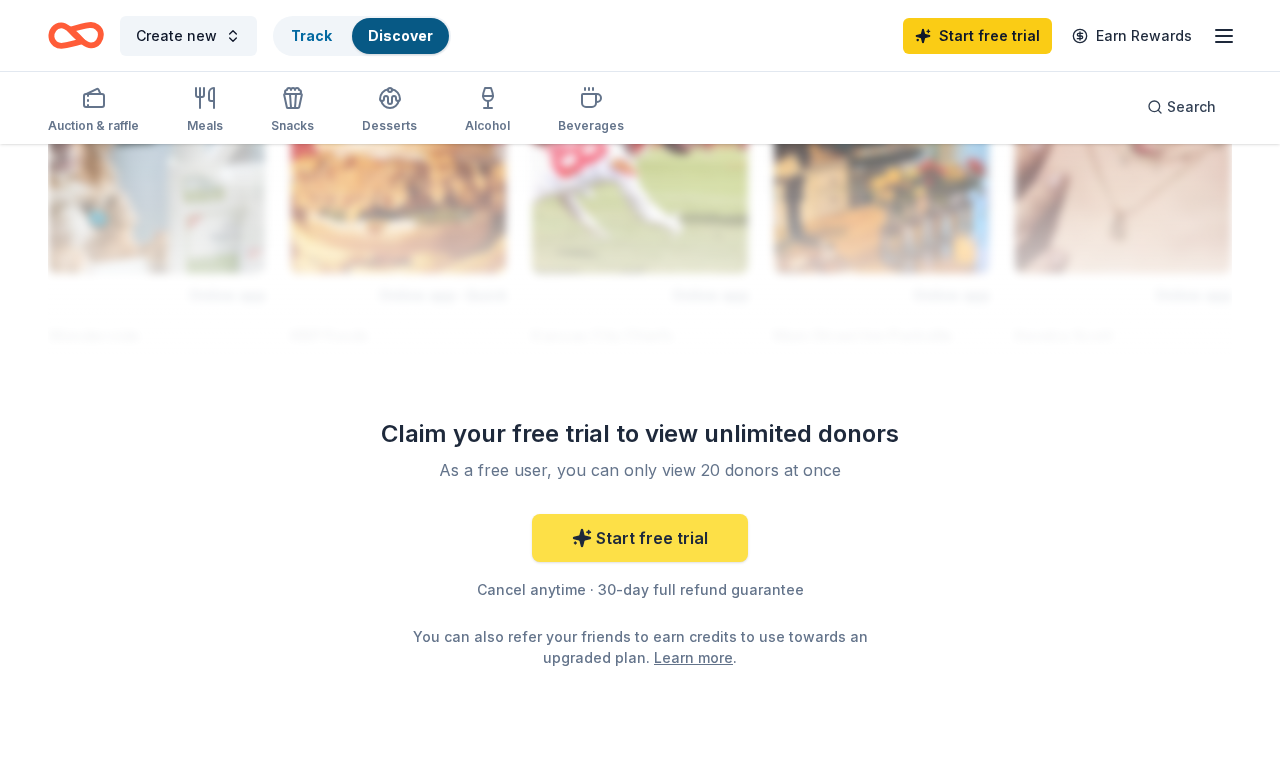 click on "Start free  trial" at bounding box center (640, 538) 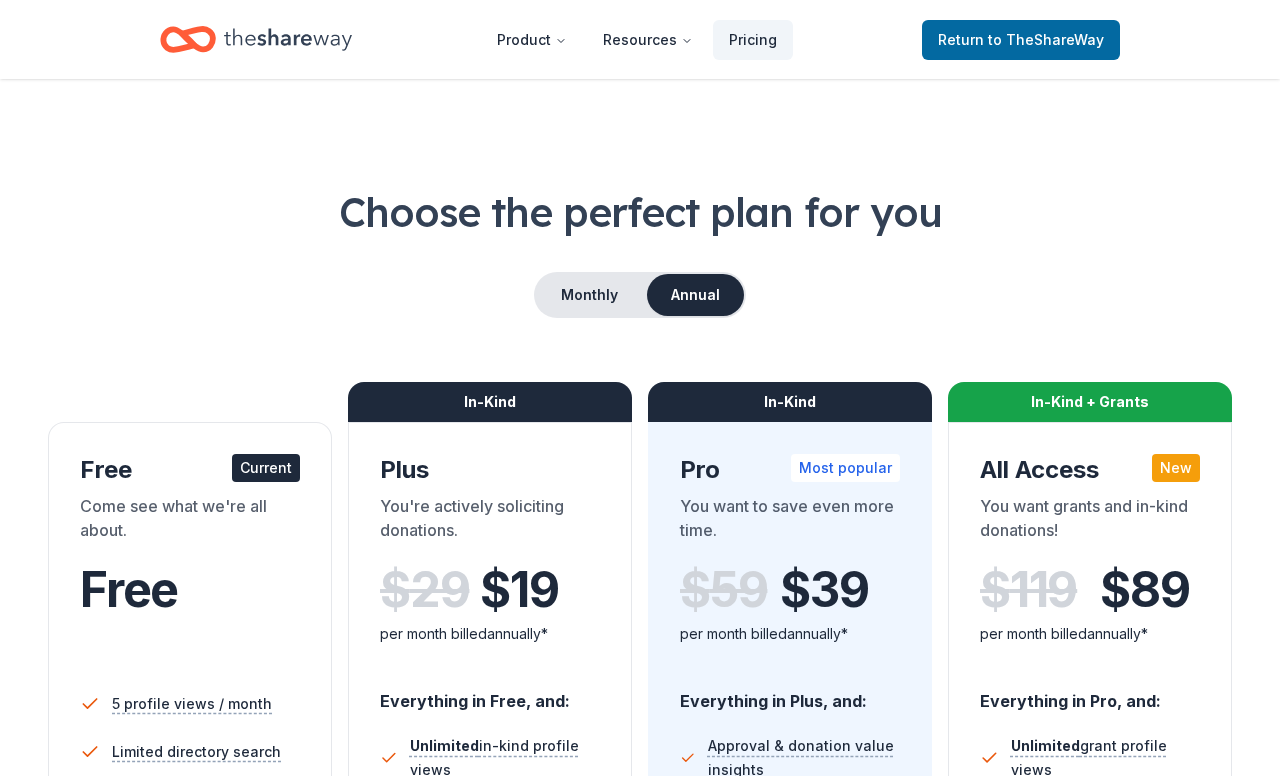 scroll, scrollTop: 0, scrollLeft: 0, axis: both 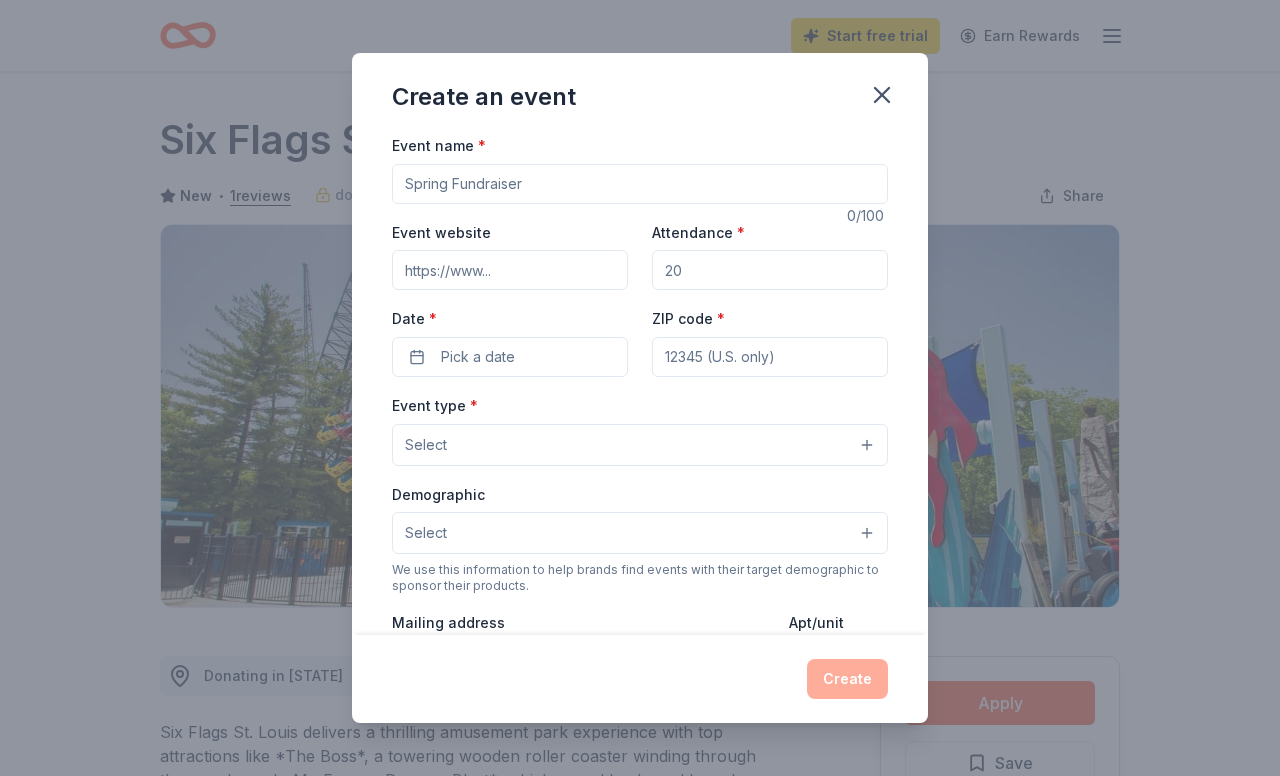 click on "Event name *" at bounding box center (640, 168) 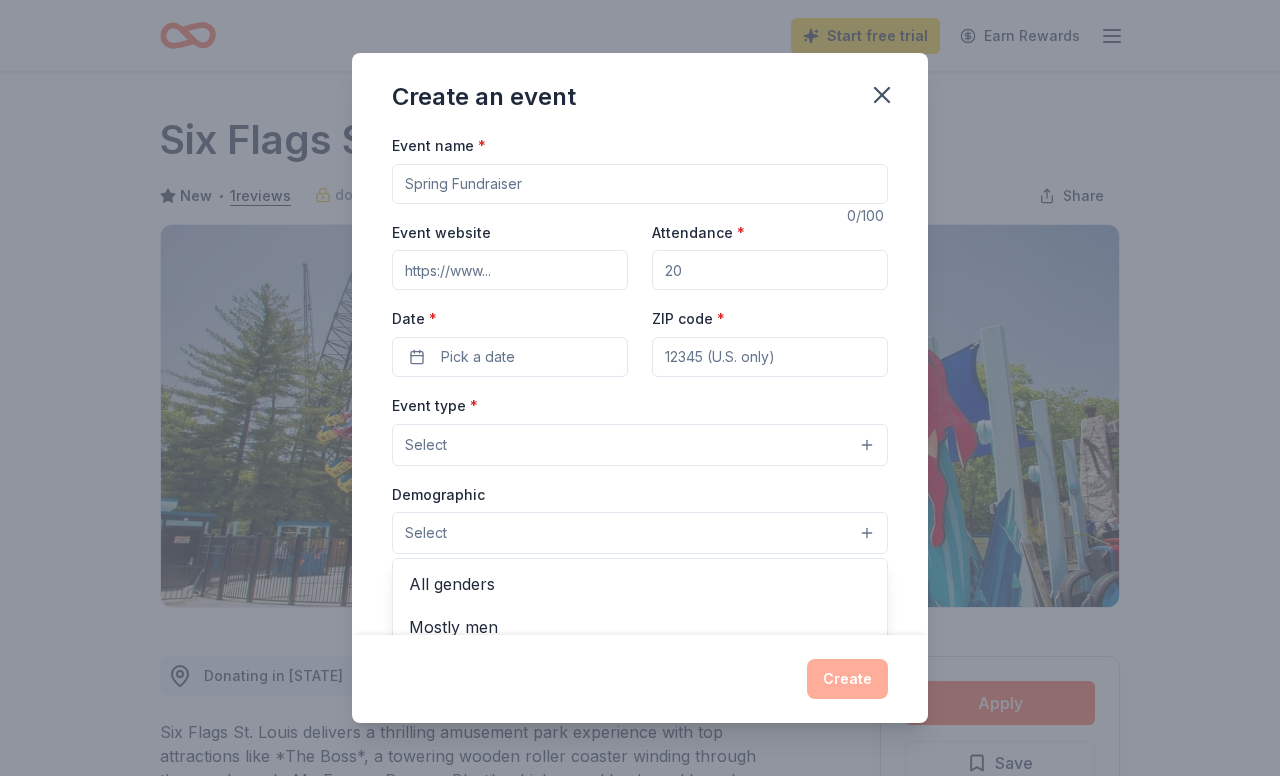 click on "Select" at bounding box center [640, 533] 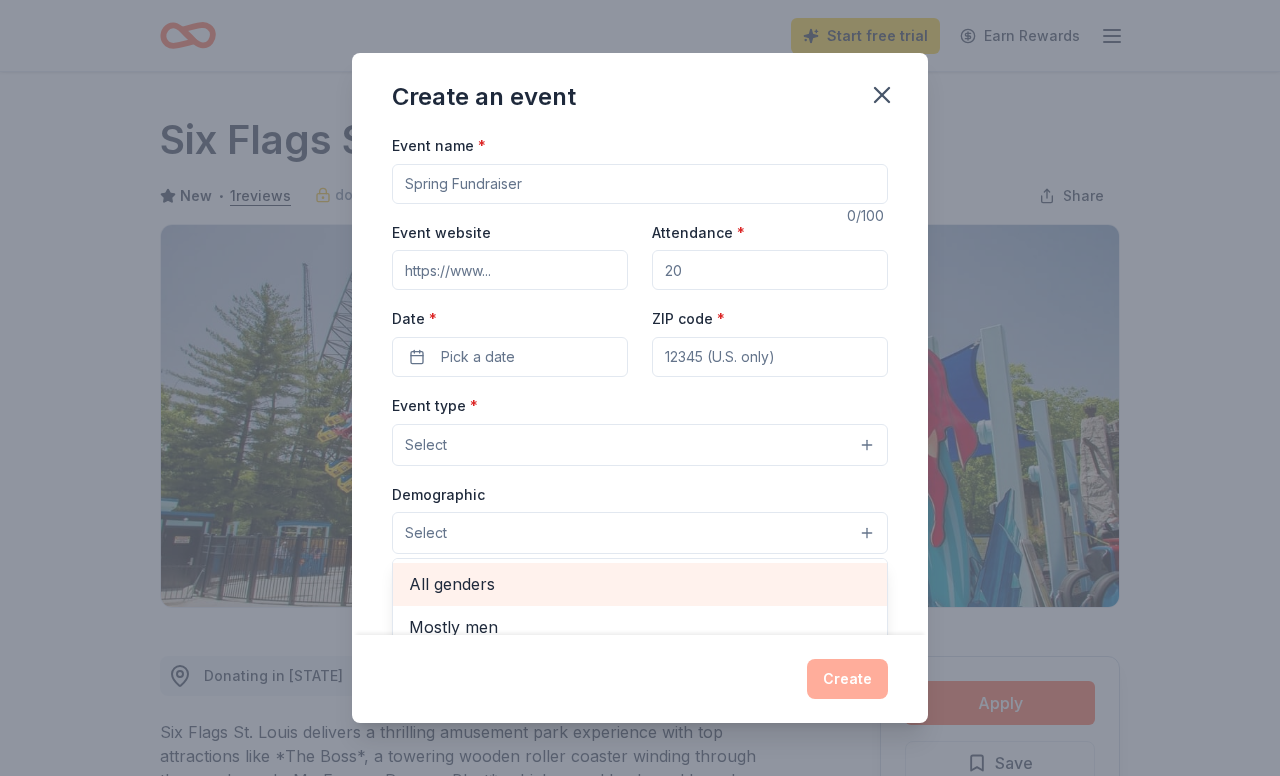 click on "All genders" at bounding box center (640, 584) 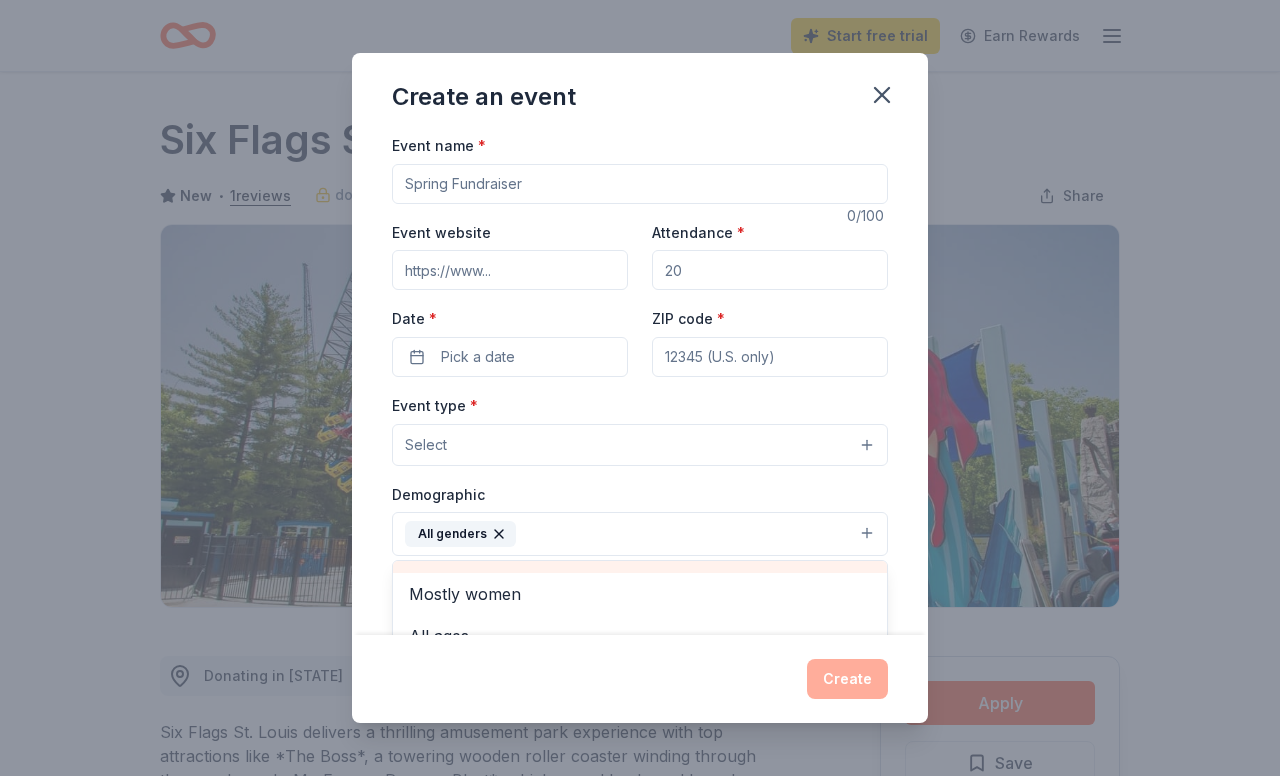 scroll, scrollTop: 40, scrollLeft: 0, axis: vertical 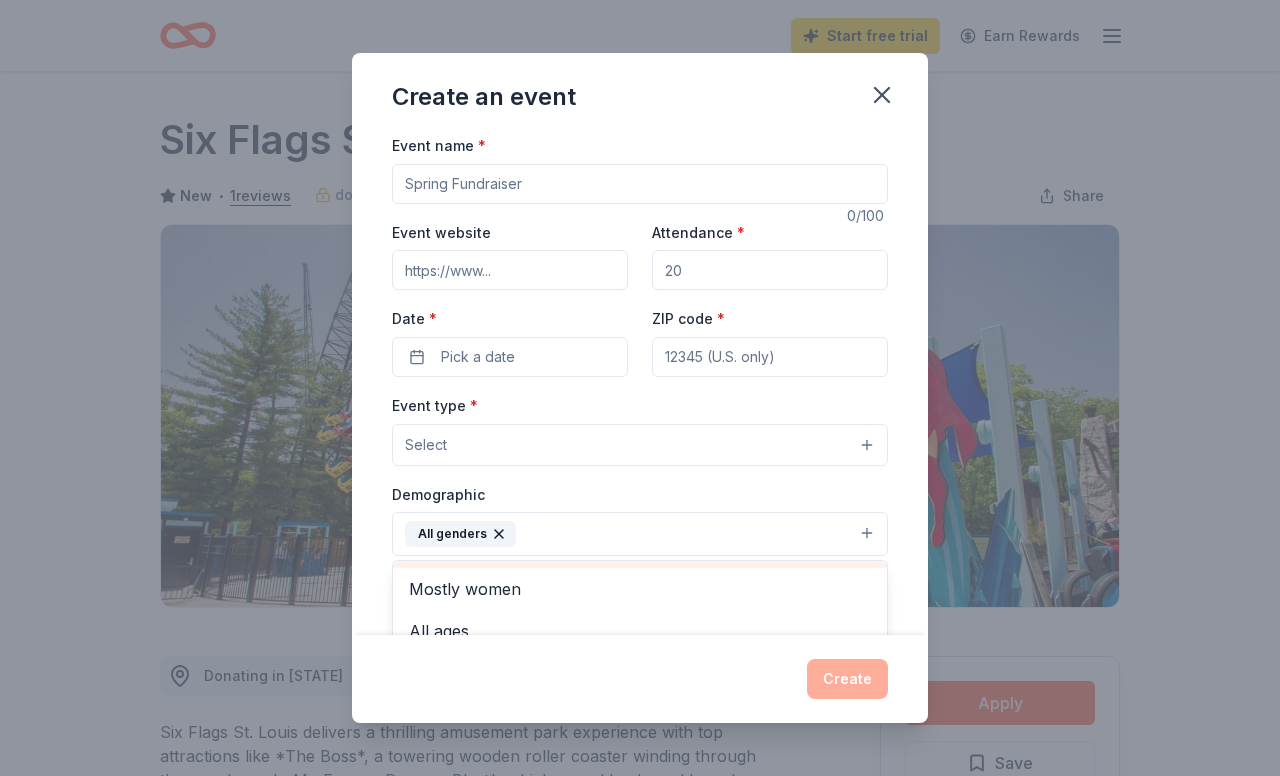 click on "All genders" at bounding box center (640, 534) 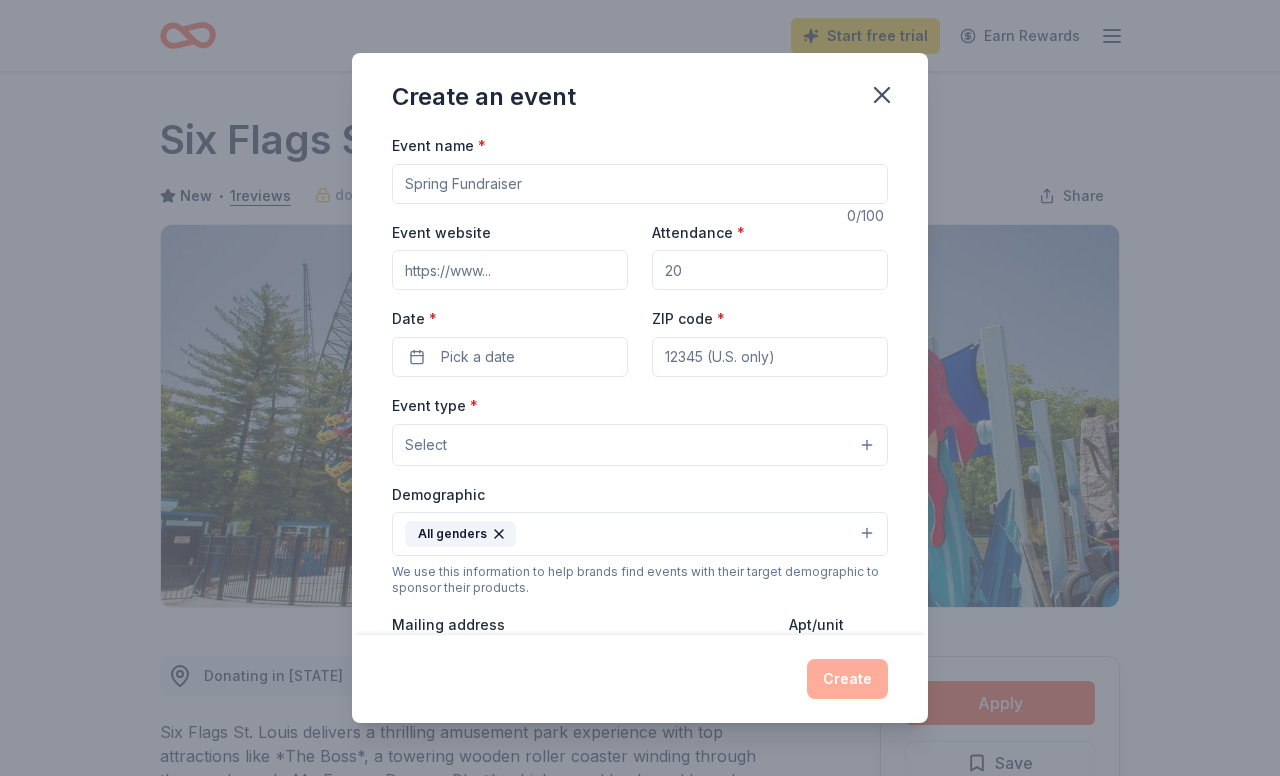 type 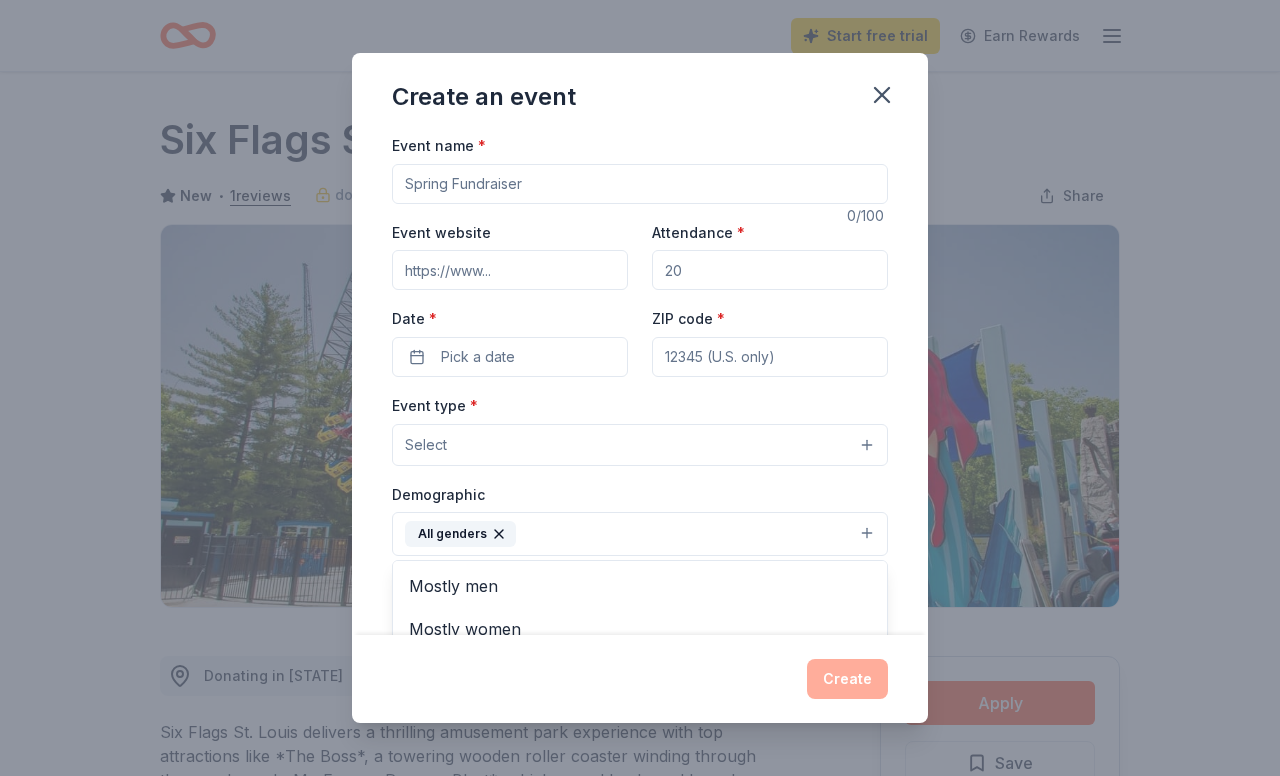 click on "Event name * 0 /100 Event website Attendance * Date * Pick a date ZIP code * Event type * Select Demographic All genders Mostly men Mostly women All ages 0-10 yrs 10-20 yrs 20-30 yrs 30-40 yrs 40-50 yrs 50-60 yrs 60-70 yrs 70-80 yrs 80+ yrs We use this information to help brands find events with their target demographic to sponsor their products. Mailing address Apt/unit Description What are you looking for? * Auction & raffle Meals Snacks Desserts Alcohol Beverages Send me reminders Email me reminders of donor application deadlines Recurring event" at bounding box center [640, 596] 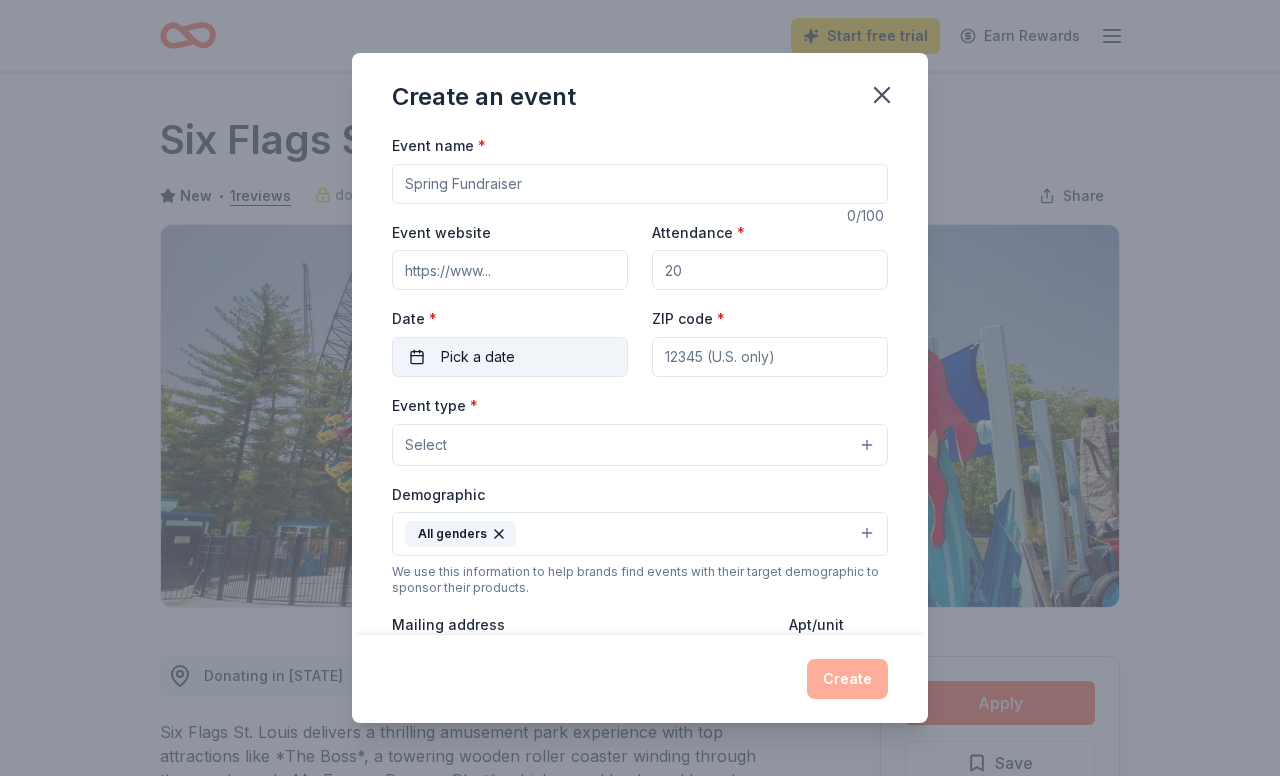 click on "Pick a date" at bounding box center (478, 357) 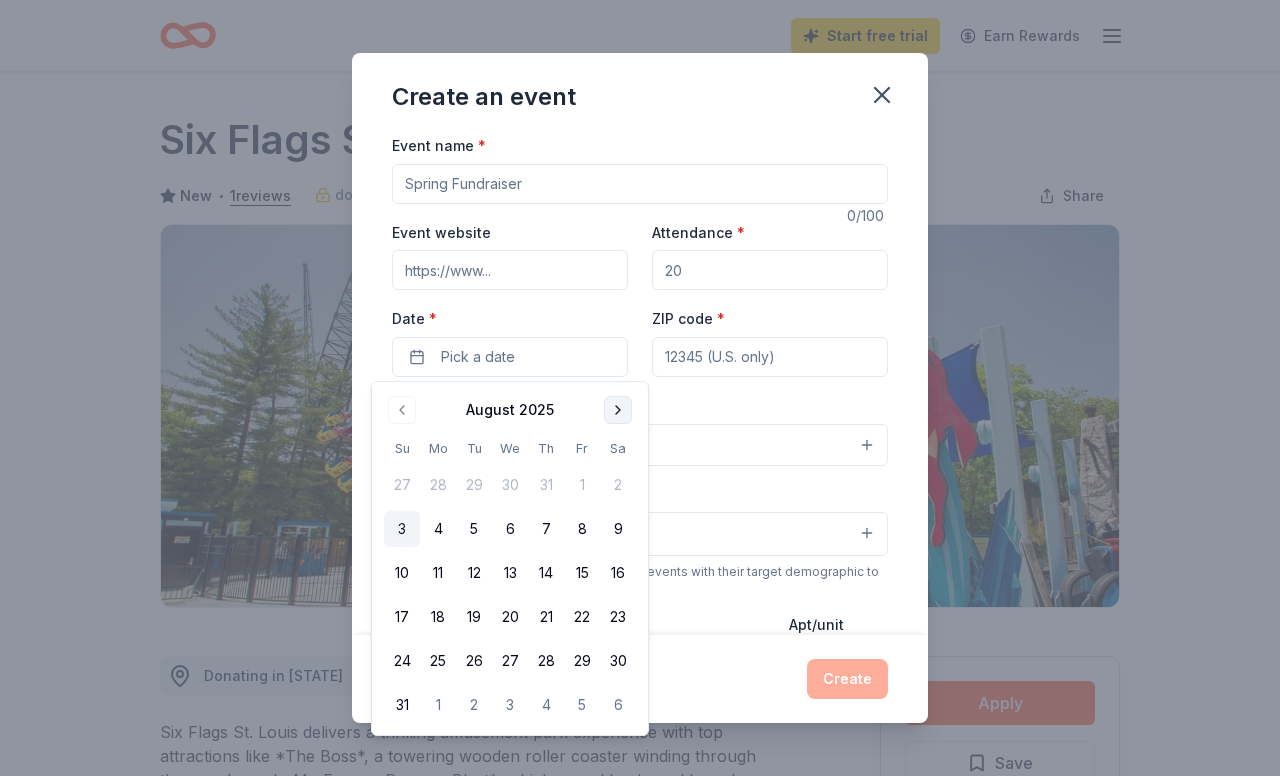 click at bounding box center [618, 410] 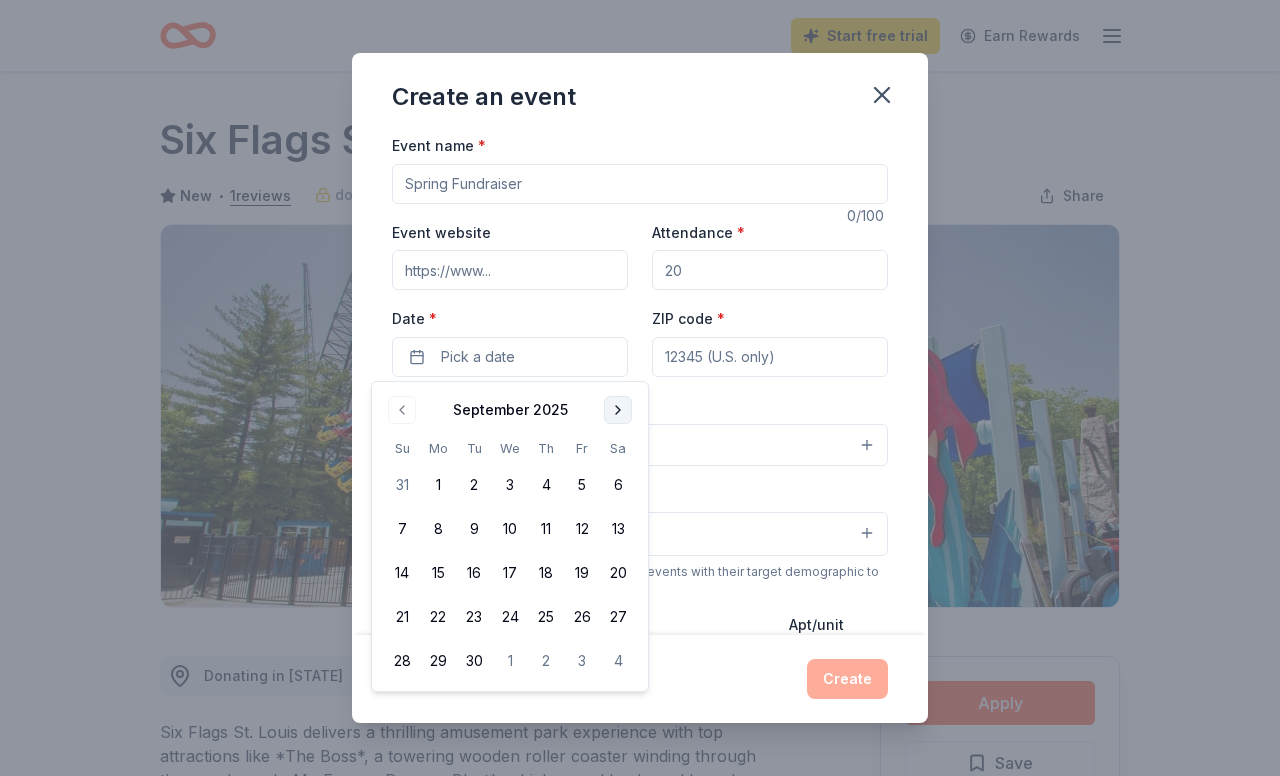 click at bounding box center (618, 410) 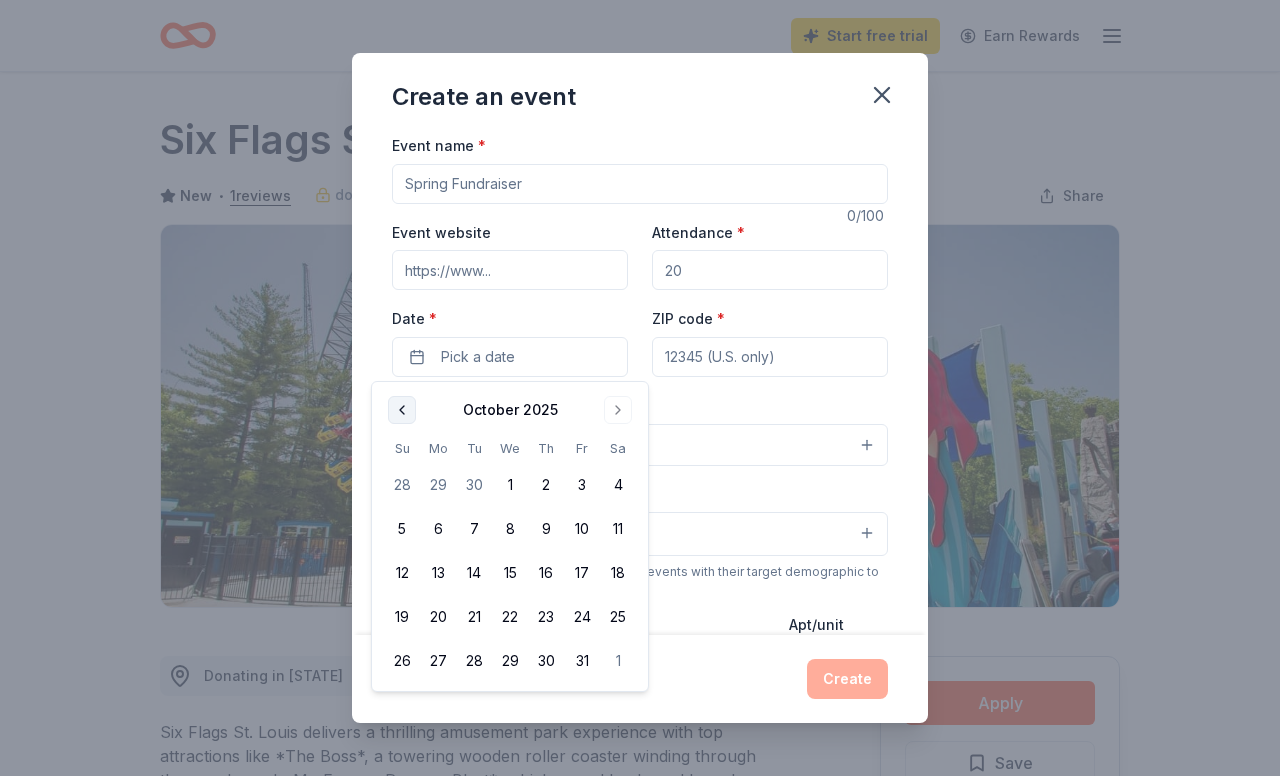 click at bounding box center [402, 410] 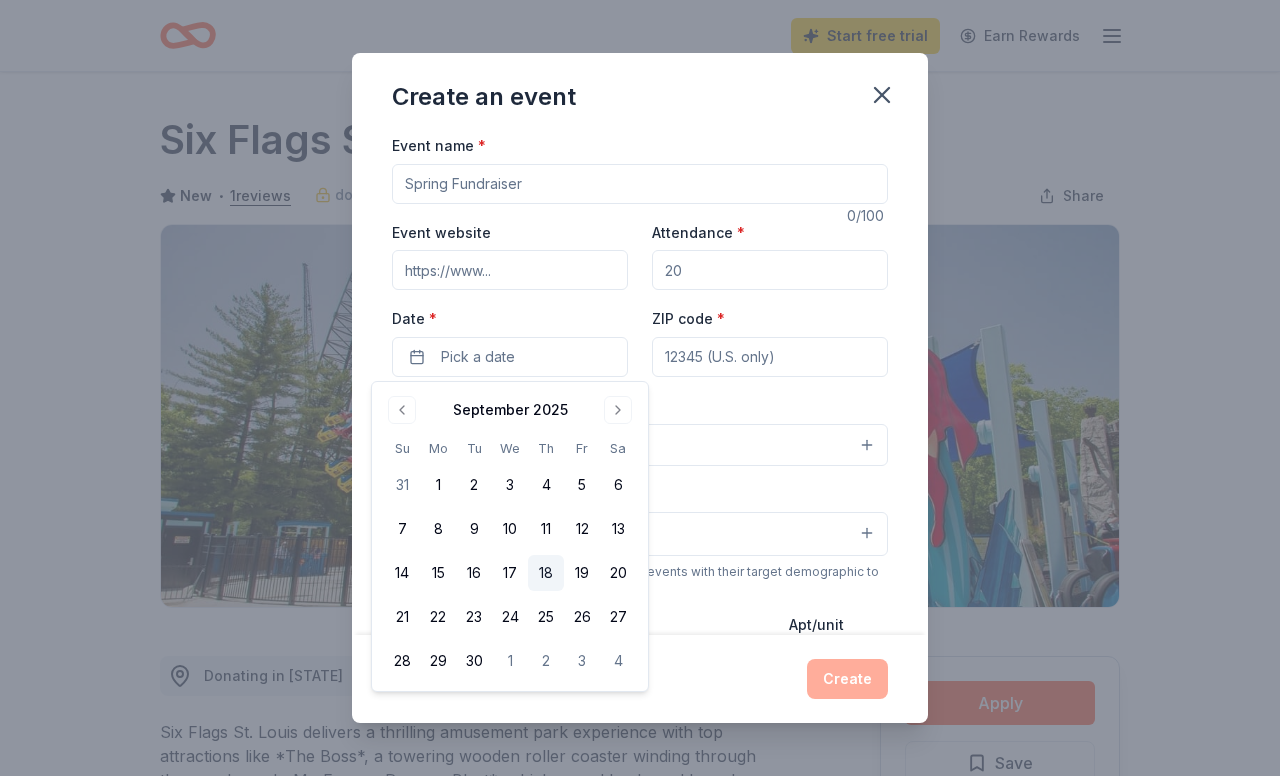 click on "18" at bounding box center (546, 573) 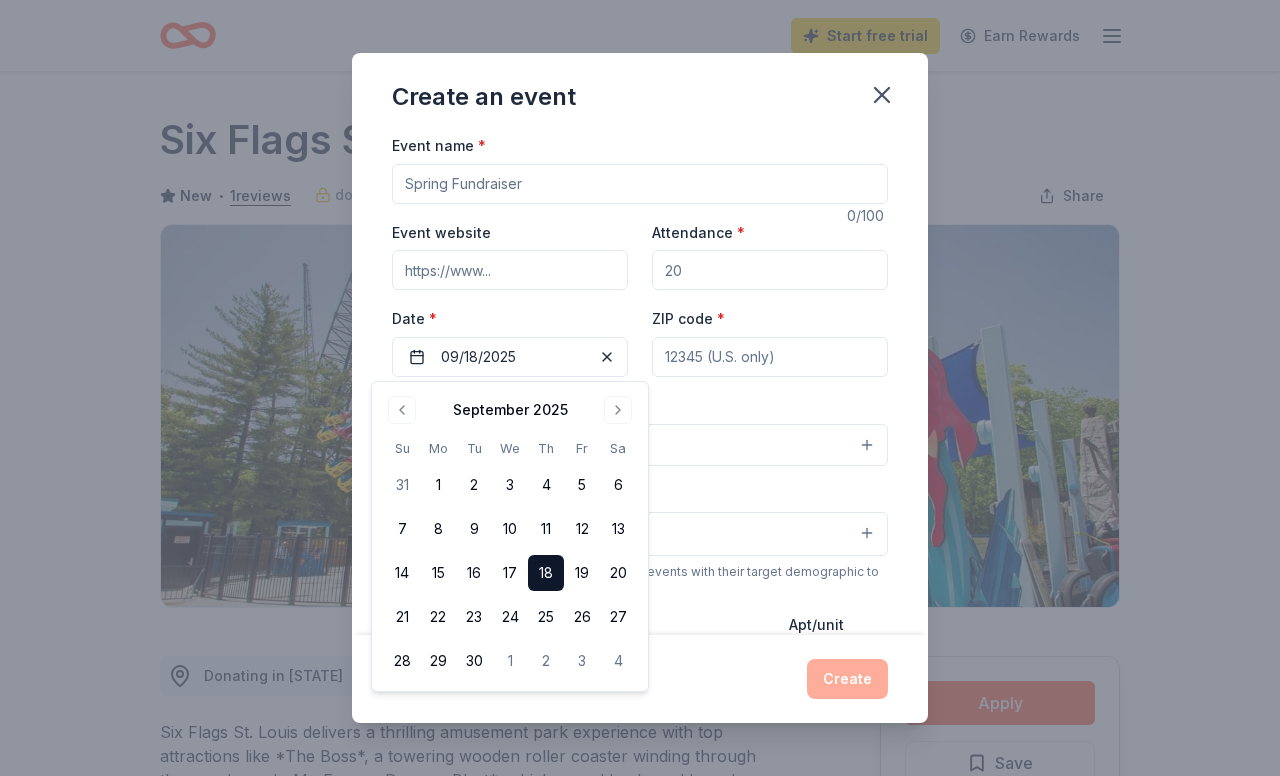 click on "Event website" at bounding box center (510, 270) 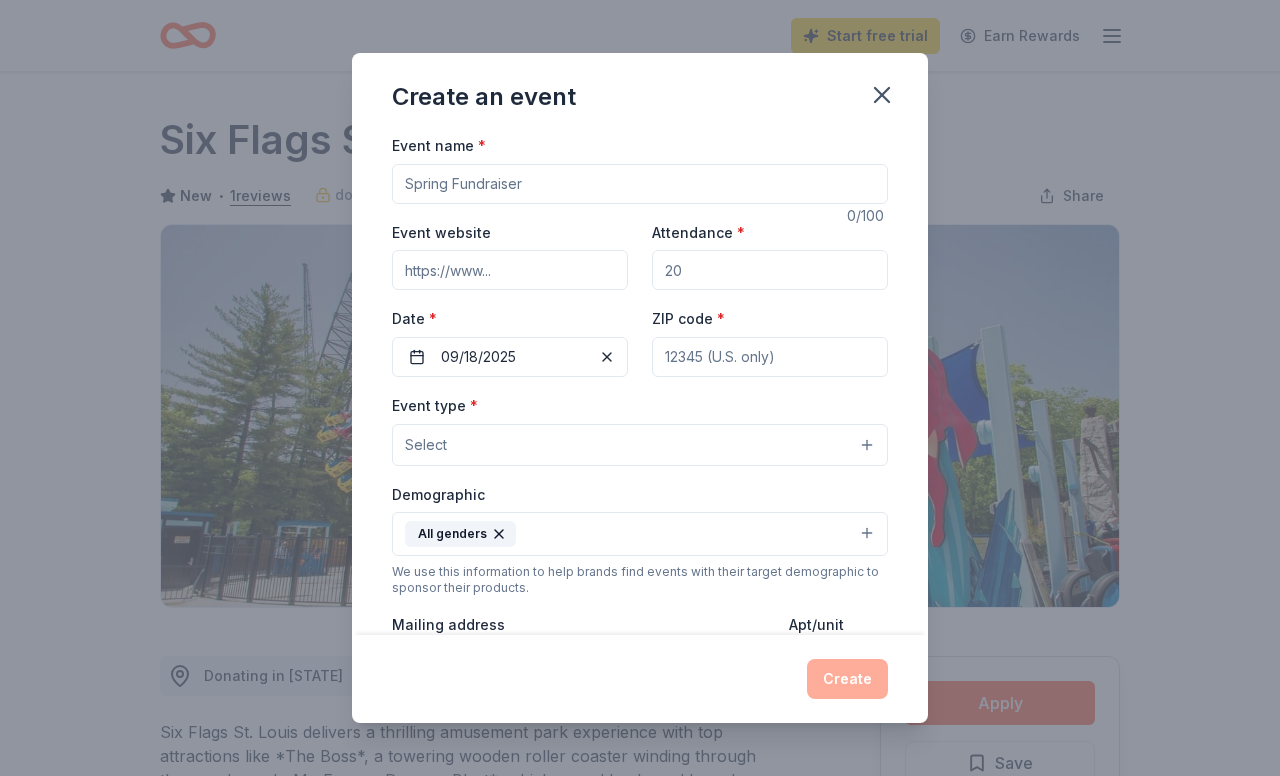 click on "Attendance *" at bounding box center (770, 270) 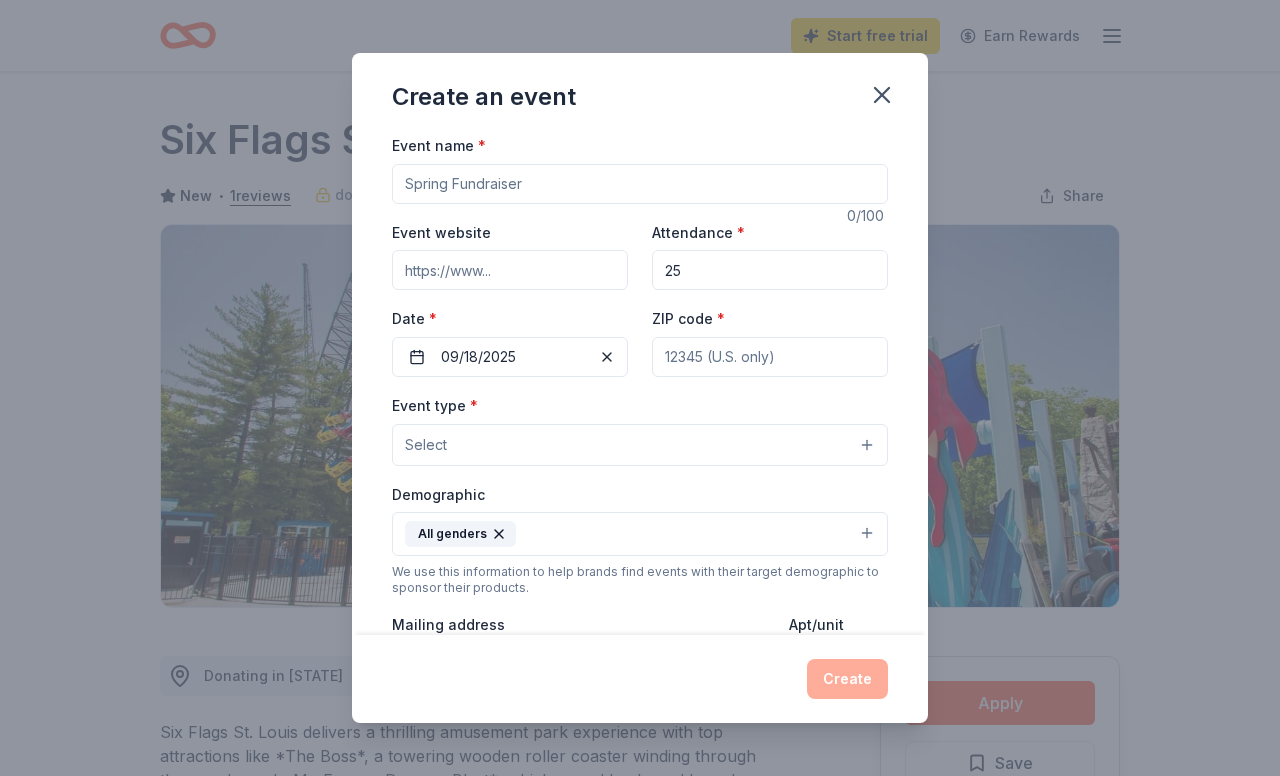 type on "25" 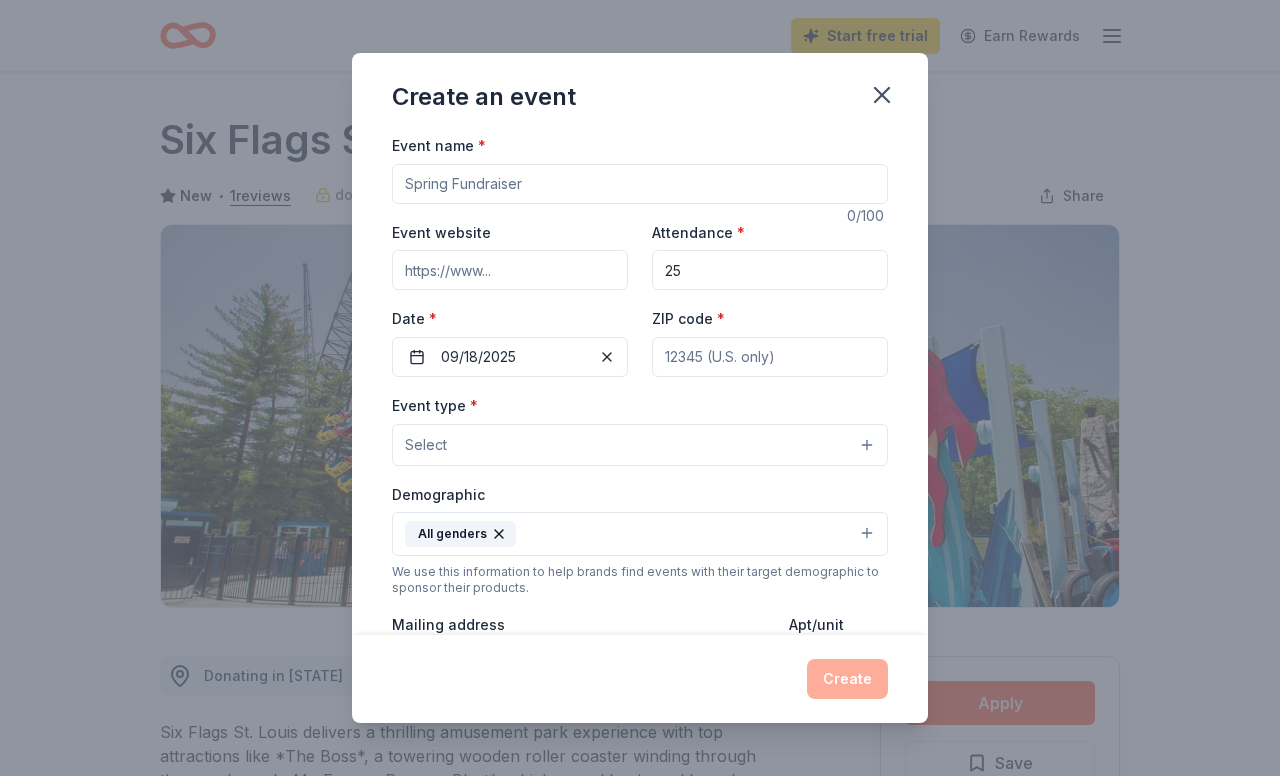 click on "Event name *" at bounding box center (640, 184) 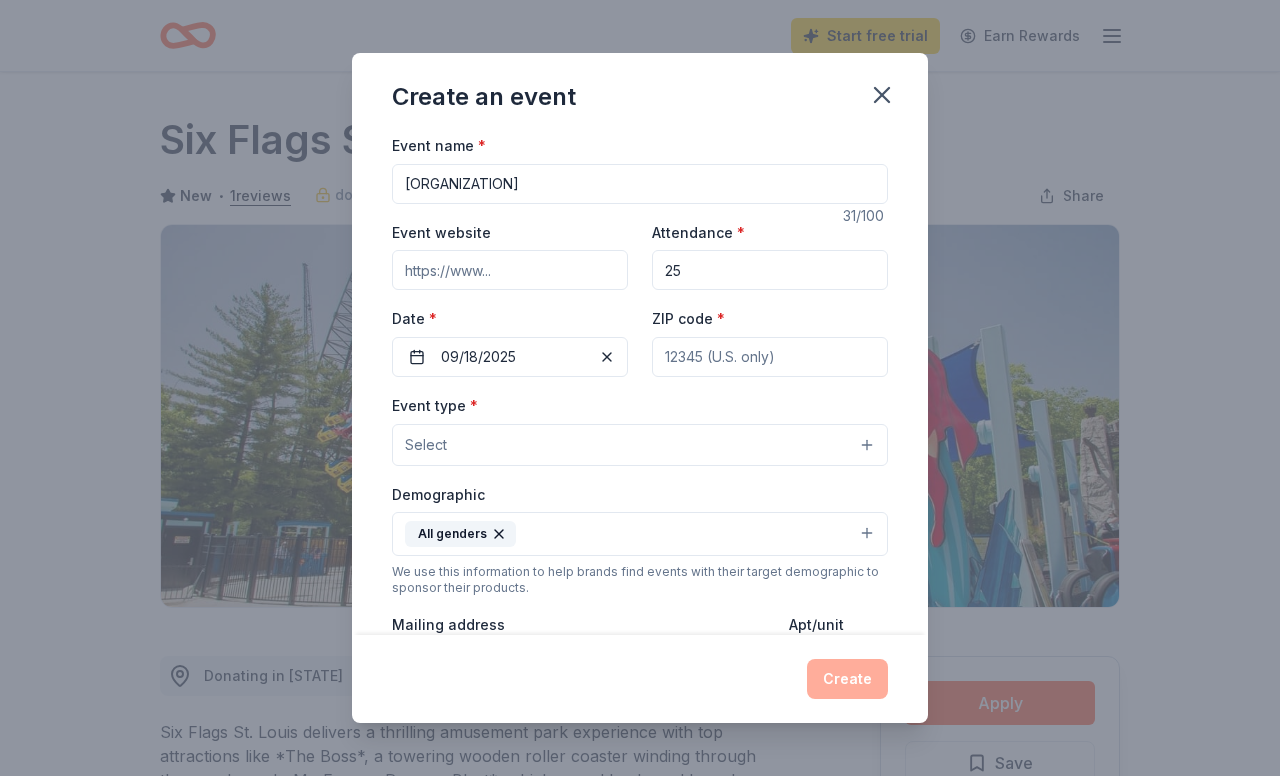 type on "[ORGANIZATION]" 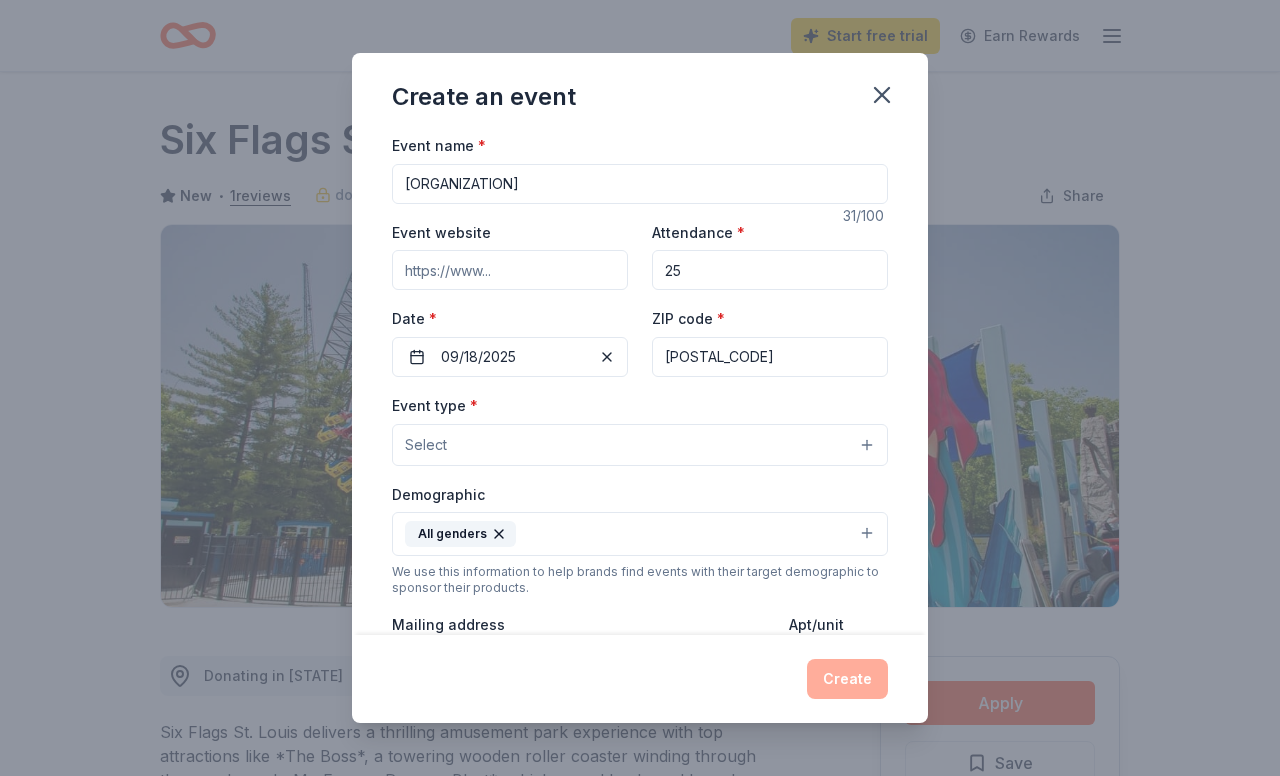 type on "Mailing address [NUMBER] [STREET]," 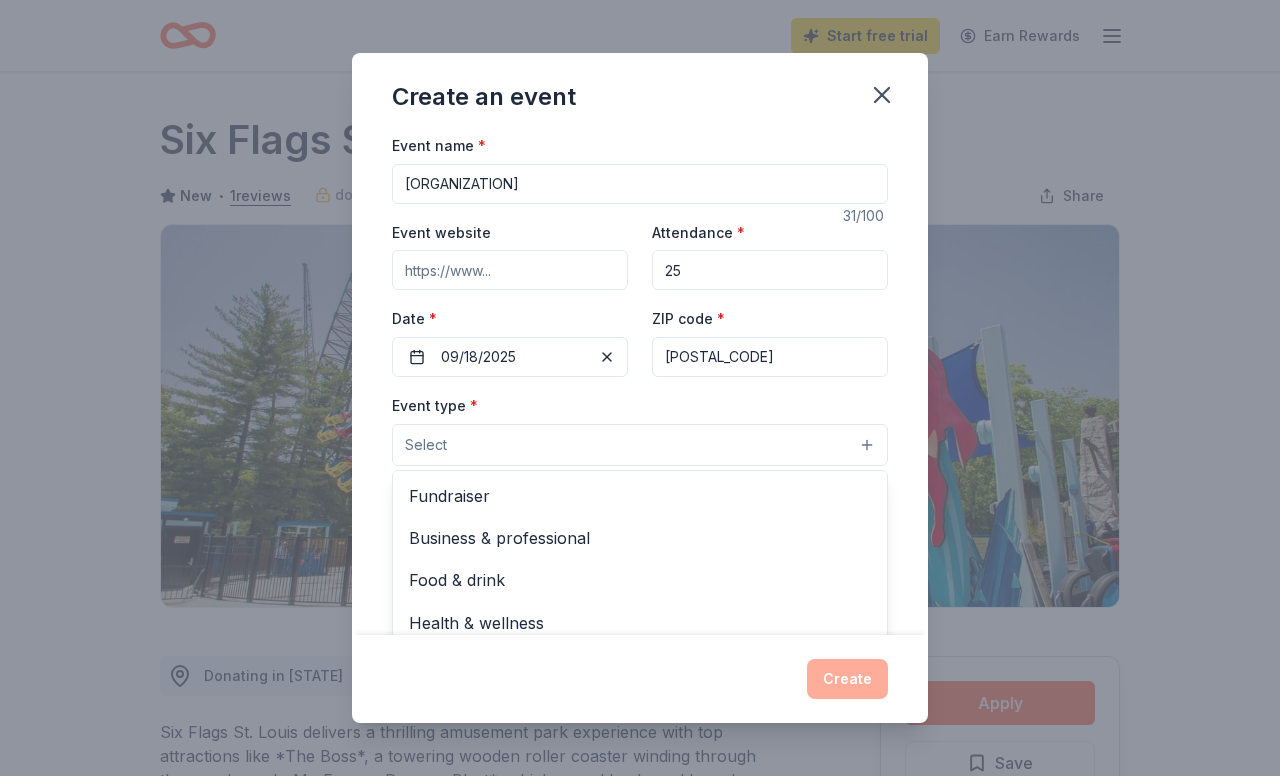 click on "Select" at bounding box center [640, 445] 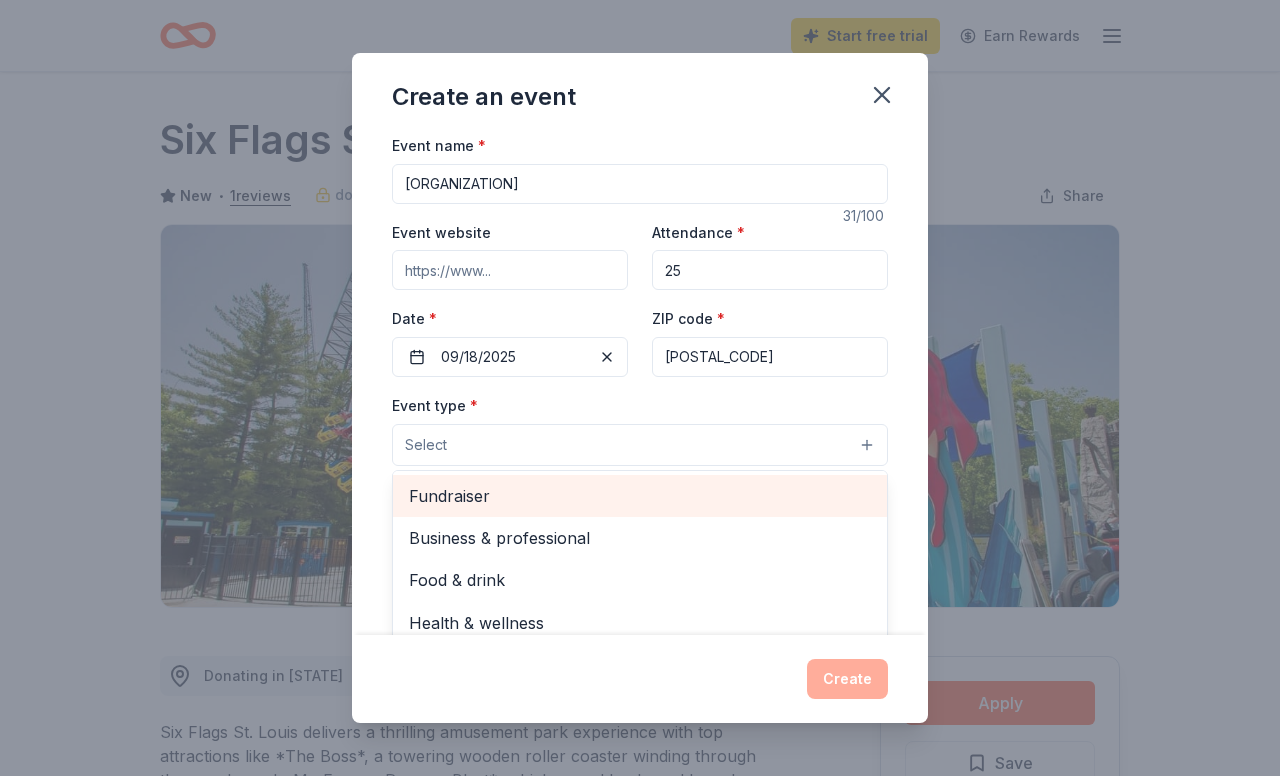 click on "Fundraiser" at bounding box center (640, 496) 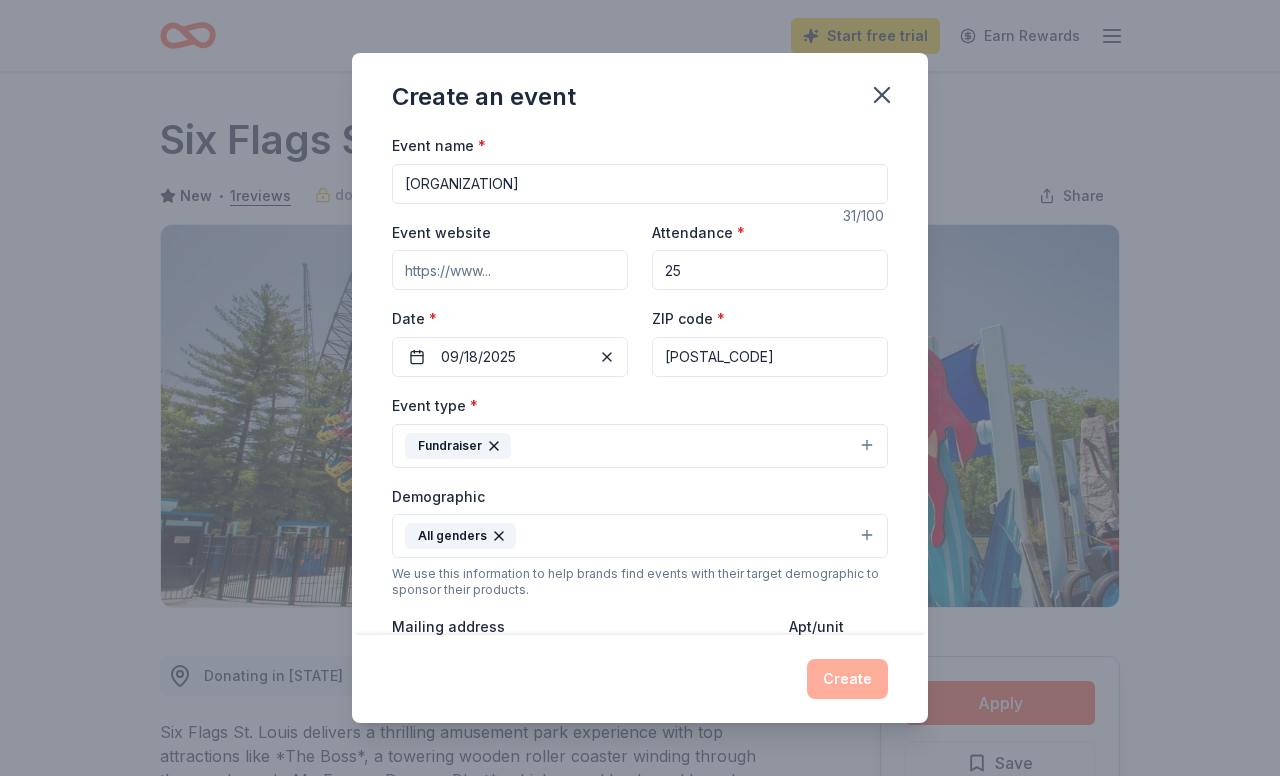 click 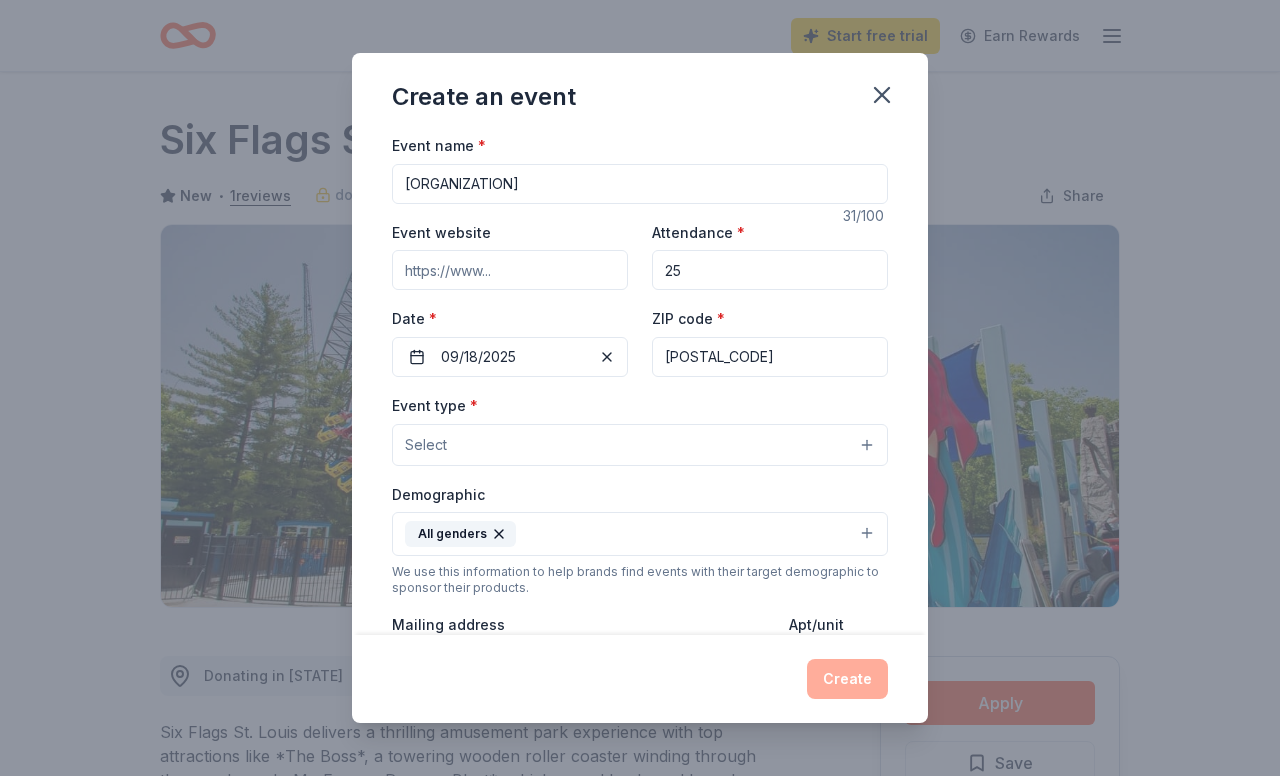 type 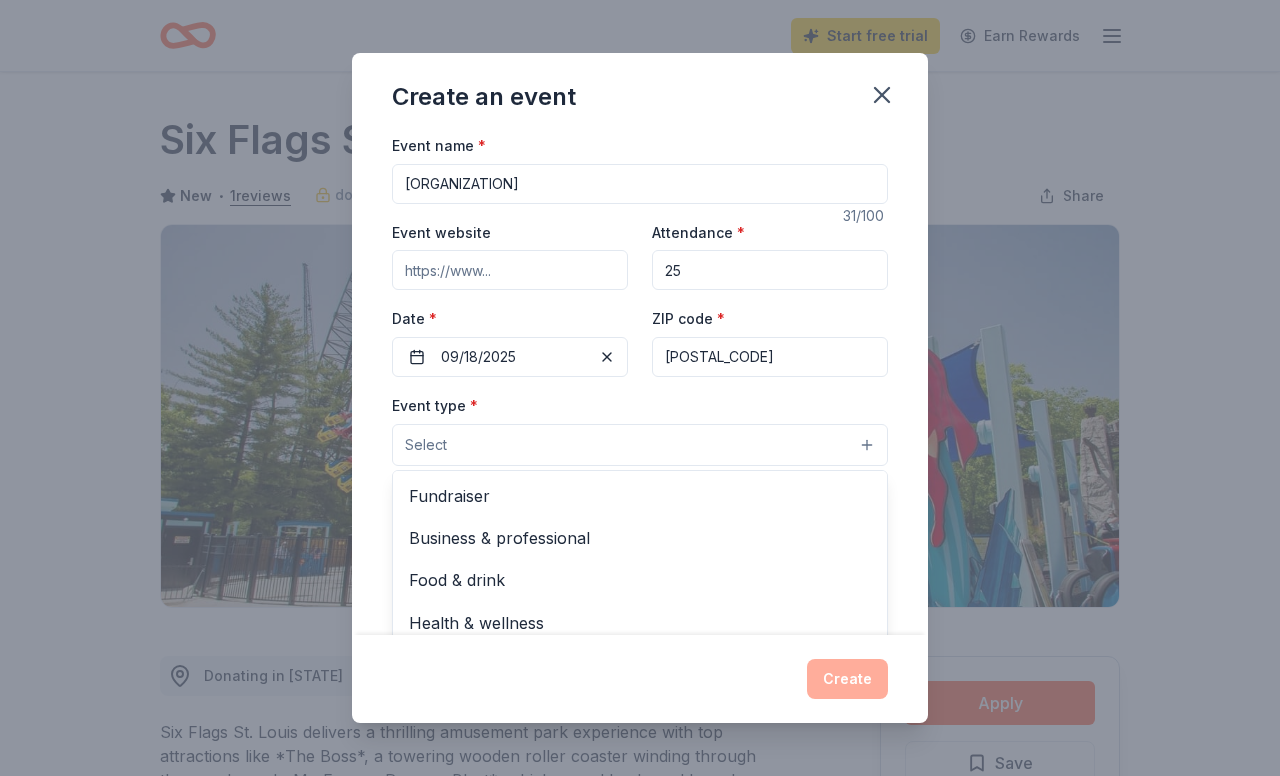 click on "Select" at bounding box center (640, 445) 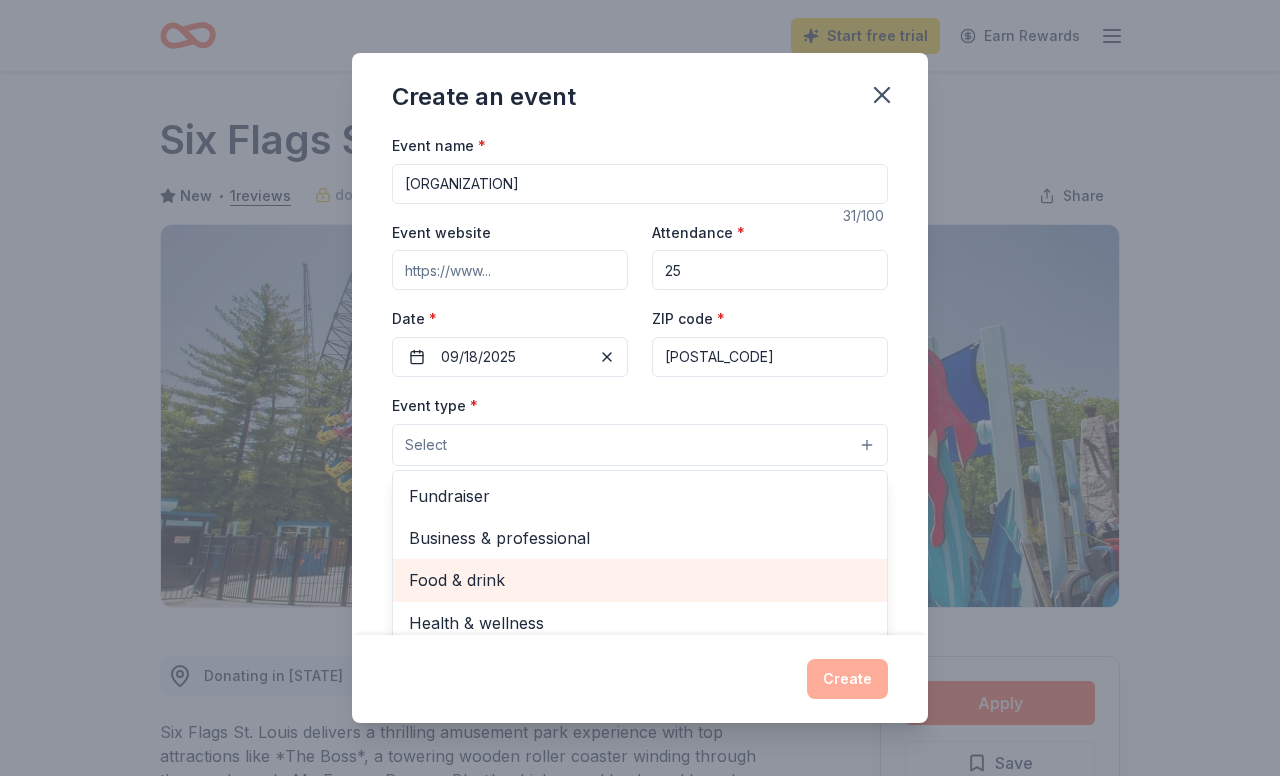 scroll, scrollTop: 63, scrollLeft: 0, axis: vertical 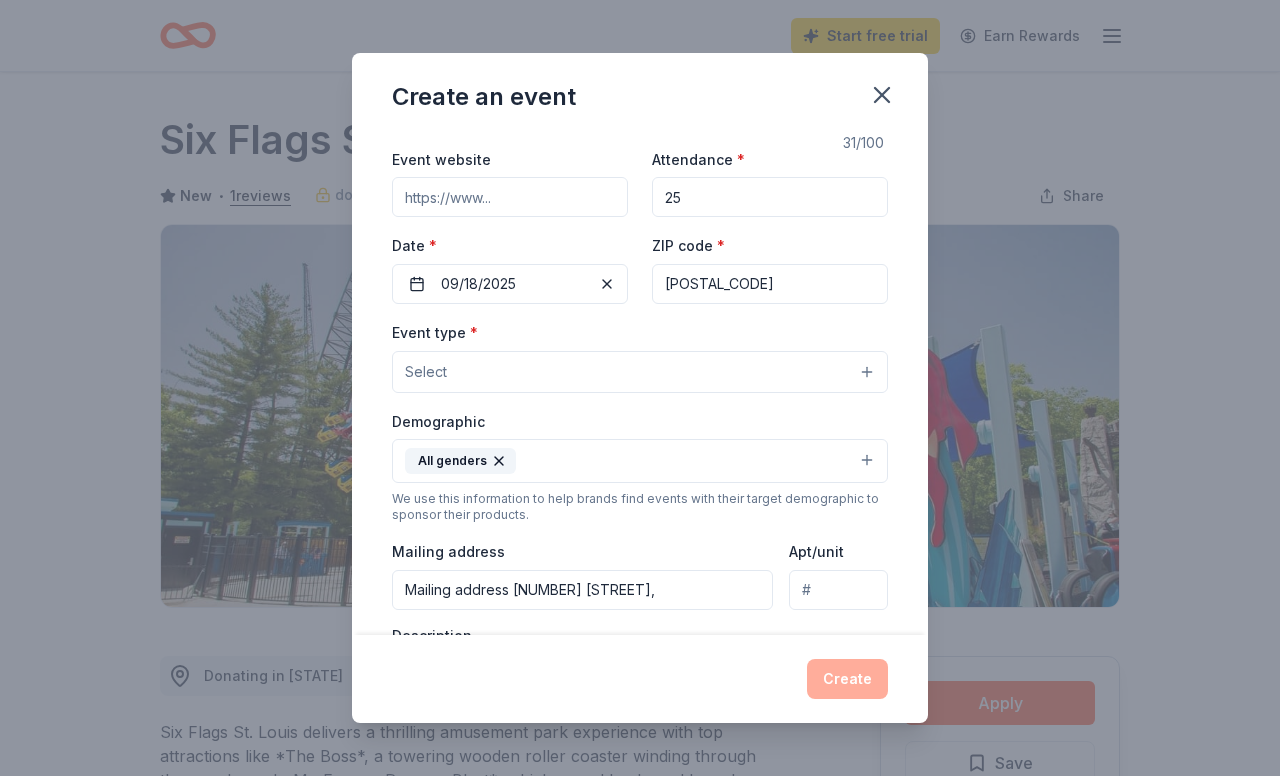 click on "Select" at bounding box center (640, 372) 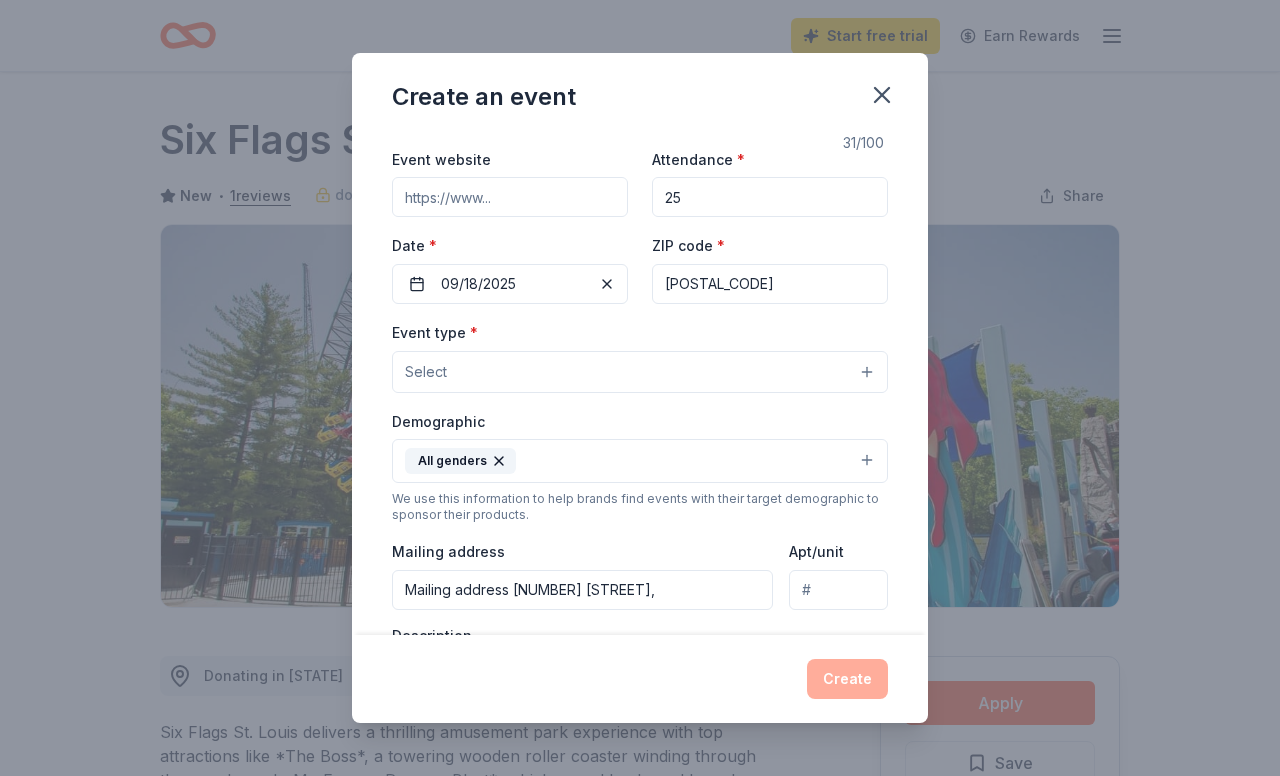 click on "Select" at bounding box center [640, 372] 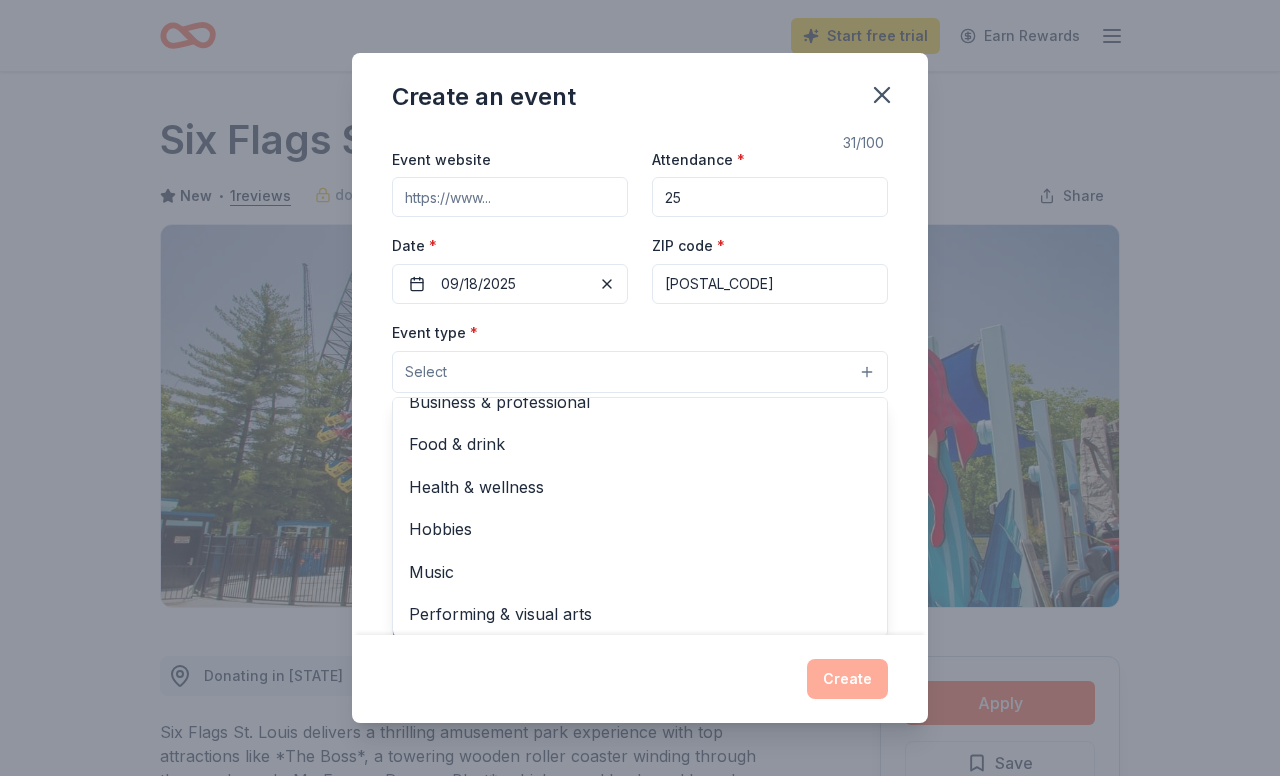 scroll, scrollTop: 4, scrollLeft: 0, axis: vertical 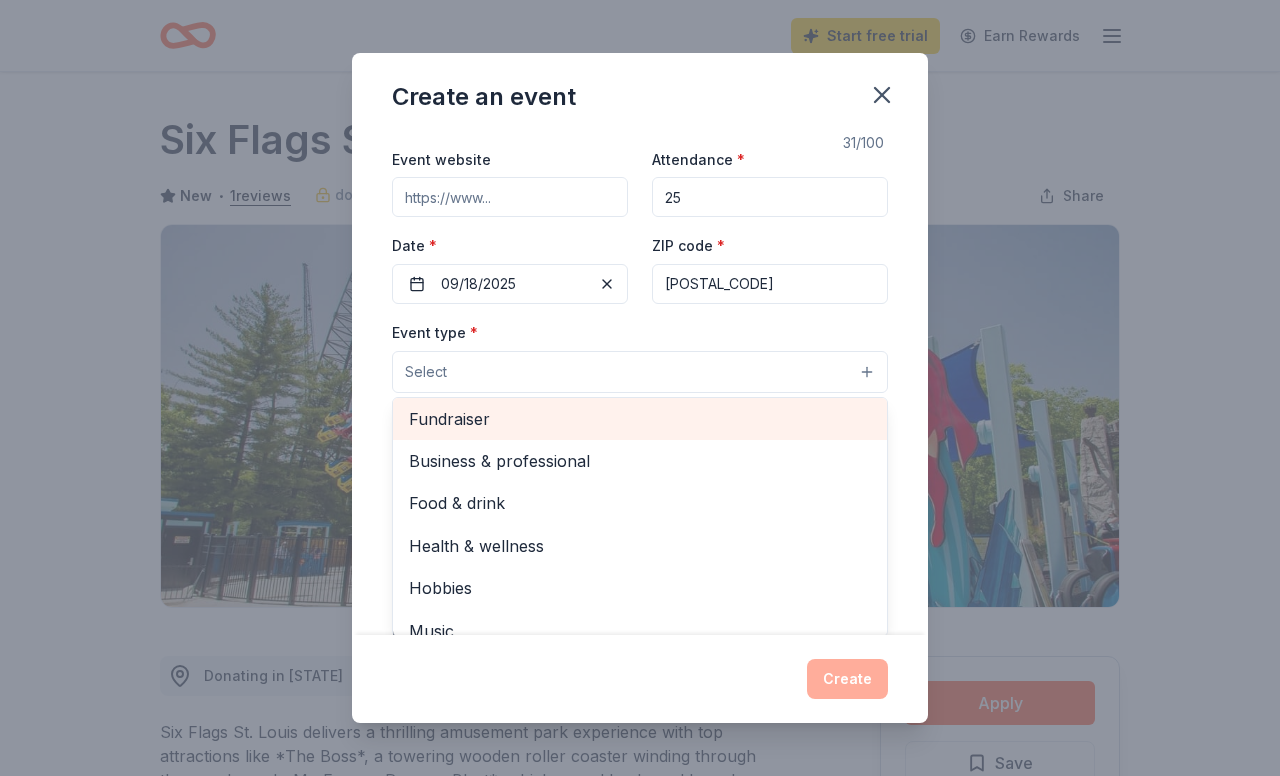 click on "Fundraiser" at bounding box center (640, 419) 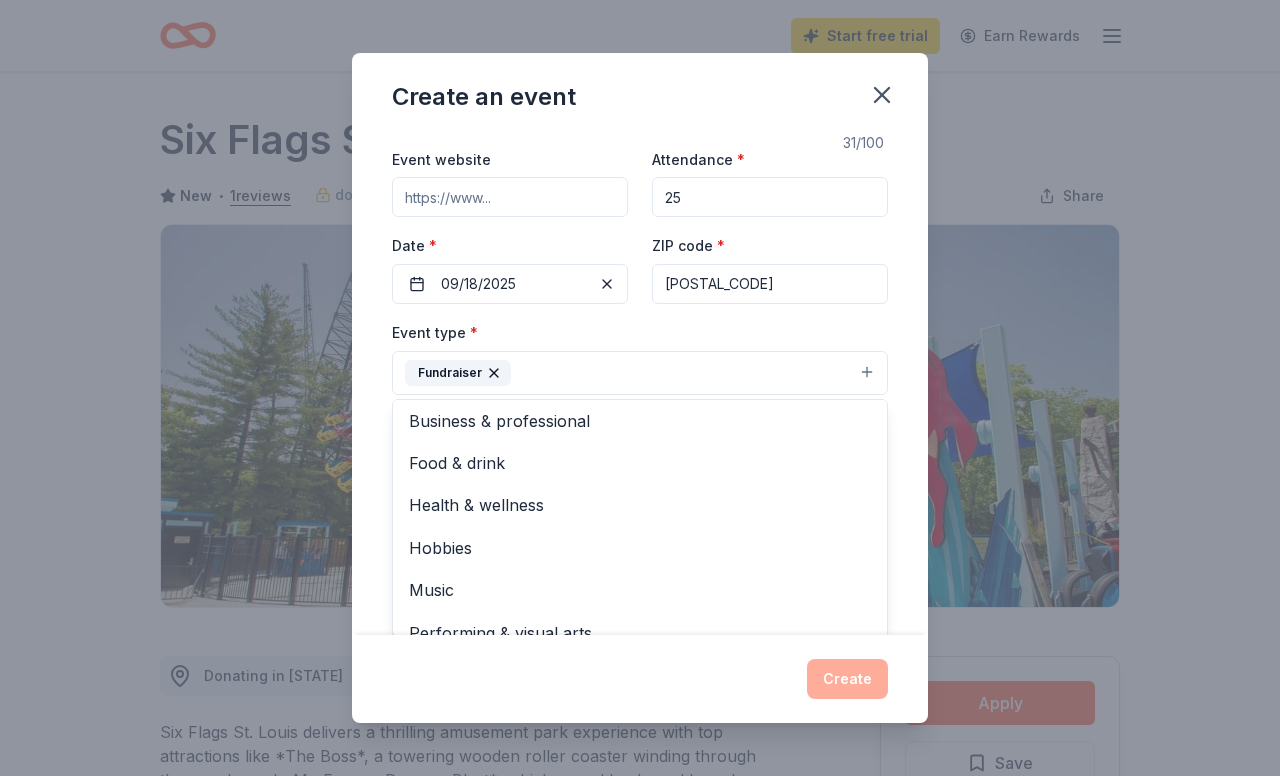 click on "Event name * [ORGANIZATION] 31 /100 Event website Attendance * 25 Date * 09/18/[YEAR] ZIP code * [POSTAL_CODE] Event type * Fundraiser Business & professional Food & drink Health & wellness Hobbies Music Performing & visual arts Demographic All genders We use this information to help brands find events with their target demographic to sponsor their products. Mailing address [NUMBER] [STREET], Apt/unit Description What are you looking for? * Auction & raffle Meals Snacks Desserts Alcohol Beverages Send me reminders Email me reminders of donor application deadlines Recurring event" at bounding box center (640, 384) 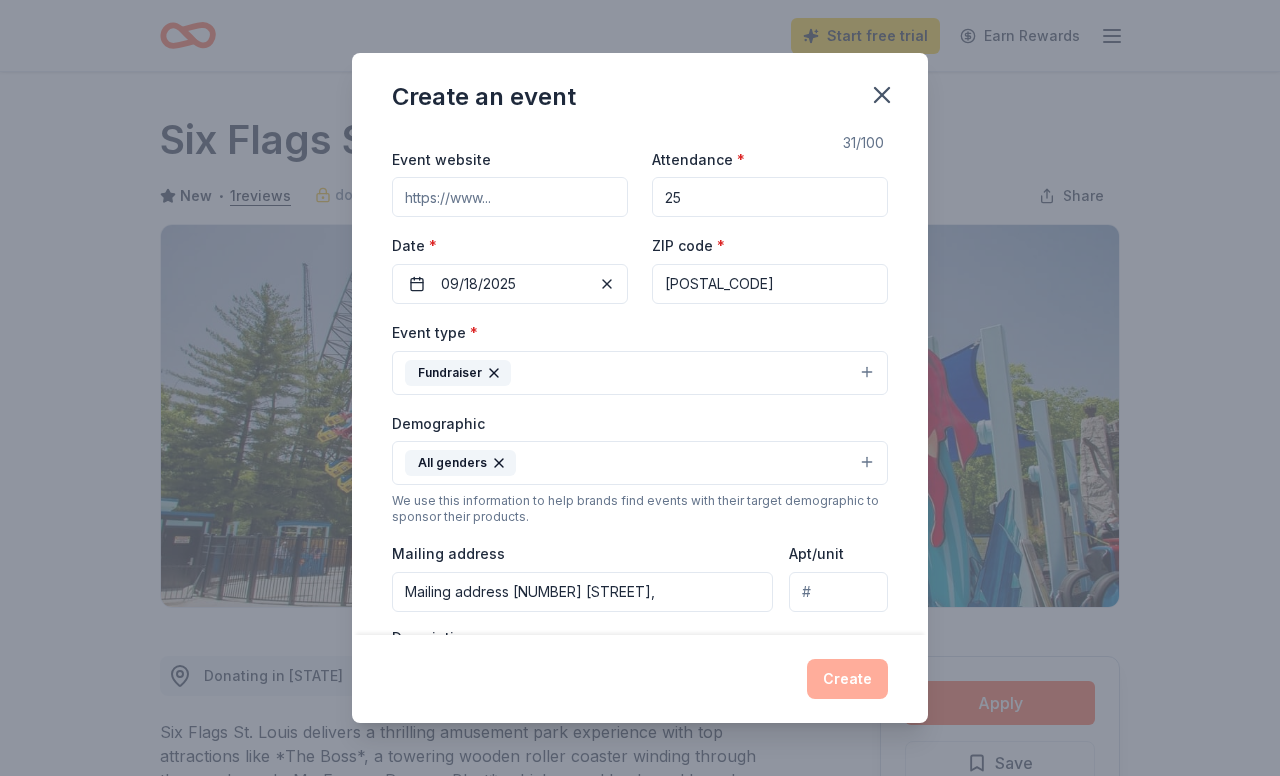 click on "Event name * [ORGANIZATION] 31 /100 Event website Attendance * 25 Date * 09/18/[YEAR] ZIP code * [POSTAL_CODE] Event type * Fundraiser Demographic All genders We use this information to help brands find events with their target demographic to sponsor their products. Mailing address [NUMBER] [STREET], Apt/unit Description What are you looking for? * Auction & raffle Meals Snacks Desserts Alcohol Beverages Send me reminders Email me reminders of donor application deadlines Recurring event" at bounding box center [640, 384] 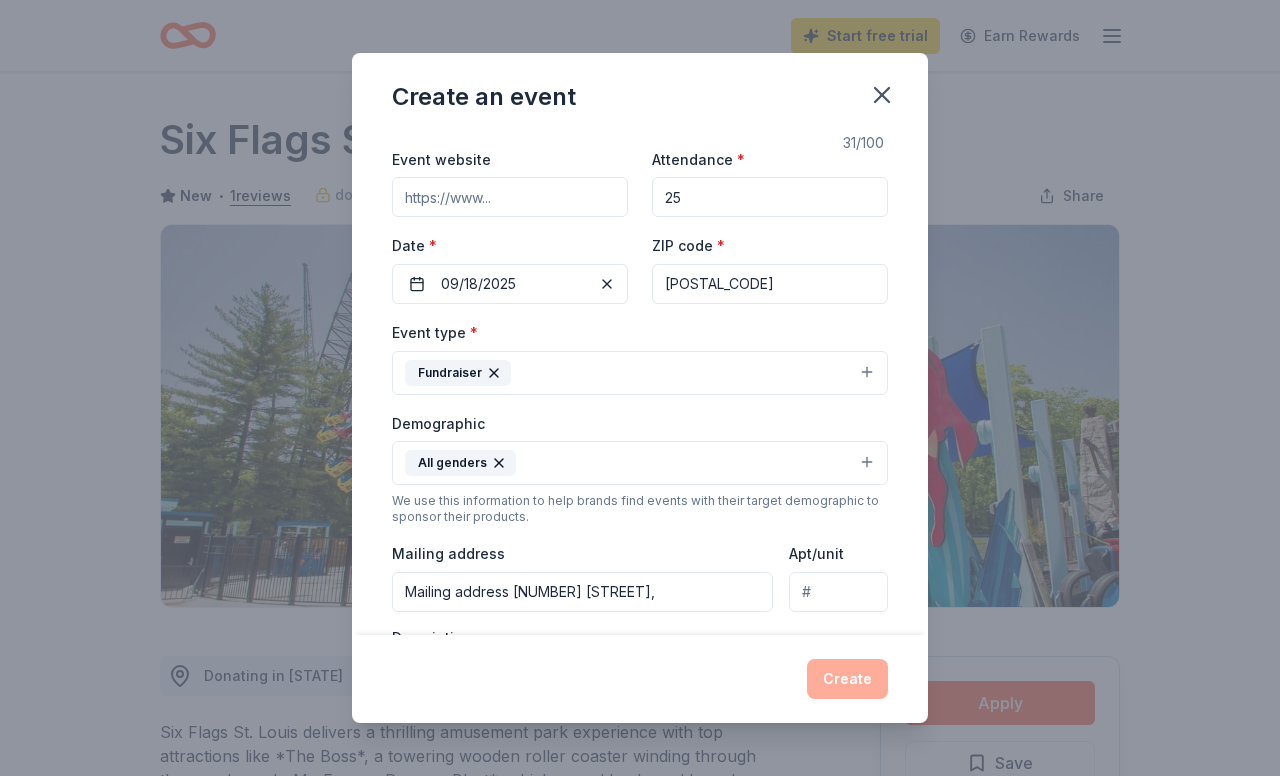 click on "Apt/unit" at bounding box center (838, 592) 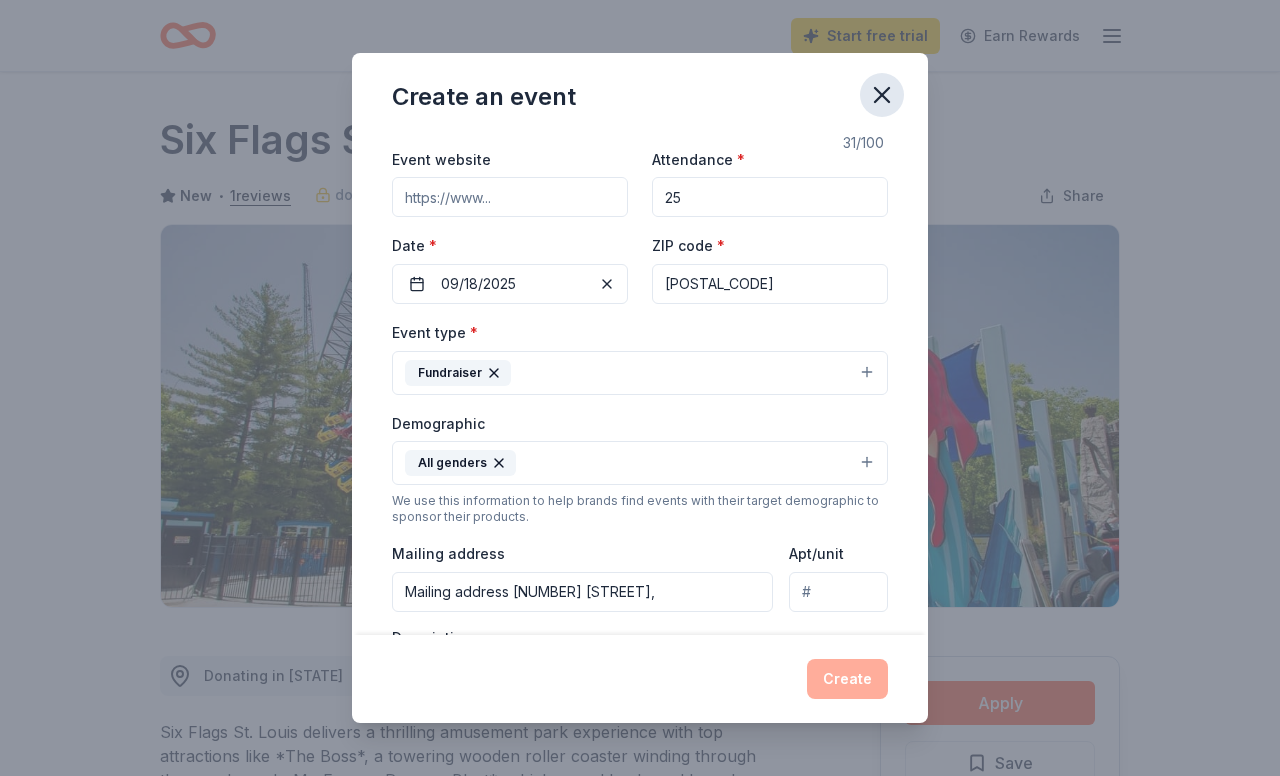 click at bounding box center [882, 95] 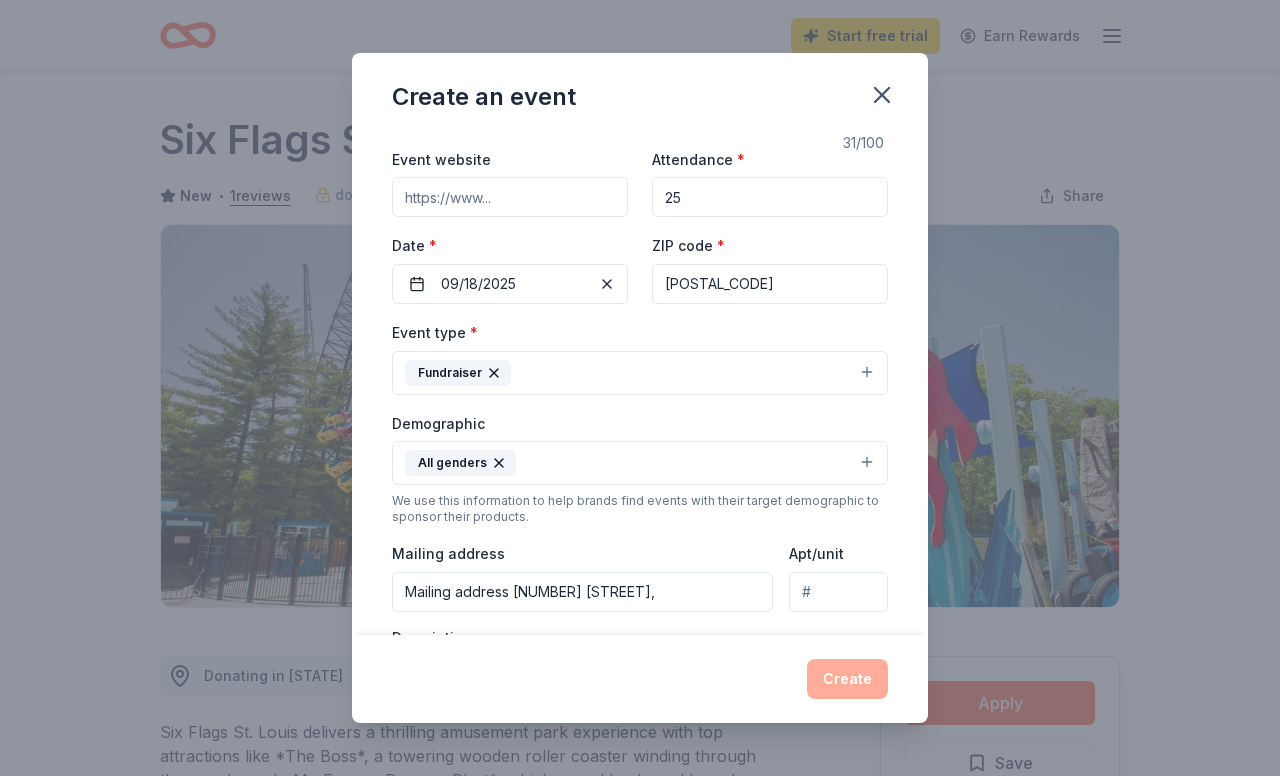 click on "Event website Attendance * 25 Date * 09/18/[YEAR] ZIP code * [POSTAL_CODE]" at bounding box center (640, 225) 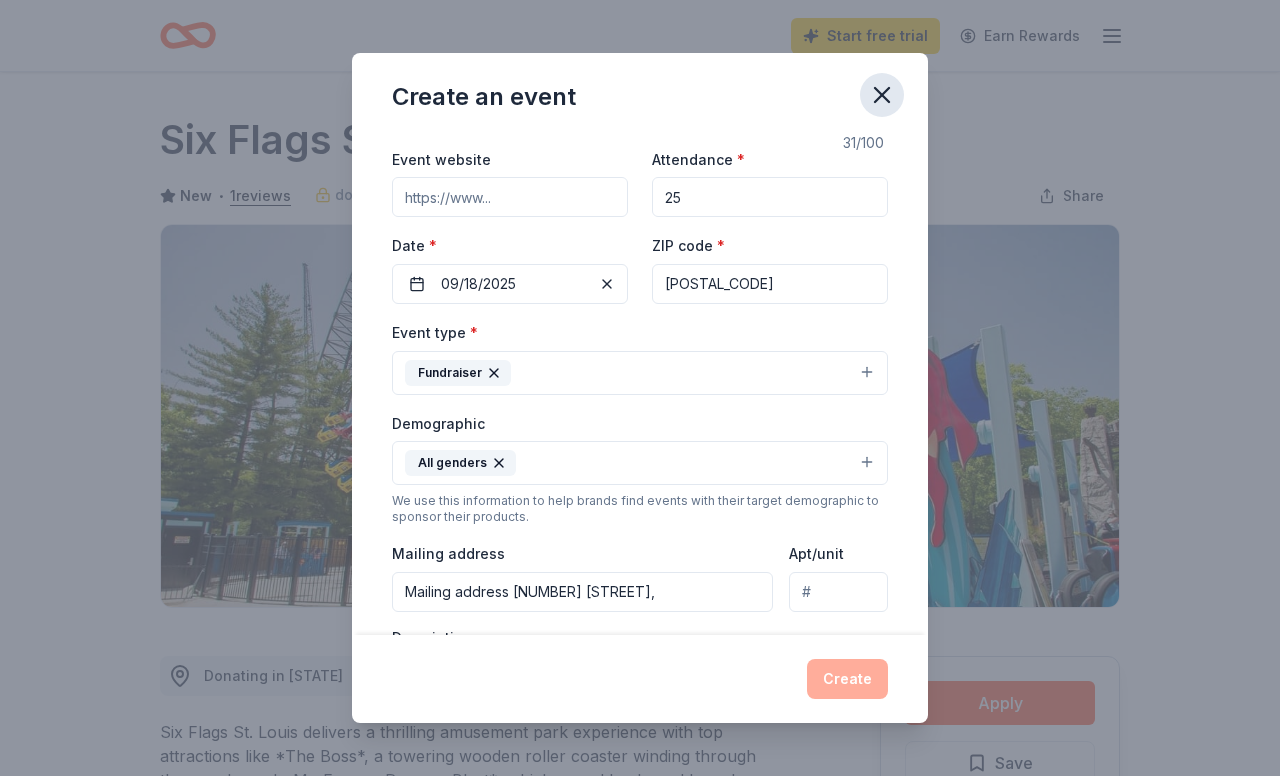 click at bounding box center (882, 95) 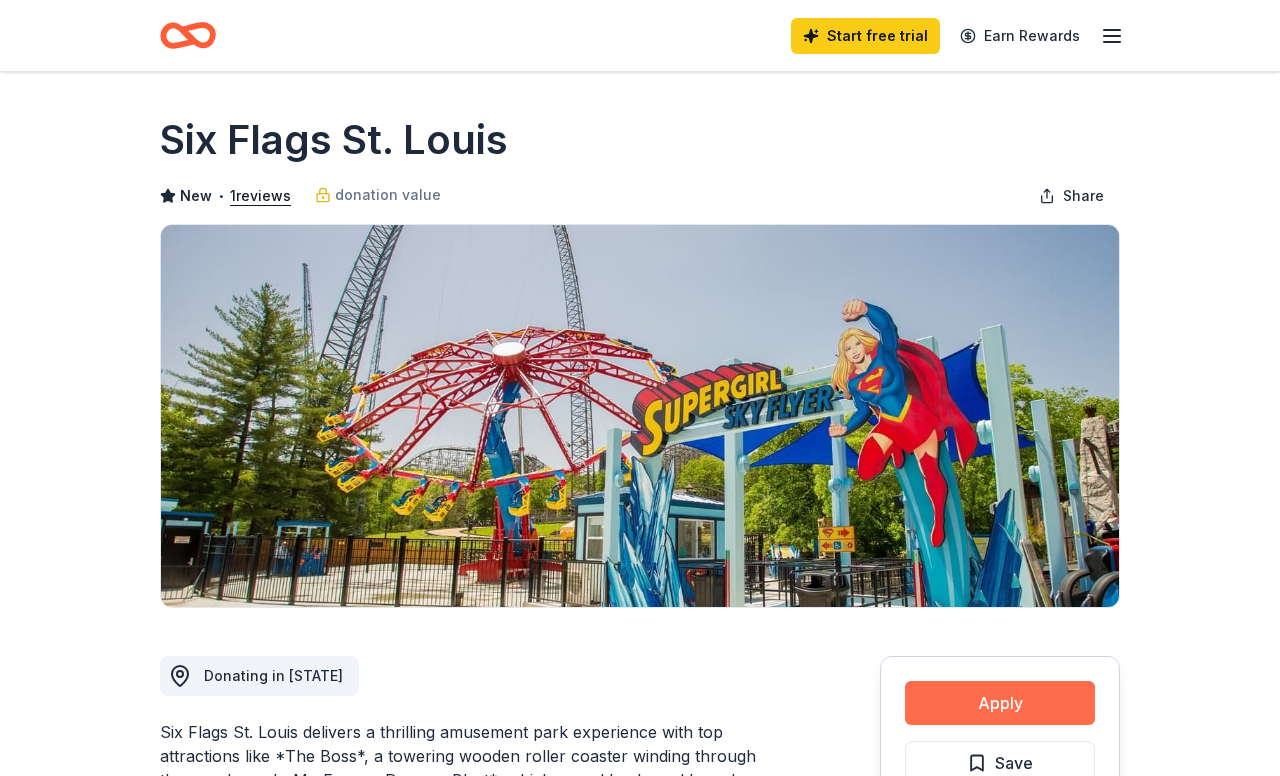 click on "Apply" at bounding box center (1000, 703) 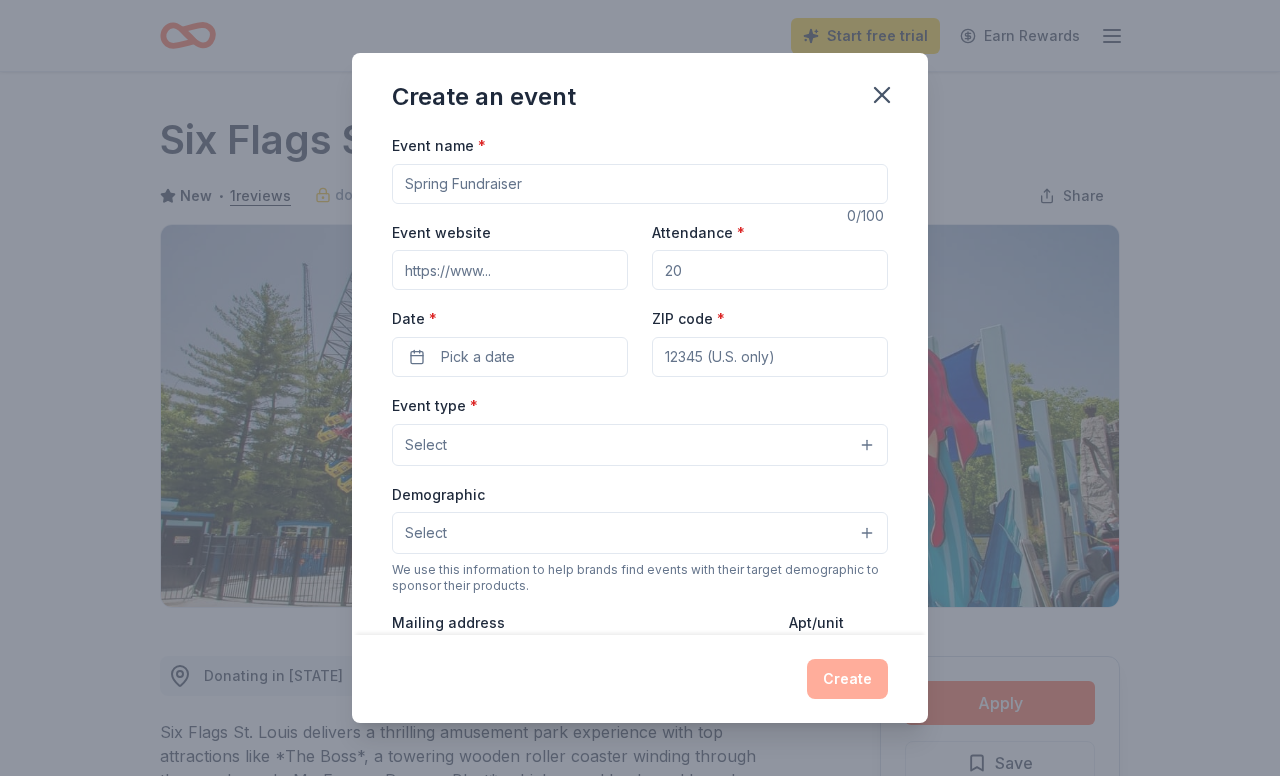 click on "Event name *" at bounding box center [640, 184] 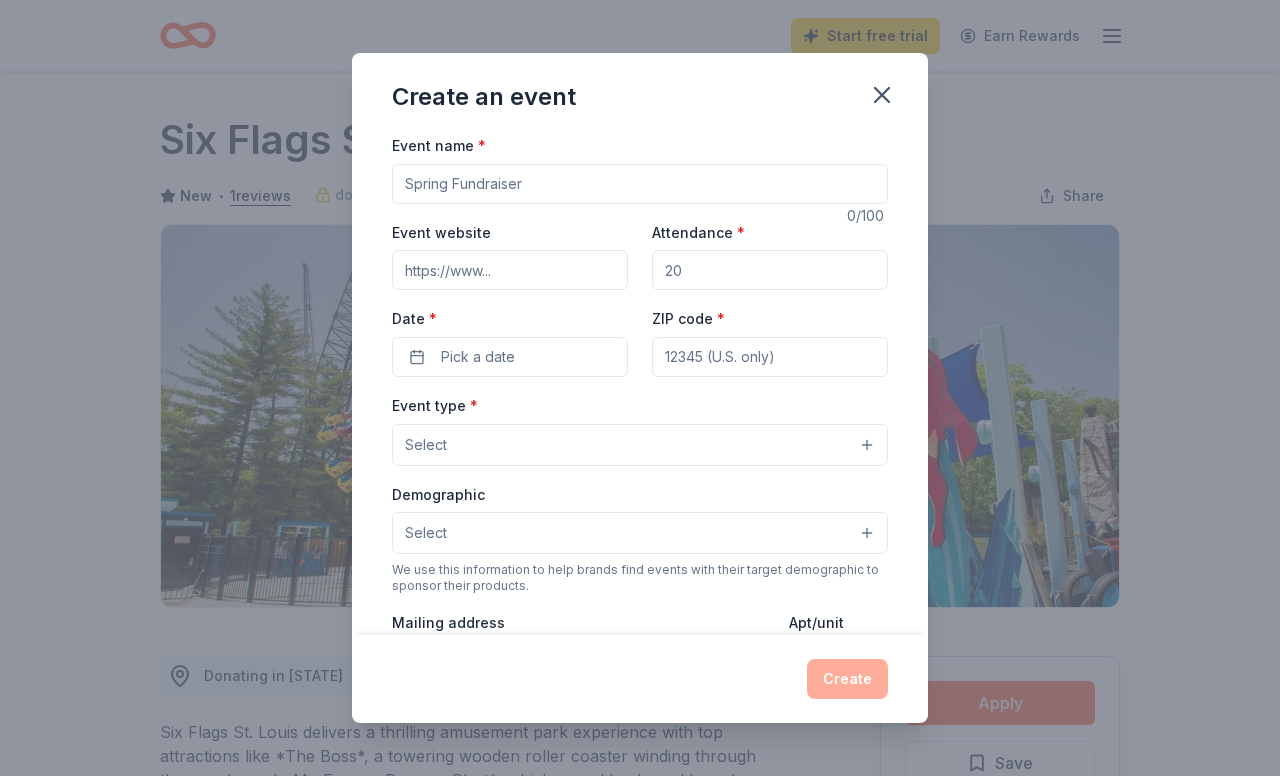 paste on "[ORGANIZATION]" 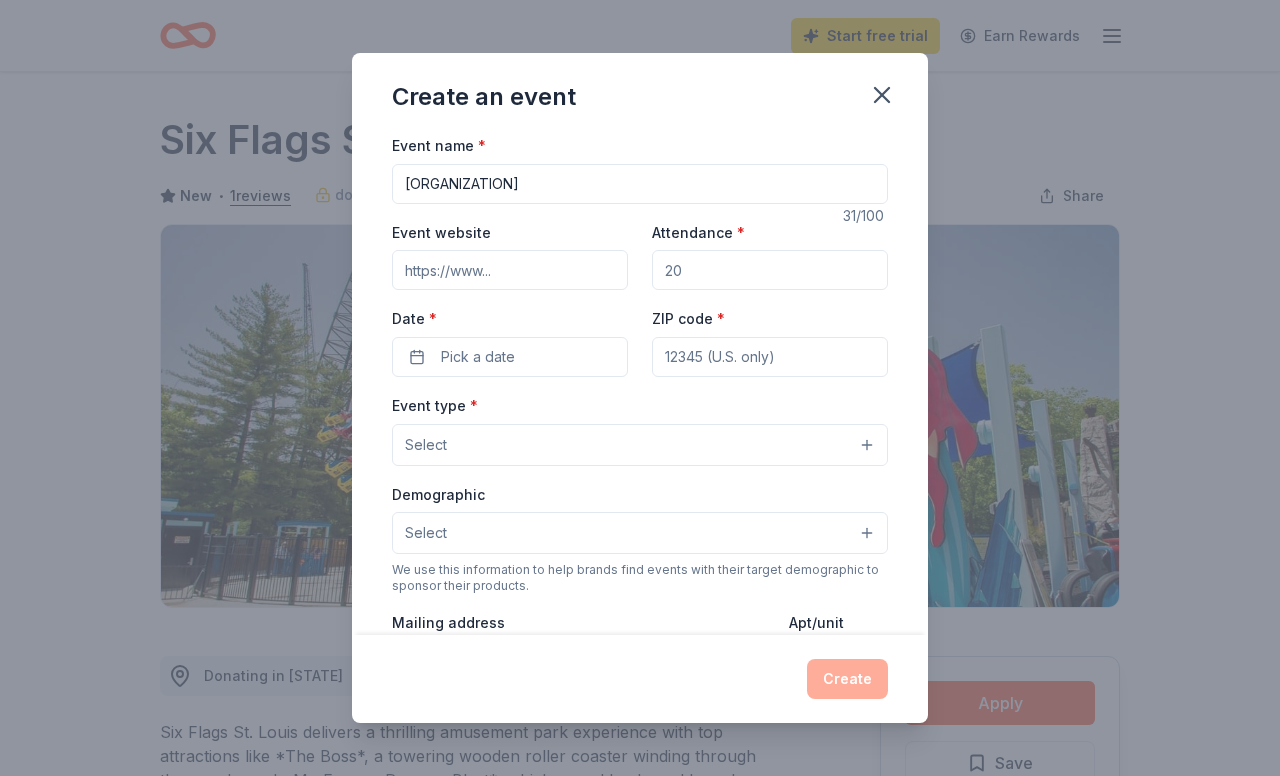type on "[ORGANIZATION]" 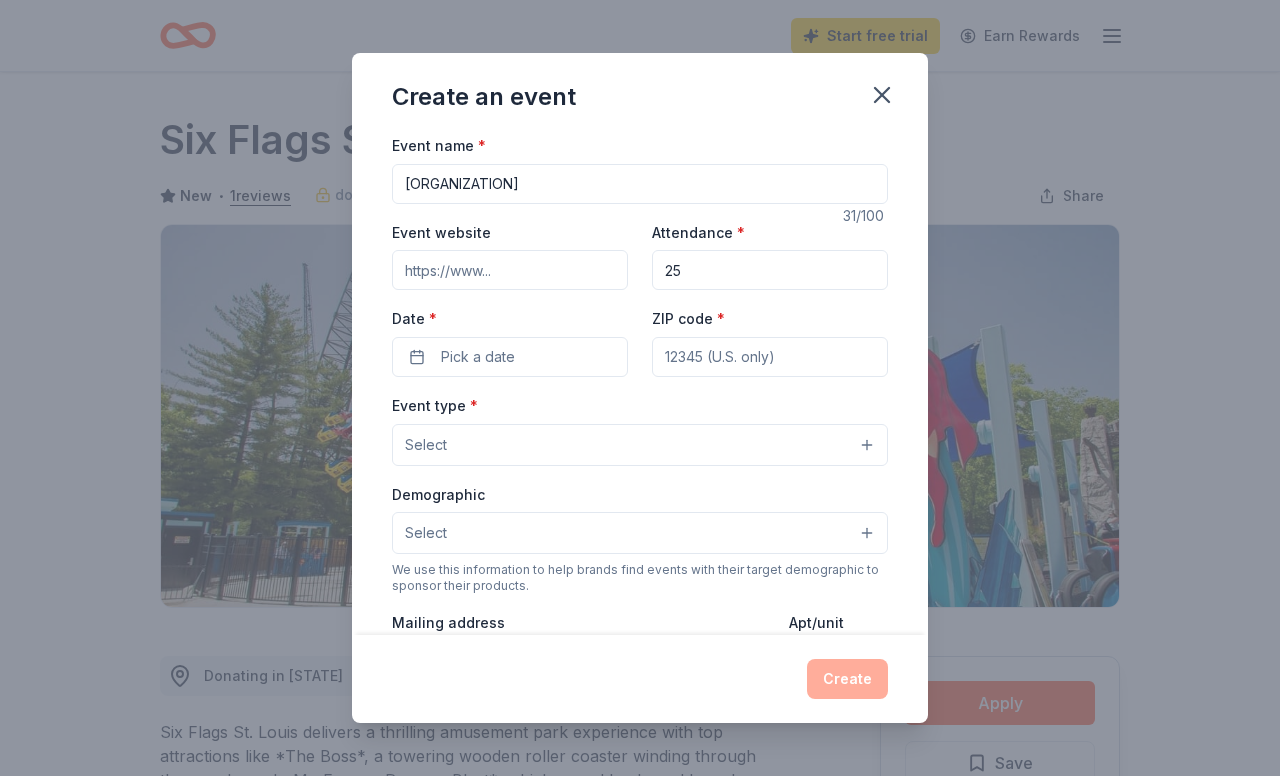 click on "Event name * [ORGANIZATION] 31 /100 Event website Attendance * 25 Date * Pick a date ZIP code * Event type * Select Demographic Select We use this information to help brands find events with their target demographic to sponsor their products. Mailing address Apt/unit Description What are you looking for? * Auction & raffle Meals Snacks Desserts Alcohol Beverages Send me reminders Email me reminders of donor application deadlines Recurring event" at bounding box center [640, 595] 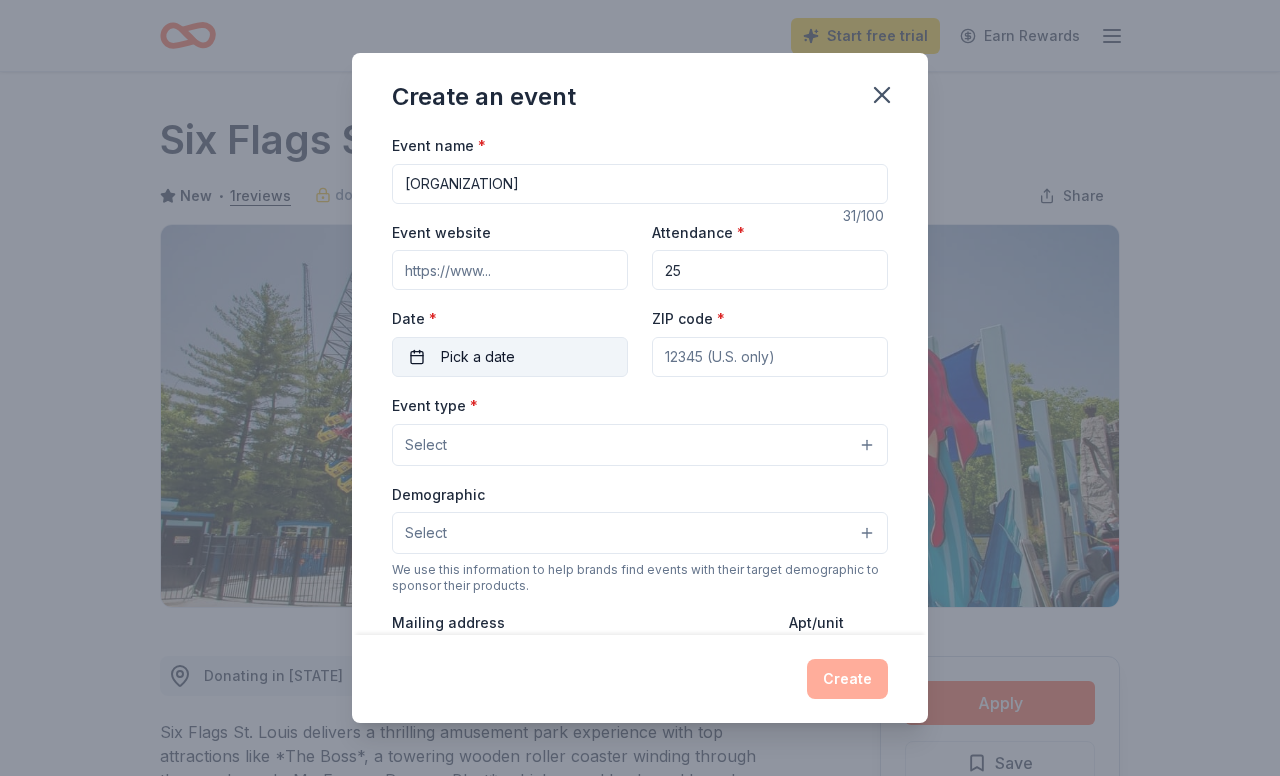 click on "Pick a date" at bounding box center (510, 357) 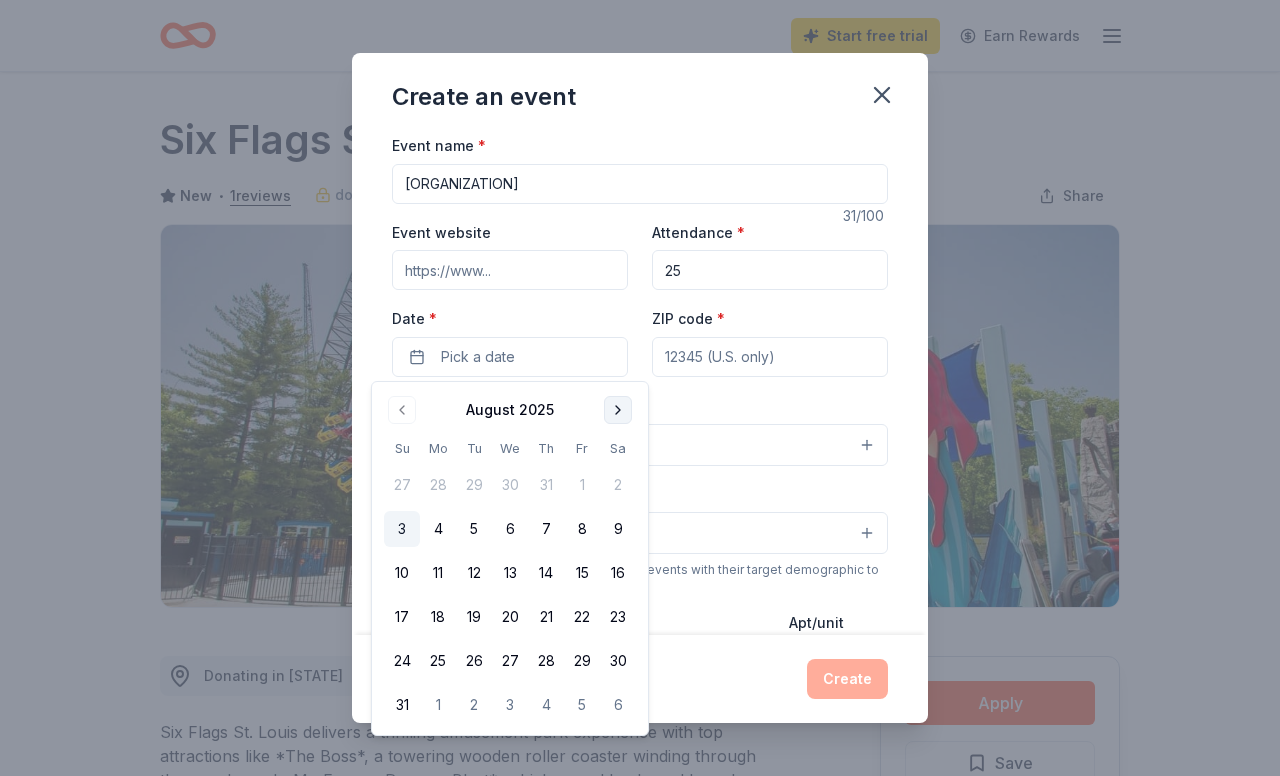 click at bounding box center [618, 410] 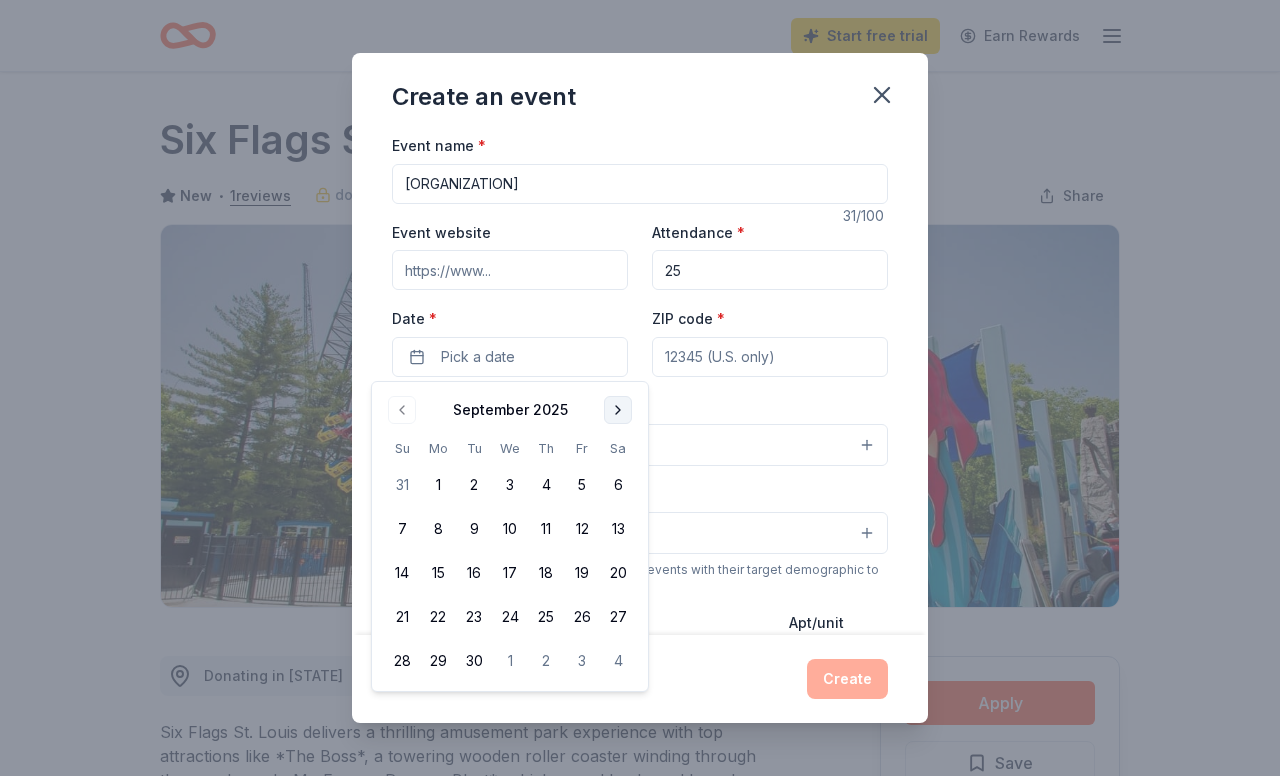 click at bounding box center [618, 410] 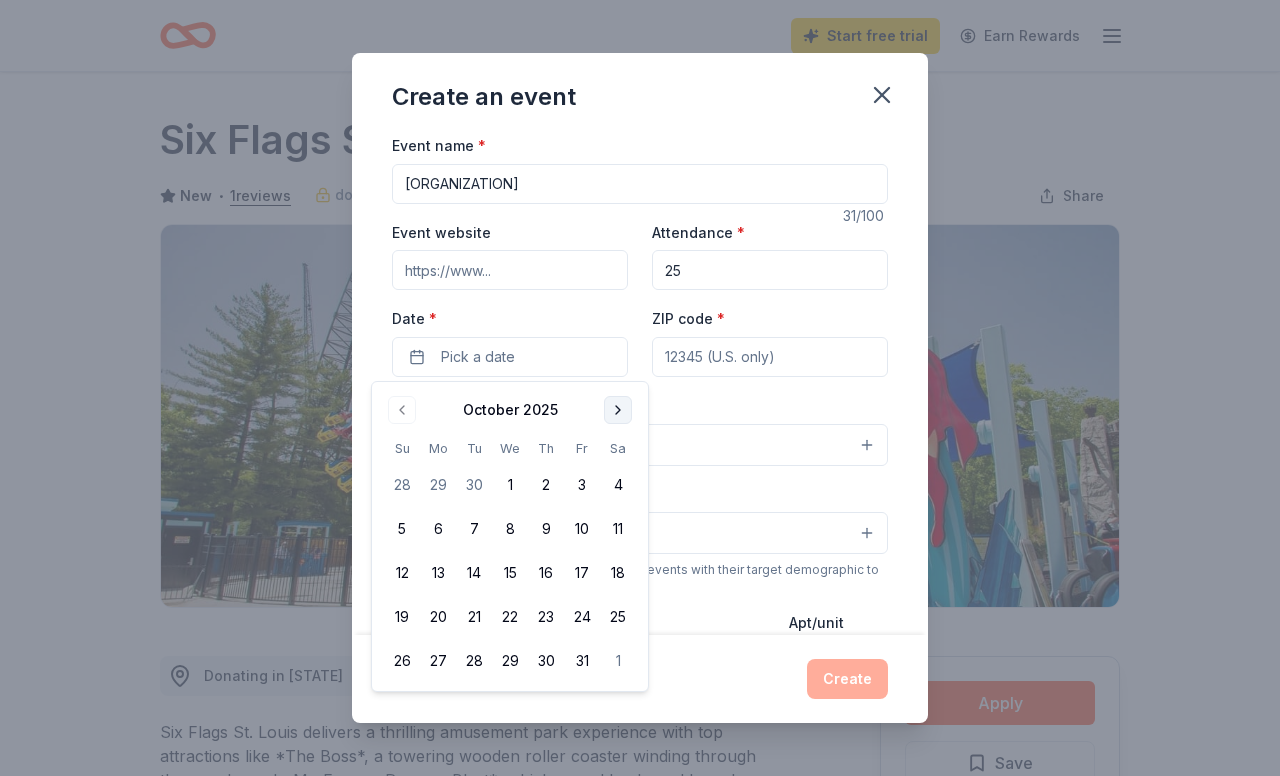 click at bounding box center [618, 410] 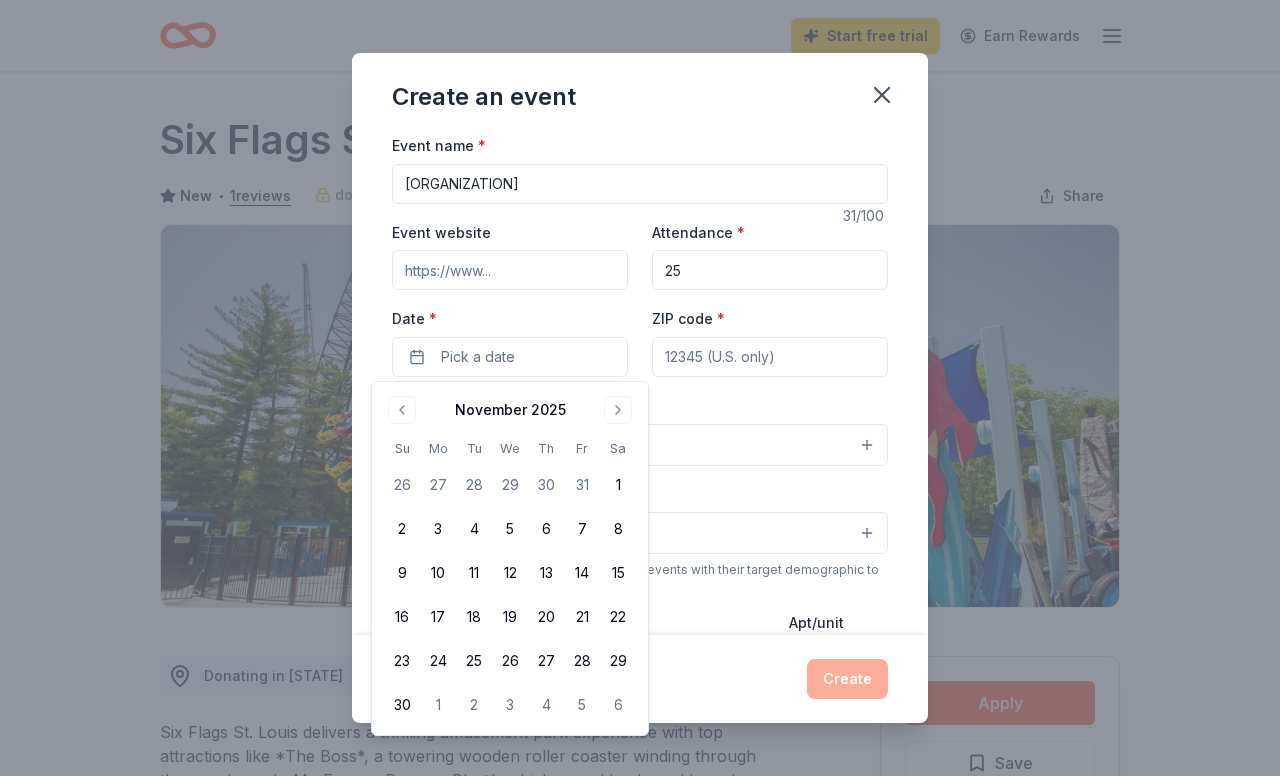 click on "[MONTH] [YEAR] Su Mo Tu We Th Fr Sa 26 27 28 29 30 31 1 2 3 4 5 6 7 8 9 10 11 12 13 14 15 16 17 18 19 20 21 22 23 24 25 26 27 28 29 30 1 2 3 4 5 6" at bounding box center [510, 558] 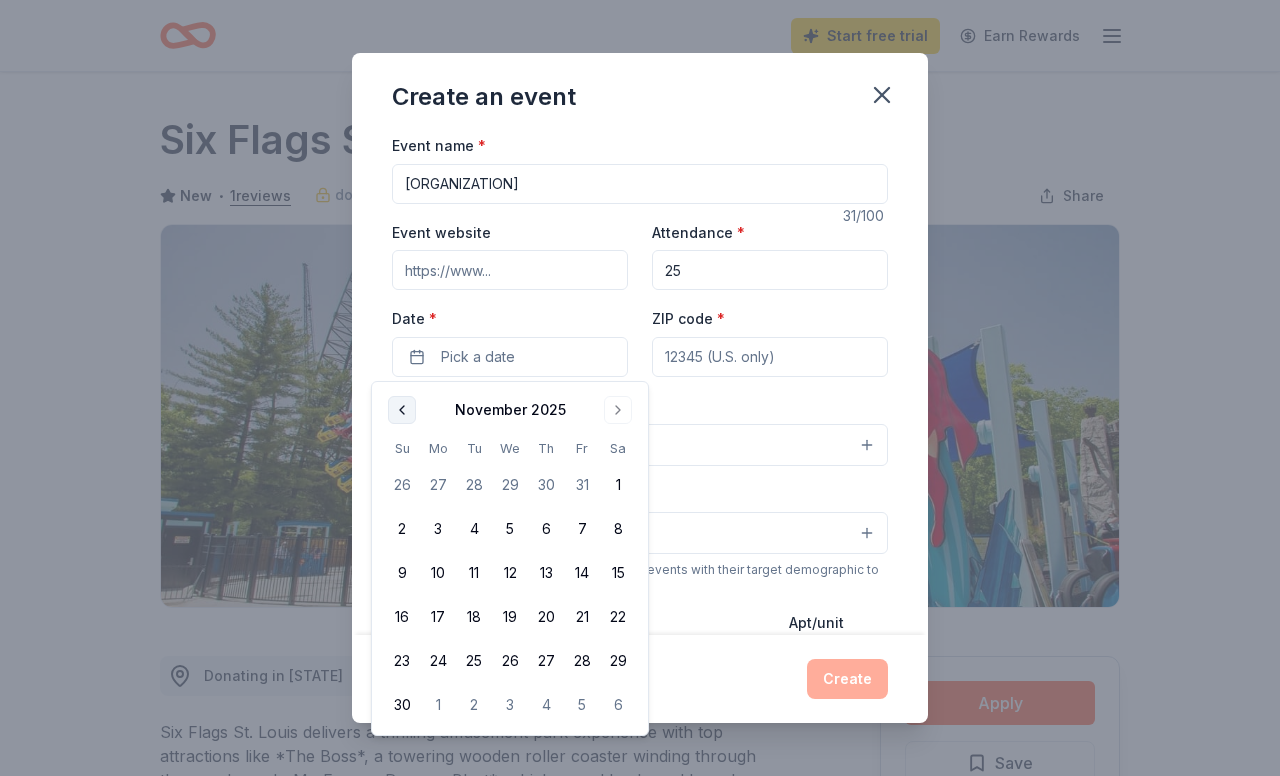 click at bounding box center (402, 410) 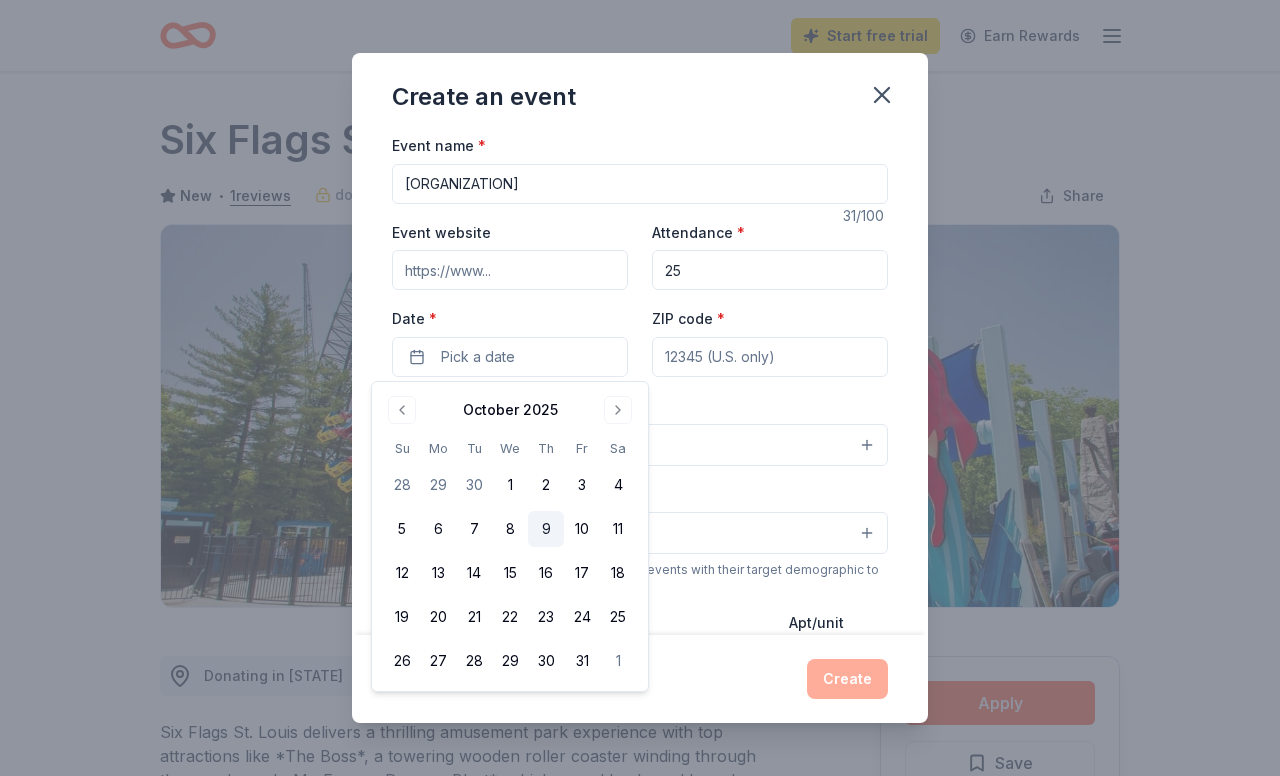 click on "9" at bounding box center (546, 529) 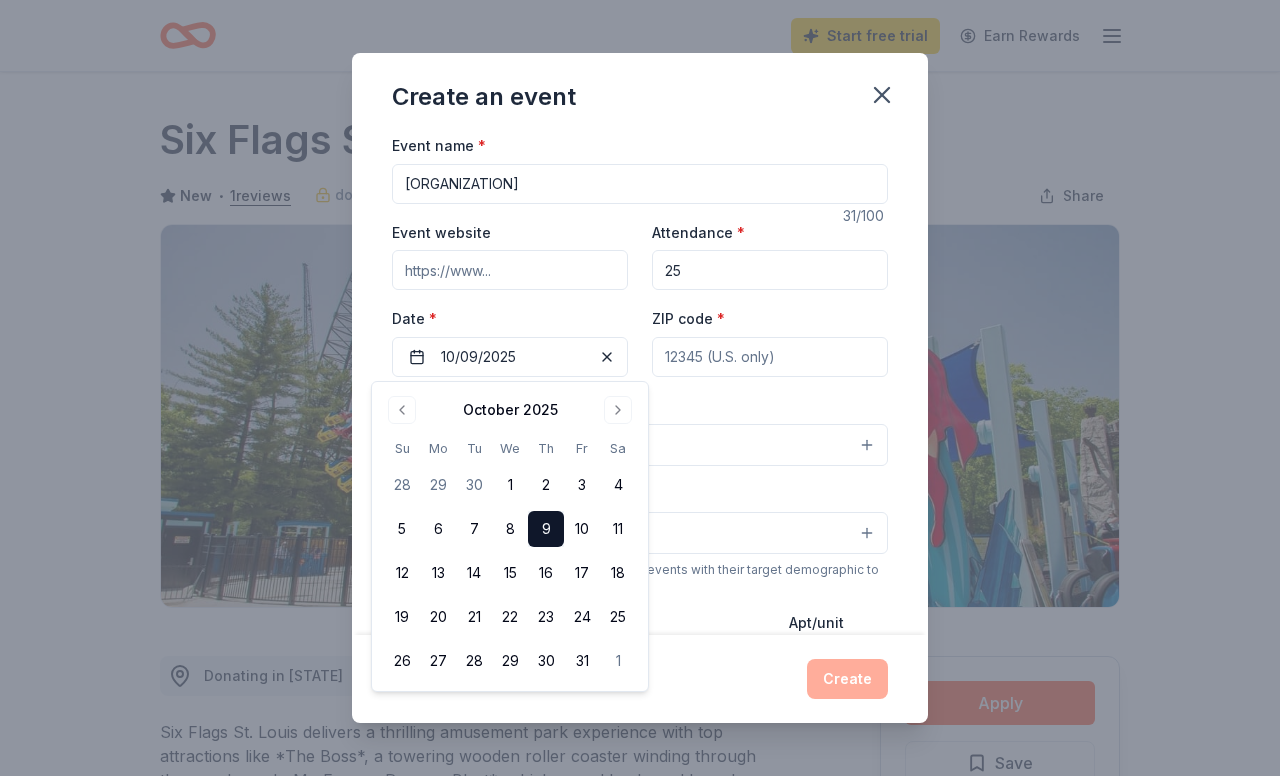 click on "ZIP code *" at bounding box center [770, 357] 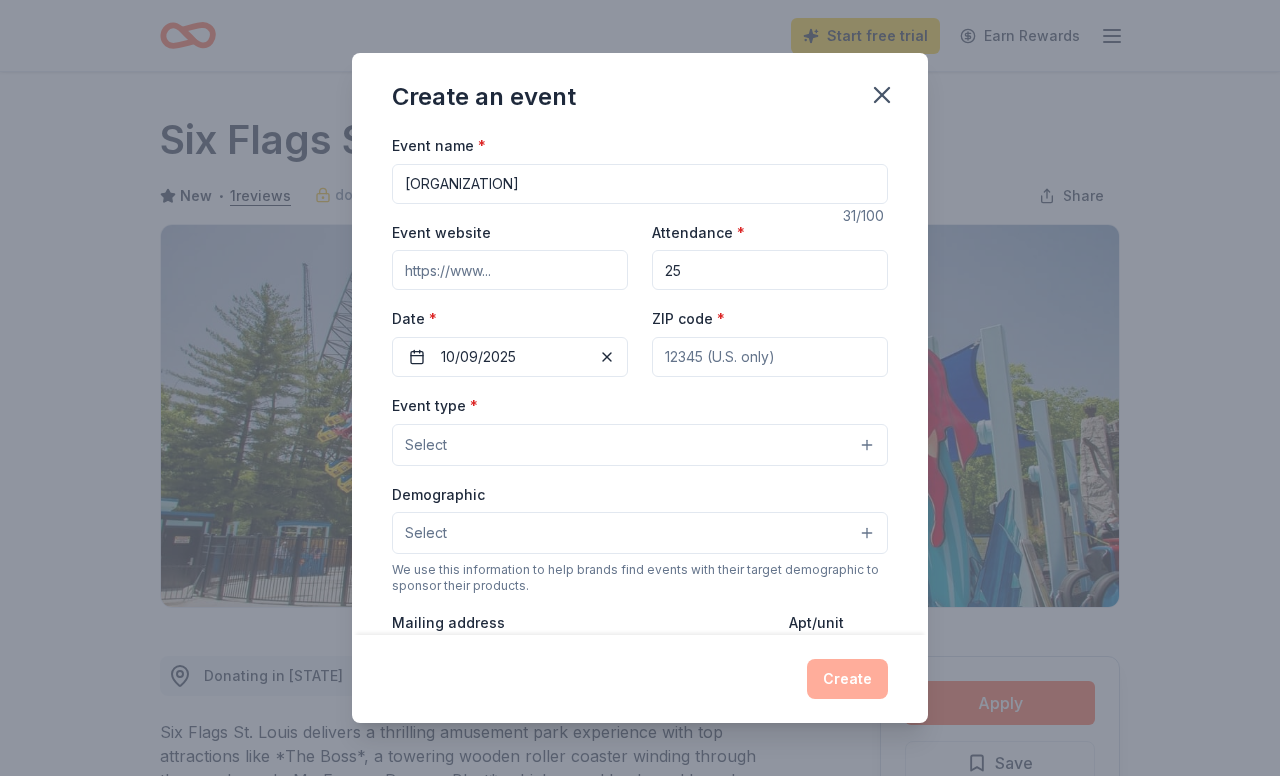 type on "[POSTAL_CODE]" 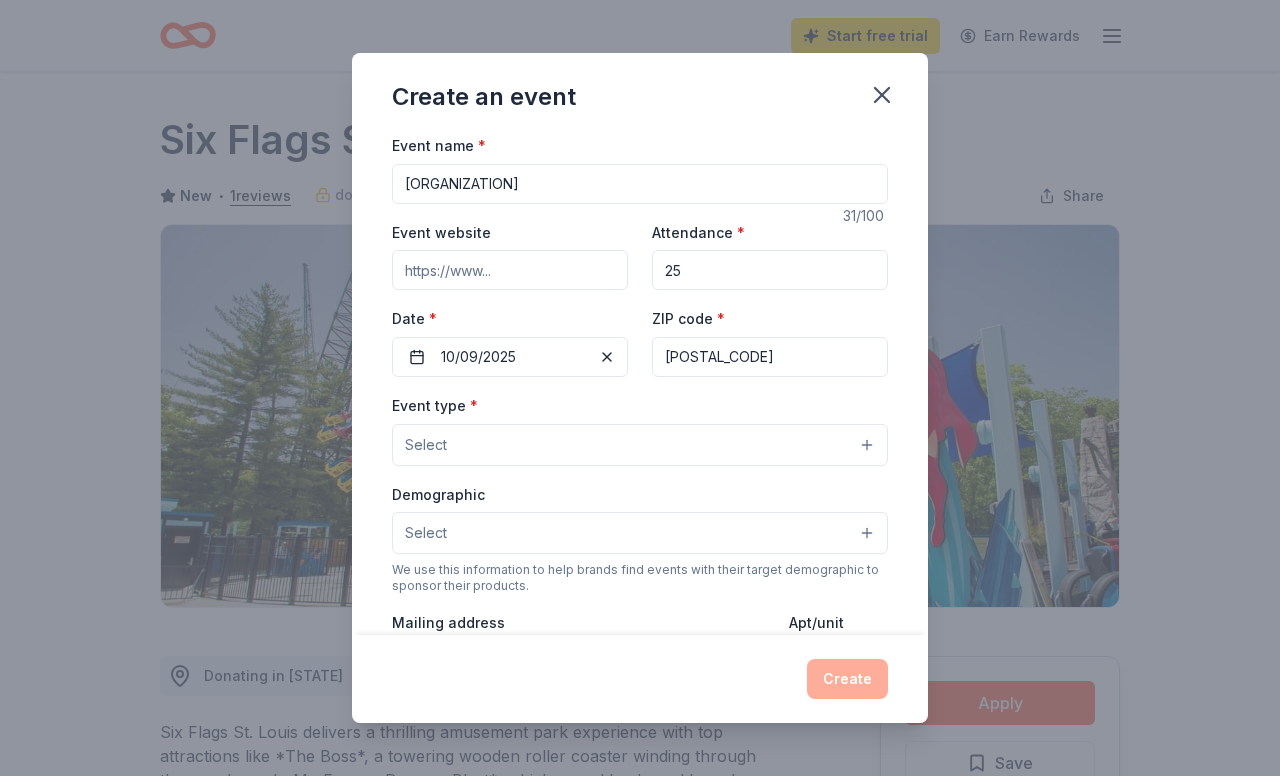 type on "Mailing address [NUMBER] [STREET]," 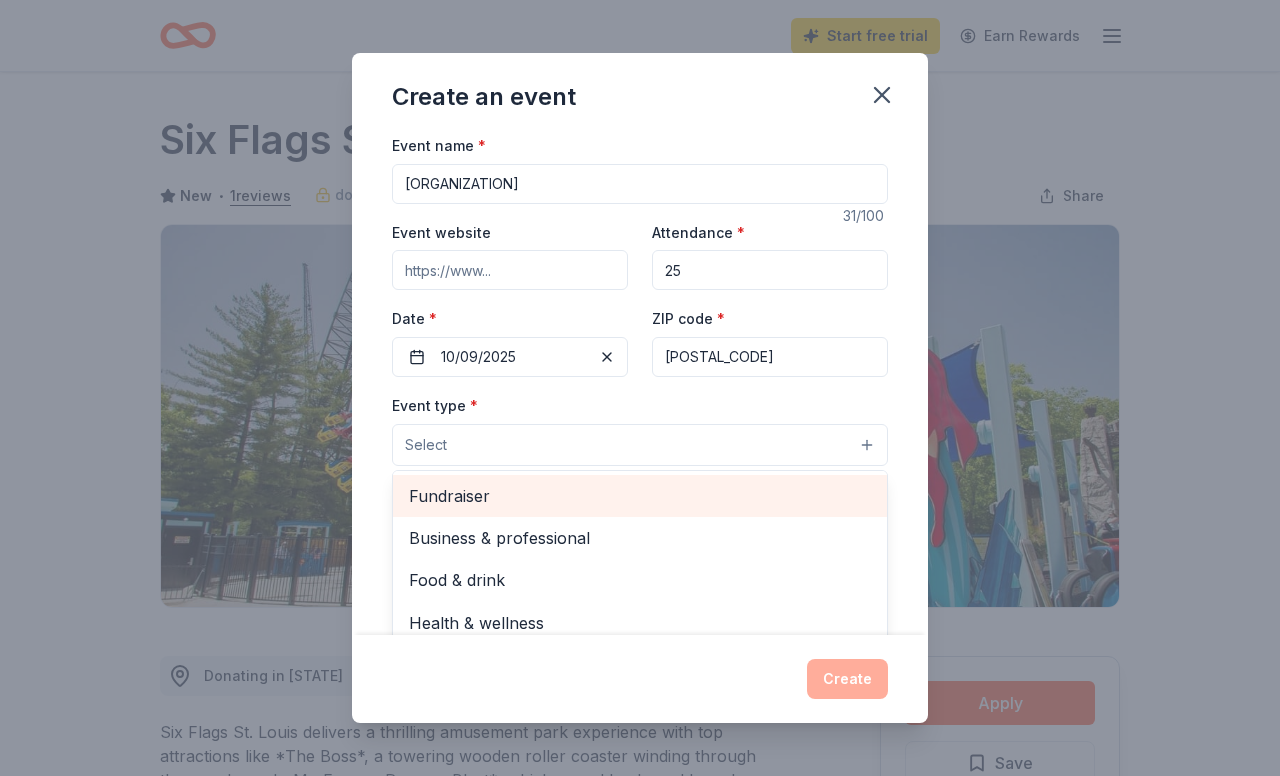 click on "Fundraiser" at bounding box center [640, 496] 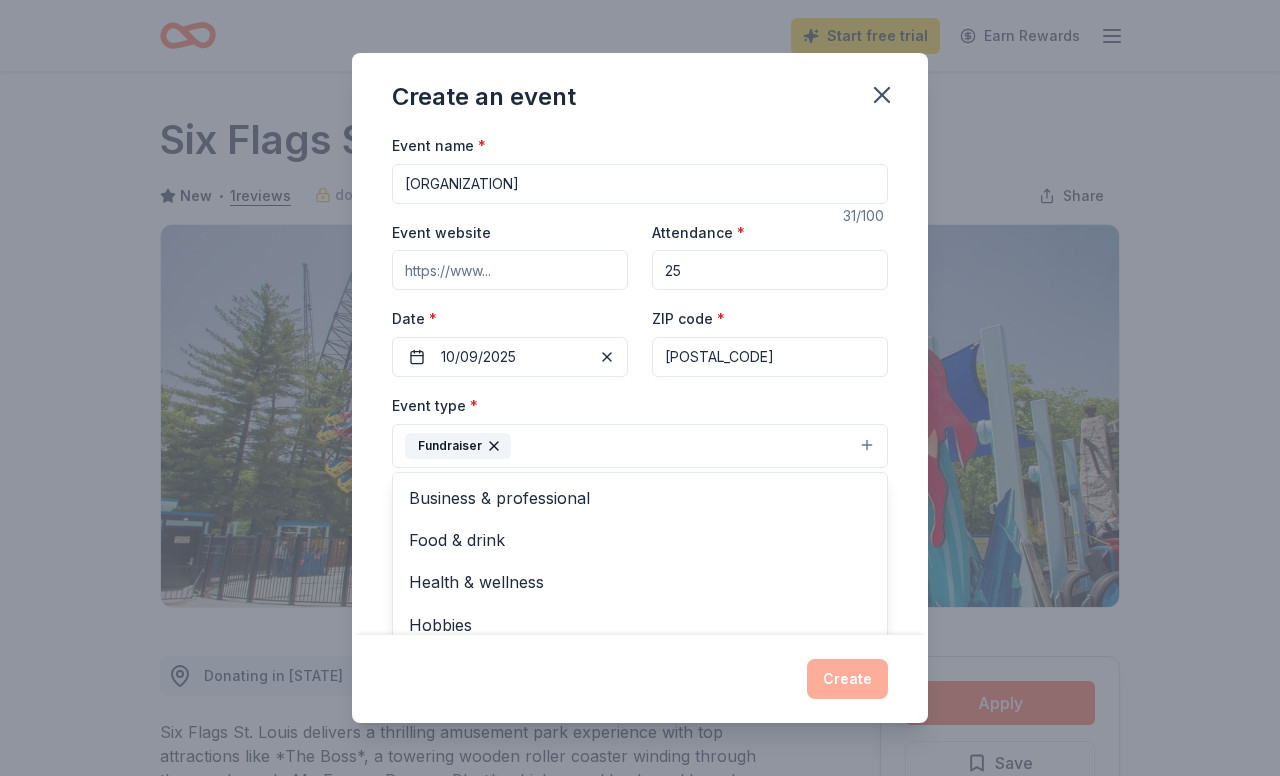 click on "Create an event Event name * [ORGANIZATION] 31 /100 Event website Attendance * 25 Date * 10/09/[YEAR] ZIP code * [POSTAL_CODE] Event type * Fundraiser Business & professional Food & drink Health & wellness Hobbies Music Performing & visual arts Demographic Select We use this information to help brands find events with their target demographic to sponsor their products. Mailing address [NUMBER] [STREET], Apt/unit Description What are you looking for? * Auction & raffle Meals Snacks Desserts Alcohol Beverages Send me reminders Email me reminders of donor application deadlines Recurring event Create" at bounding box center (640, 388) 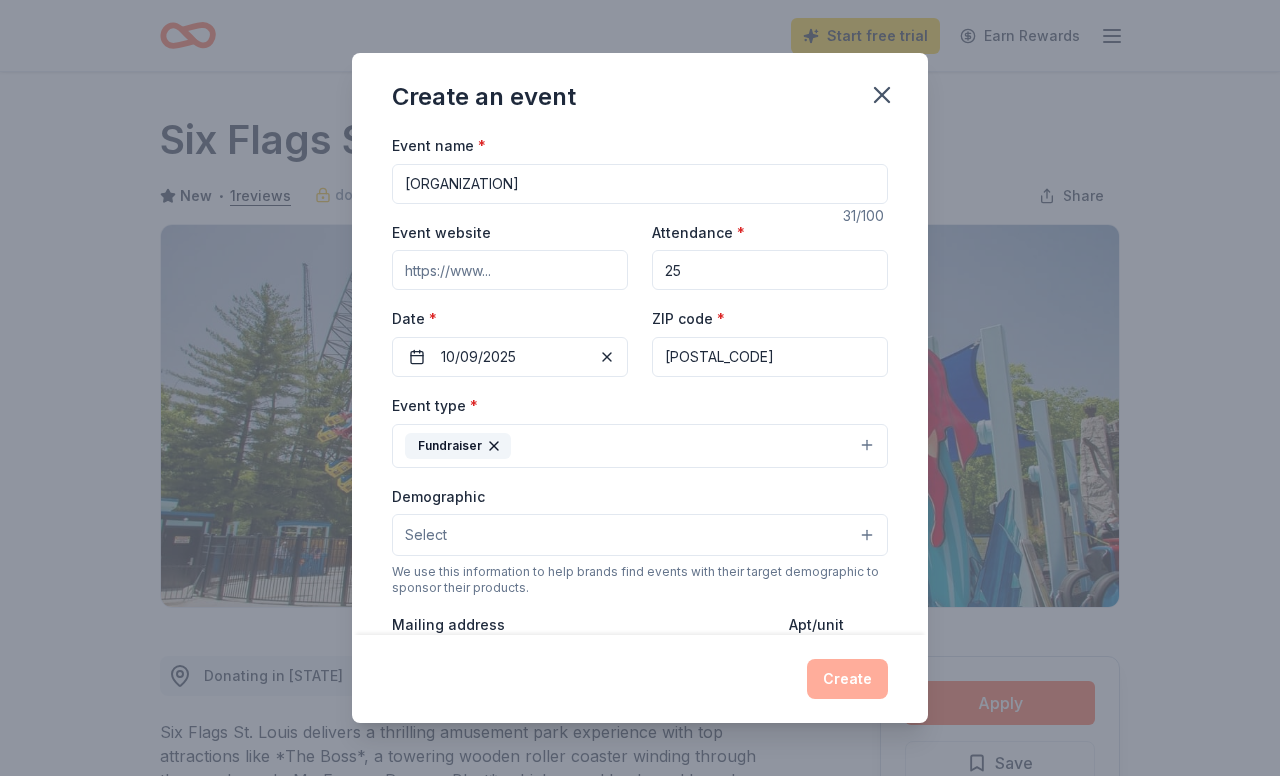 click on "Event name * [ORGANIZATION] 31 /100 Event website Attendance * 25 Date * 10/09/[YEAR] ZIP code * [POSTAL_CODE] Event type * Fundraiser Demographic Select We use this information to help brands find events with their target demographic to sponsor their products. Mailing address [NUMBER] [STREET], Apt/unit Description What are you looking for? * Auction & raffle Meals Snacks Desserts Alcohol Beverages Send me reminders Email me reminders of donor application deadlines Recurring event" at bounding box center [640, 384] 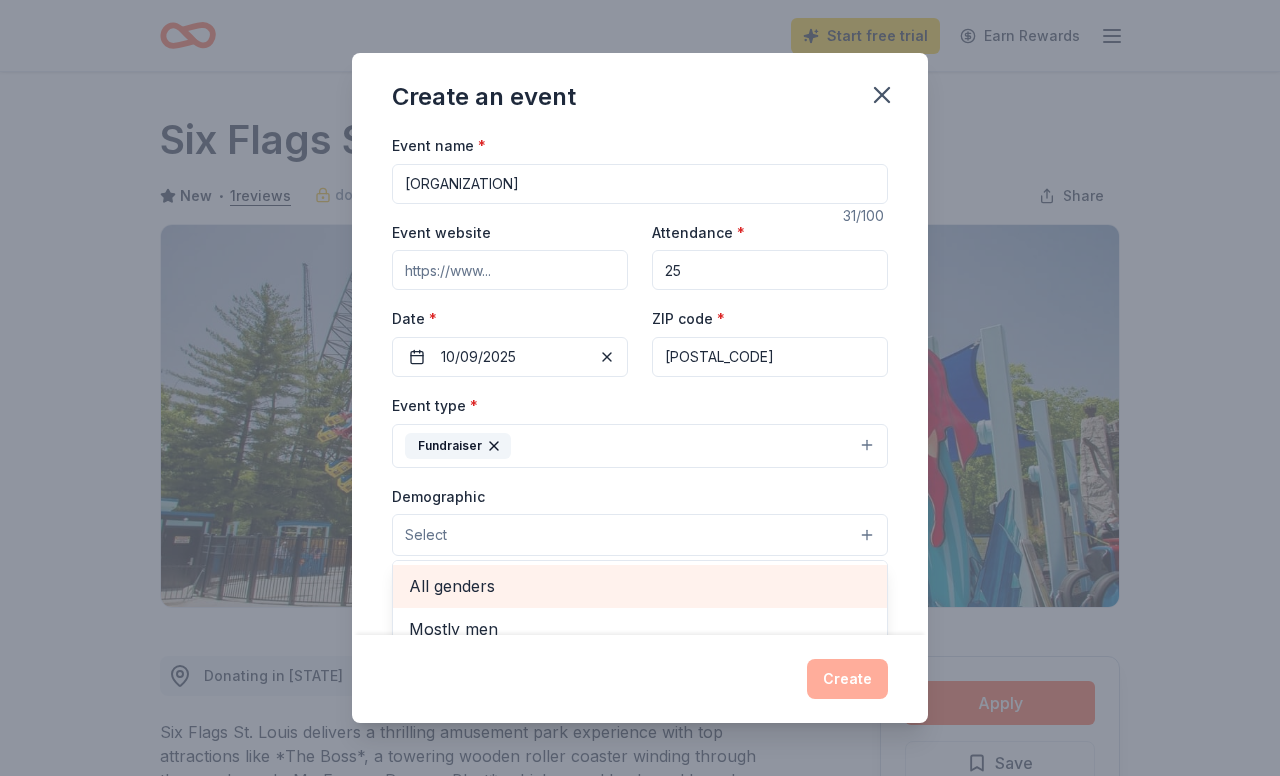 click on "All genders" at bounding box center (640, 586) 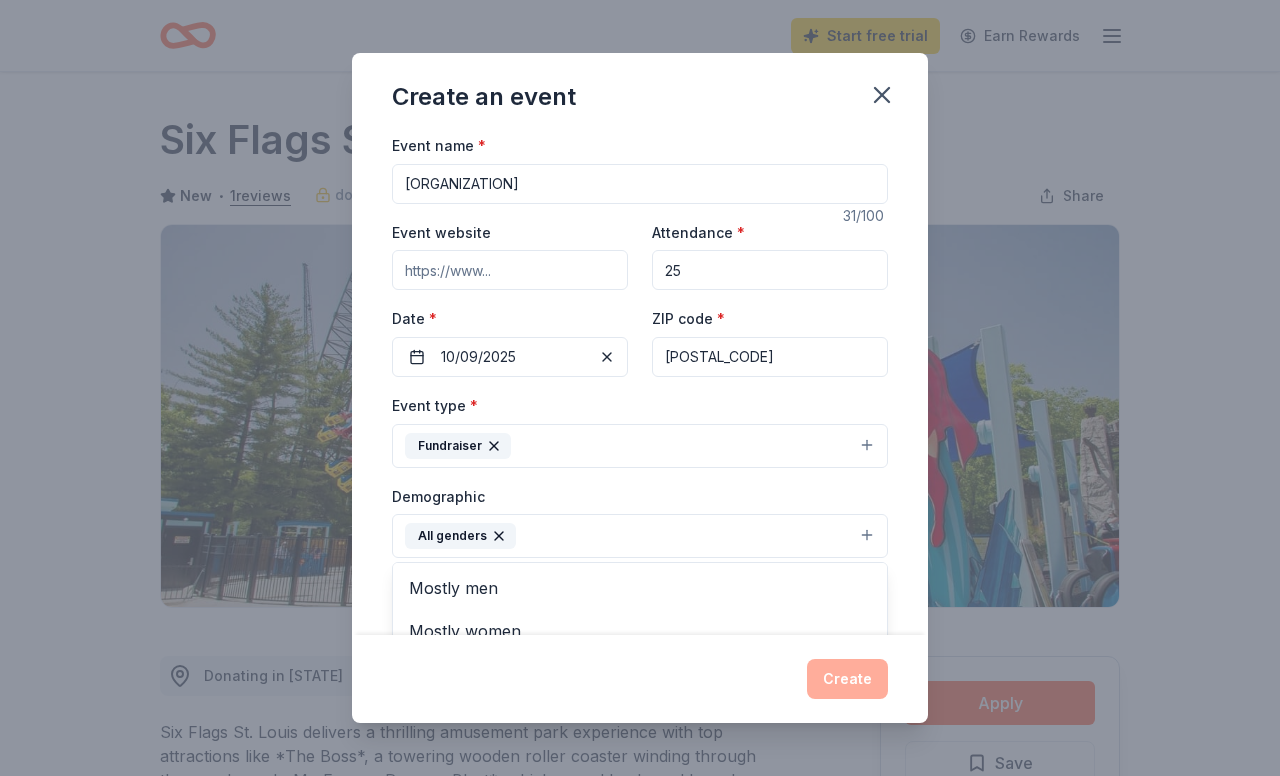 drag, startPoint x: 592, startPoint y: 584, endPoint x: 605, endPoint y: 537, distance: 48.76474 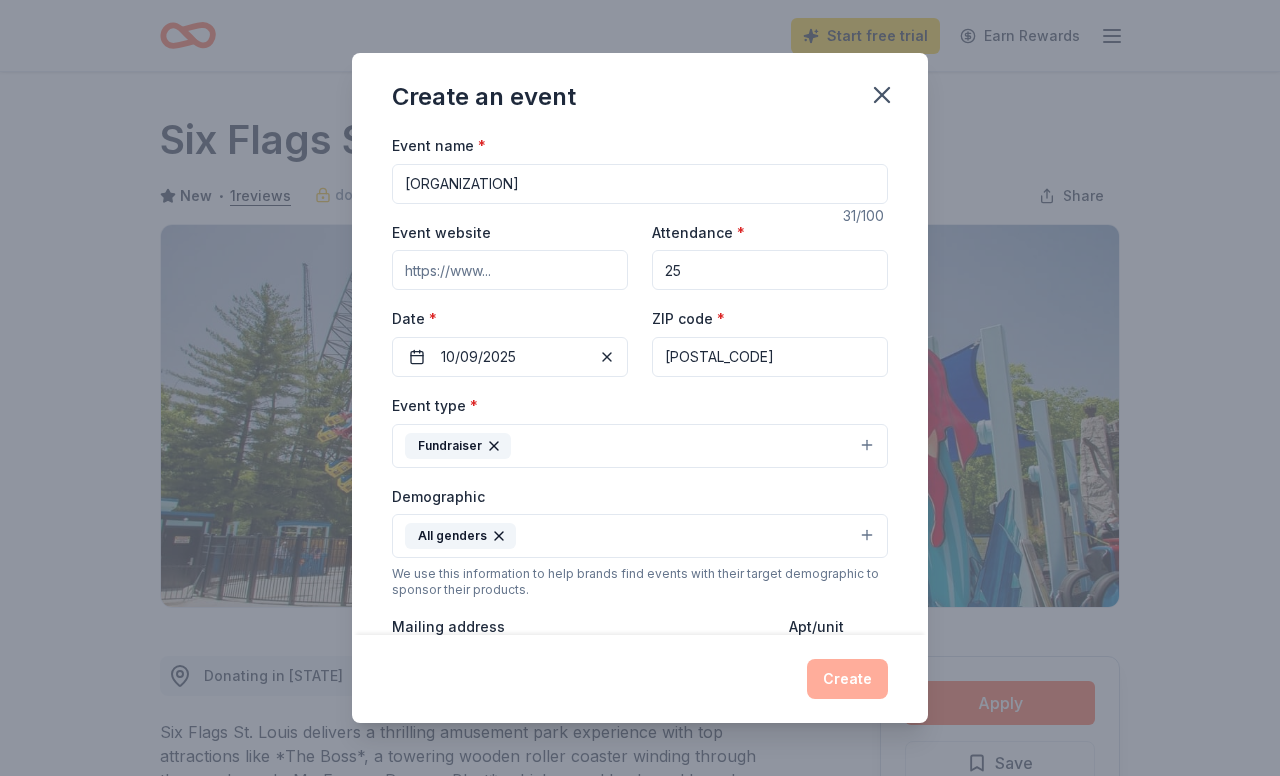 click on "All genders" at bounding box center [640, 536] 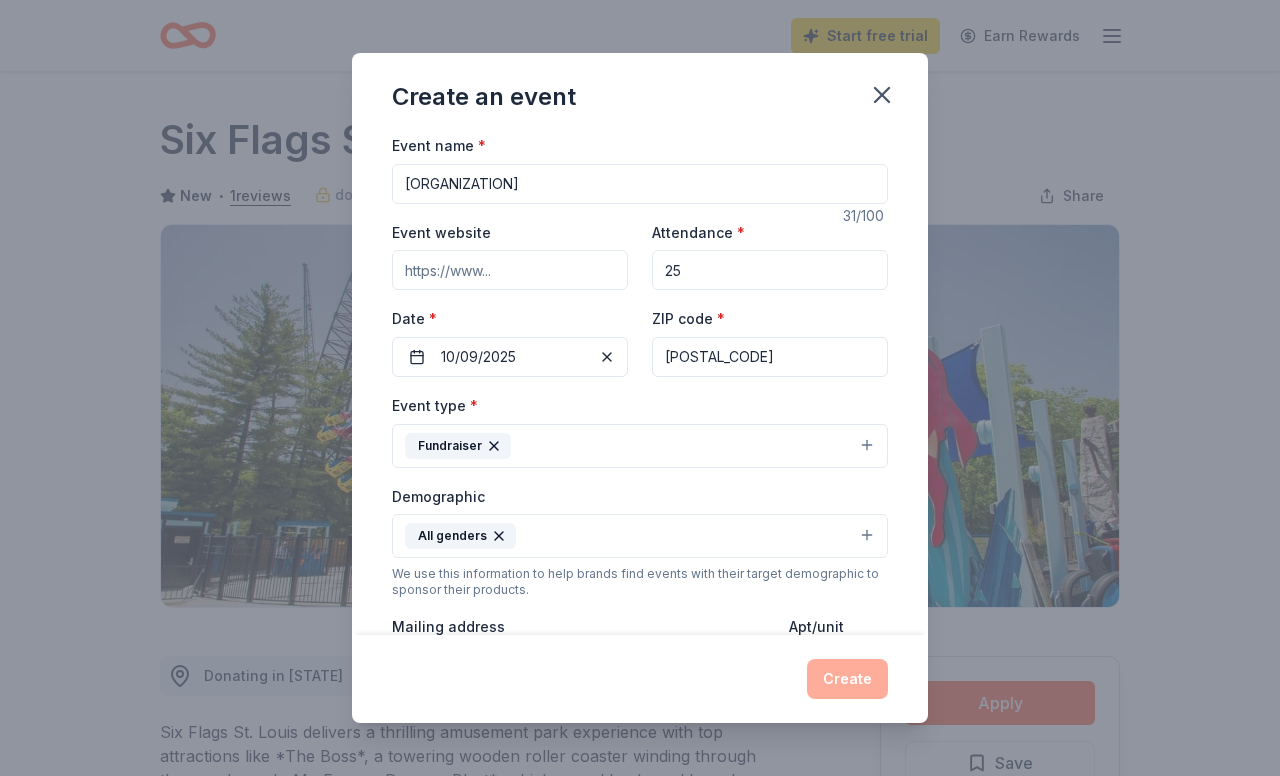 click on "Event name * [ORGANIZATION] 31 /100 Event website Attendance * 25 Date * 10/09/[YEAR] ZIP code * [POSTAL_CODE] Event type * Fundraiser Demographic All genders We use this information to help brands find events with their target demographic to sponsor their products. Mailing address [NUMBER] [STREET], Apt/unit Description What are you looking for? * Auction & raffle Meals Snacks Desserts Alcohol Beverages Send me reminders Email me reminders of donor application deadlines Recurring event" at bounding box center (640, 384) 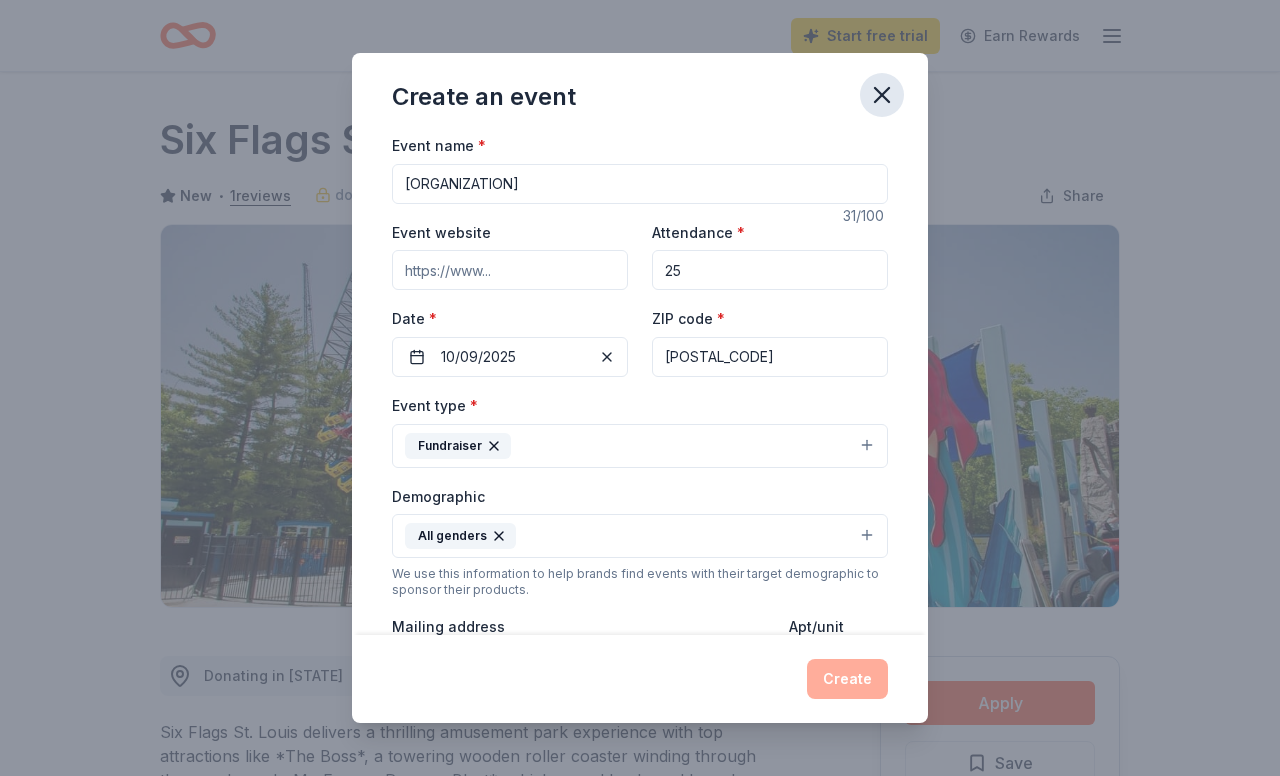 click 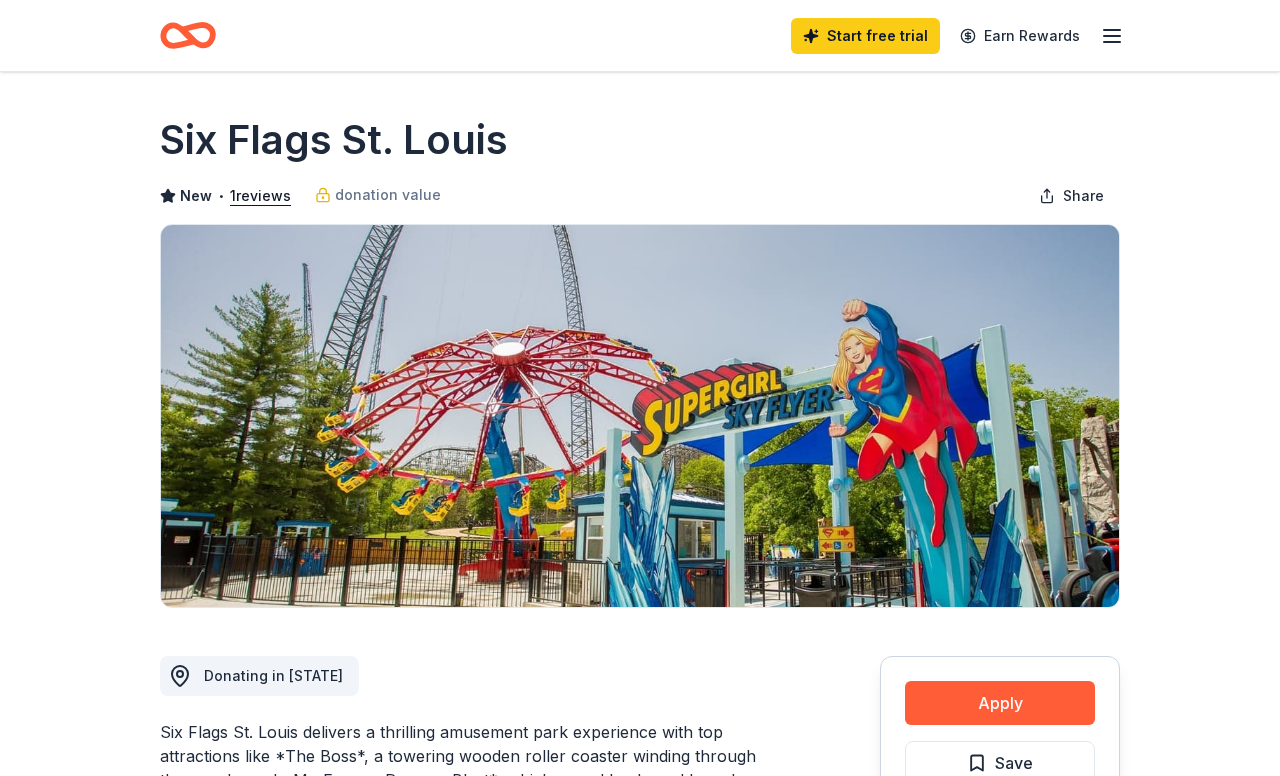 type 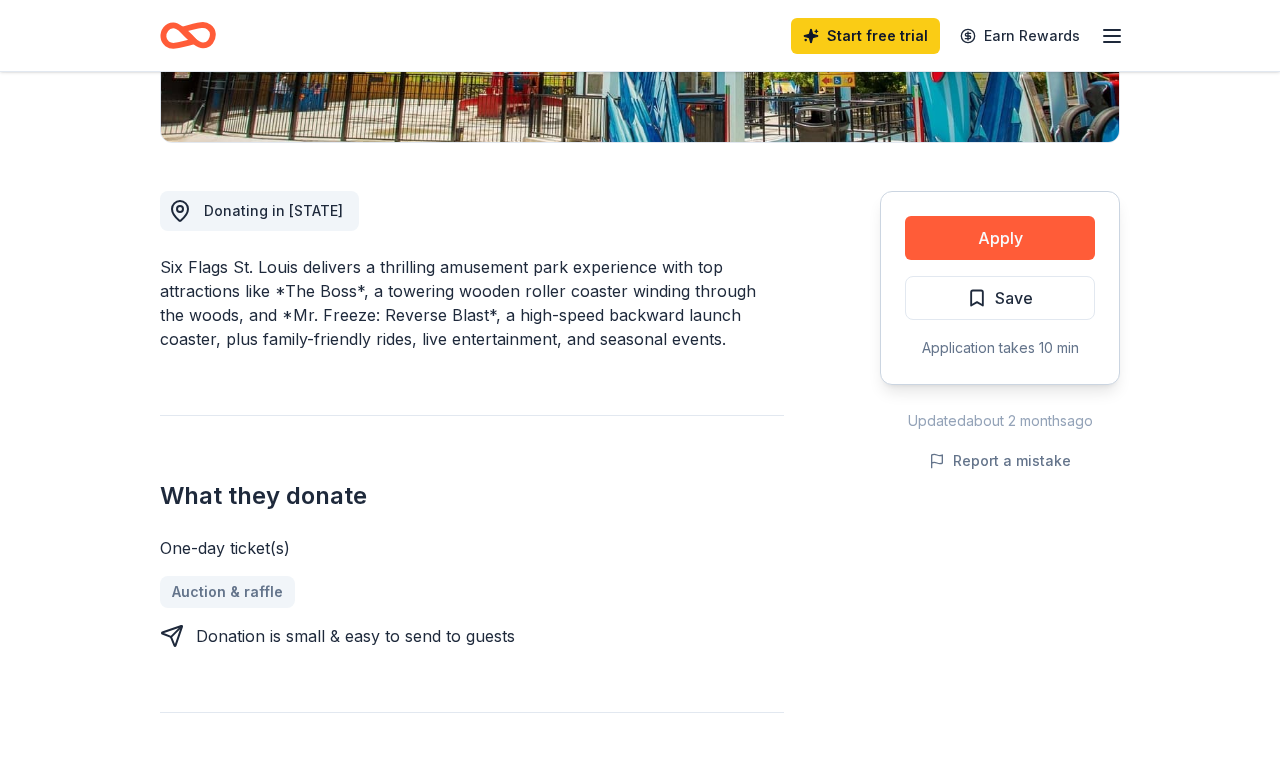 scroll, scrollTop: 480, scrollLeft: 0, axis: vertical 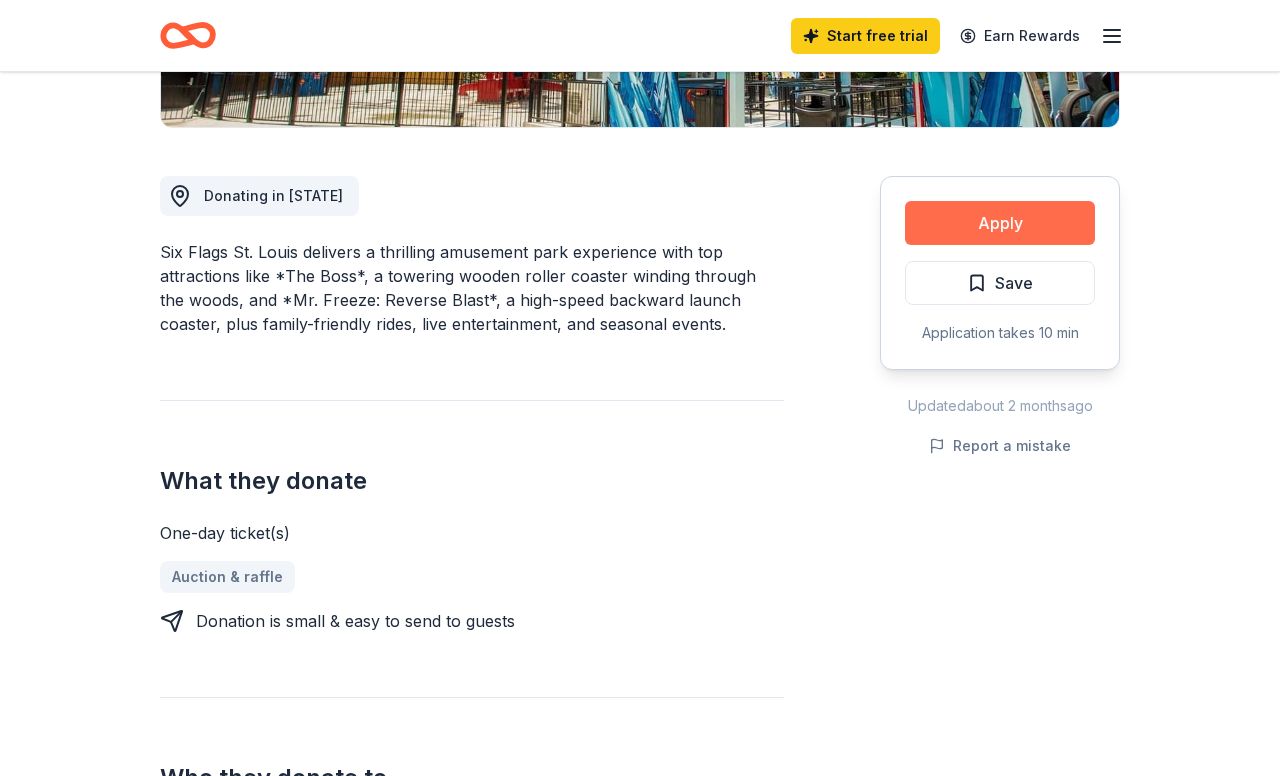 click on "Apply" at bounding box center (1000, 223) 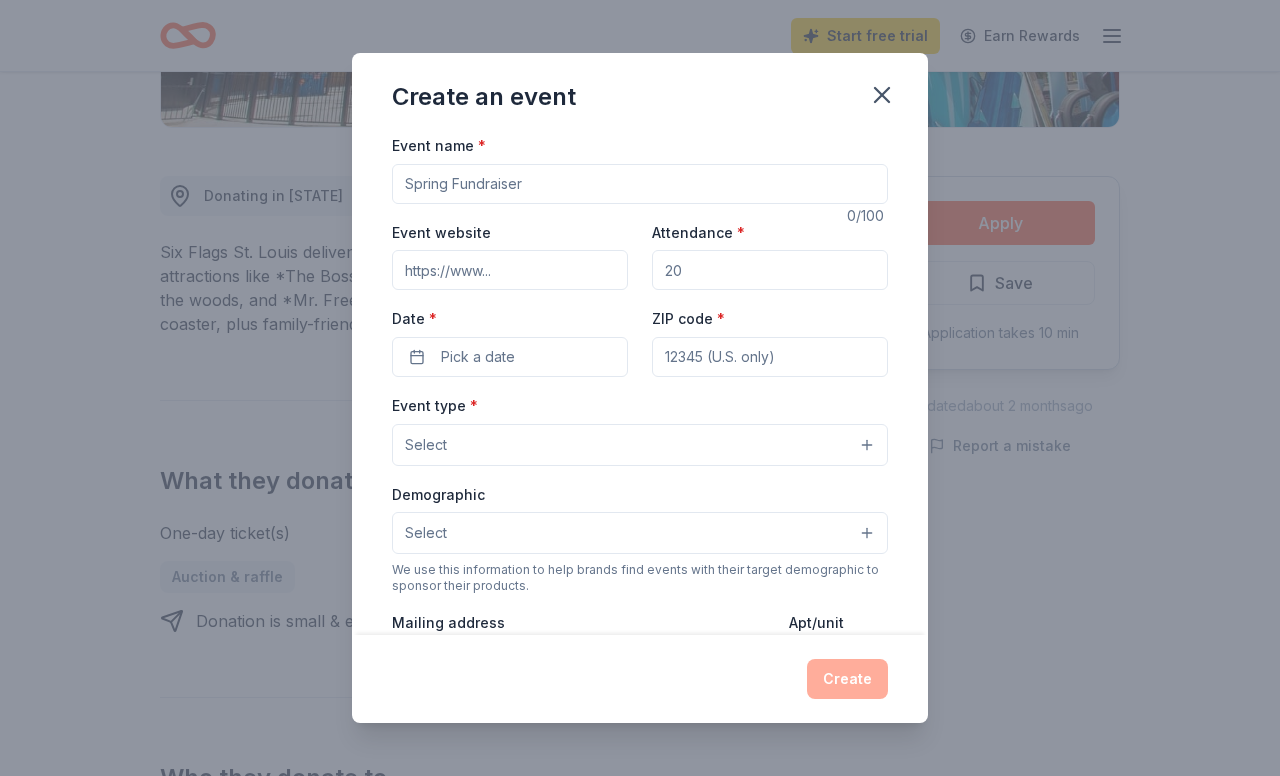 click on "Select" at bounding box center [640, 533] 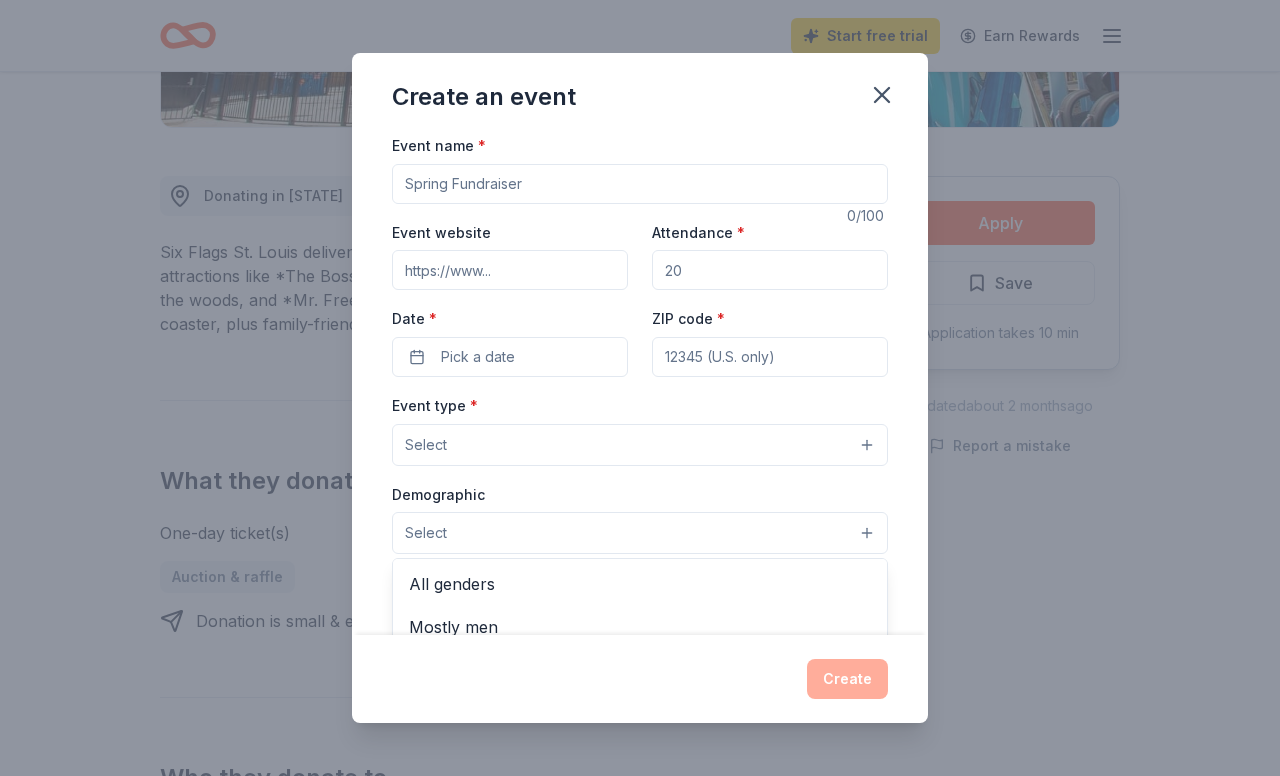 click on "Create an event Event name * 0 /100 Event website Attendance * Date * Pick a date ZIP code * Event type * Select Demographic Select All genders Mostly men Mostly women All ages 0-10 yrs 10-20 yrs 20-30 yrs 30-40 yrs 40-50 yrs 50-60 yrs 60-70 yrs 70-80 yrs 80+ yrs We use this information to help brands find events with their target demographic to sponsor their products. Mailing address Apt/unit Description What are you looking for? * Auction & raffle Meals Snacks Desserts Alcohol Beverages Send me reminders Email me reminders of donor application deadlines Recurring event Create" at bounding box center (640, 388) 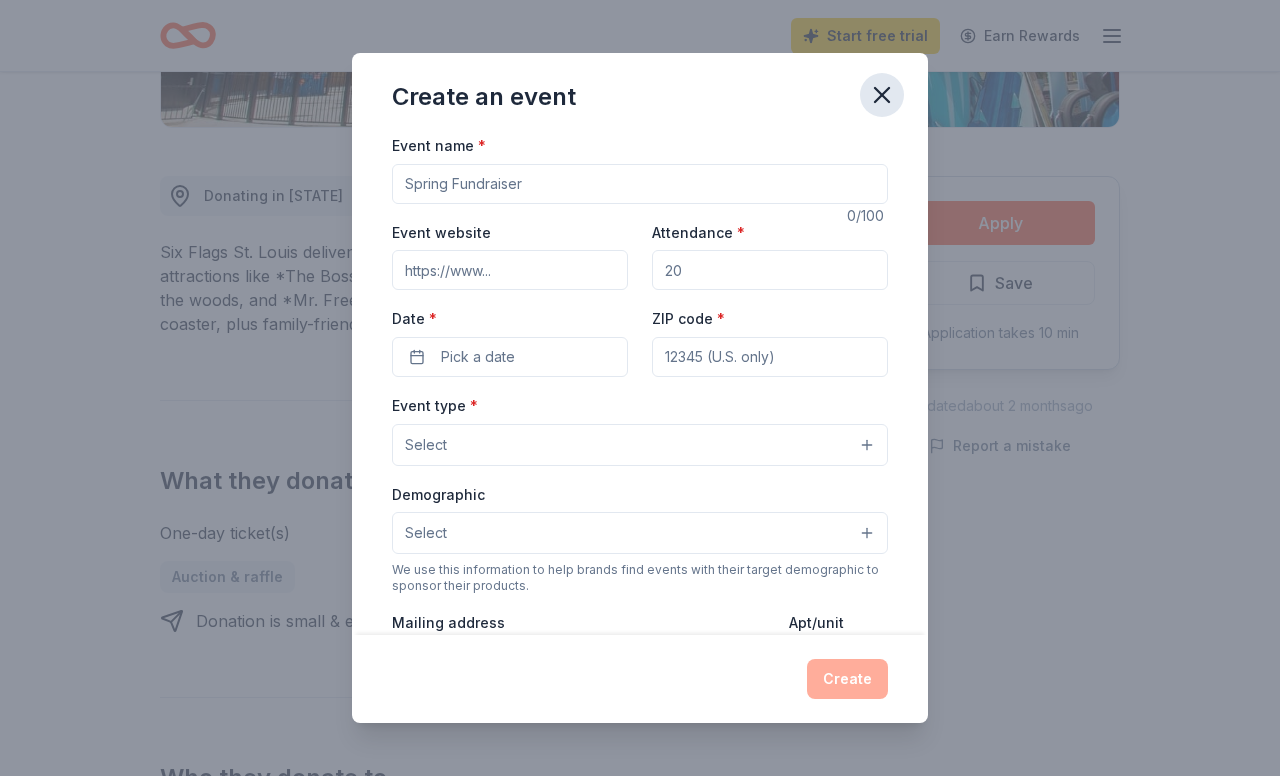 click at bounding box center [882, 95] 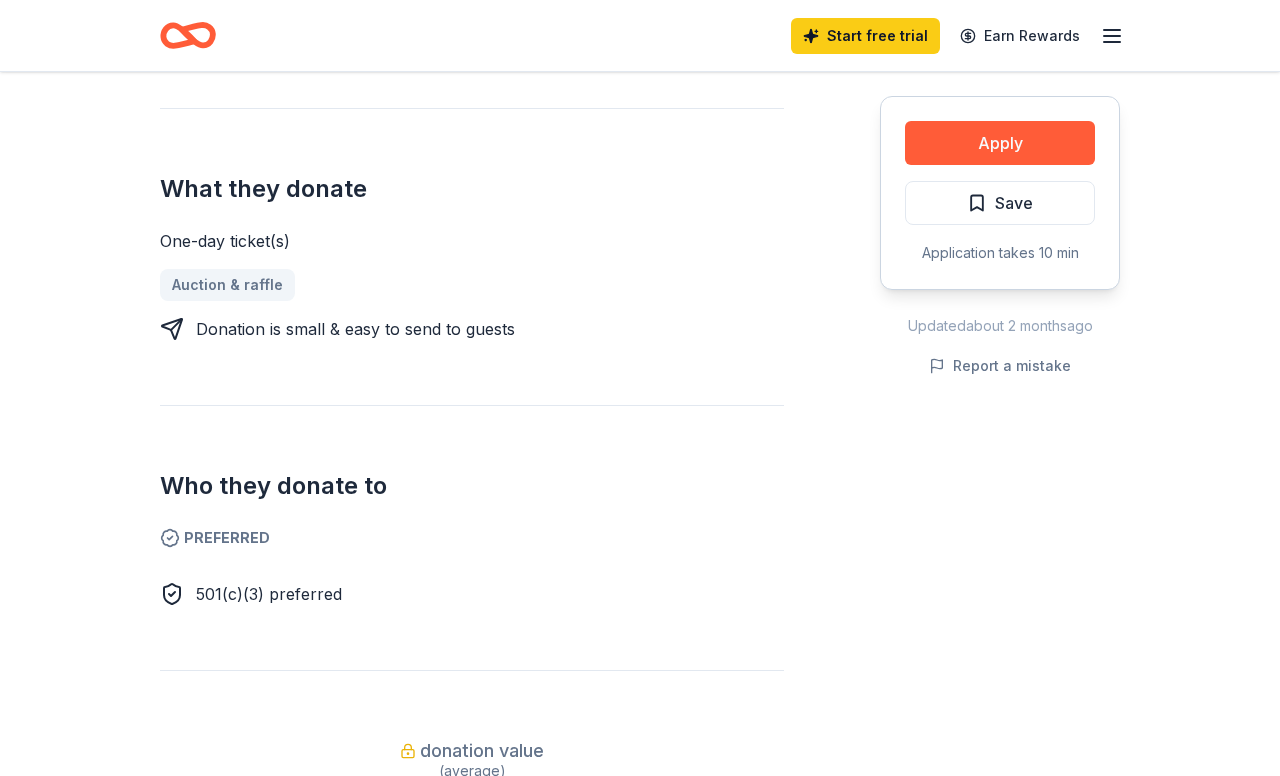 scroll, scrollTop: 800, scrollLeft: 0, axis: vertical 